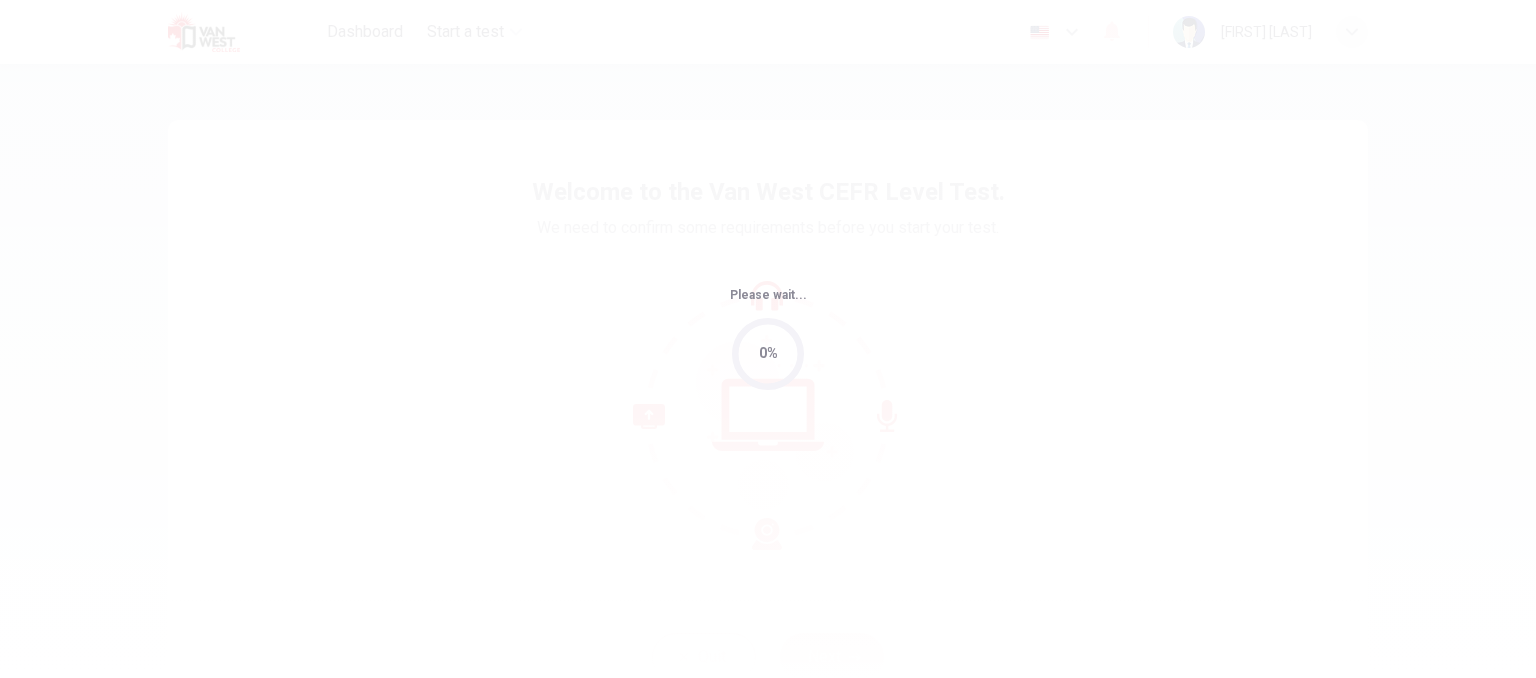 scroll, scrollTop: 0, scrollLeft: 0, axis: both 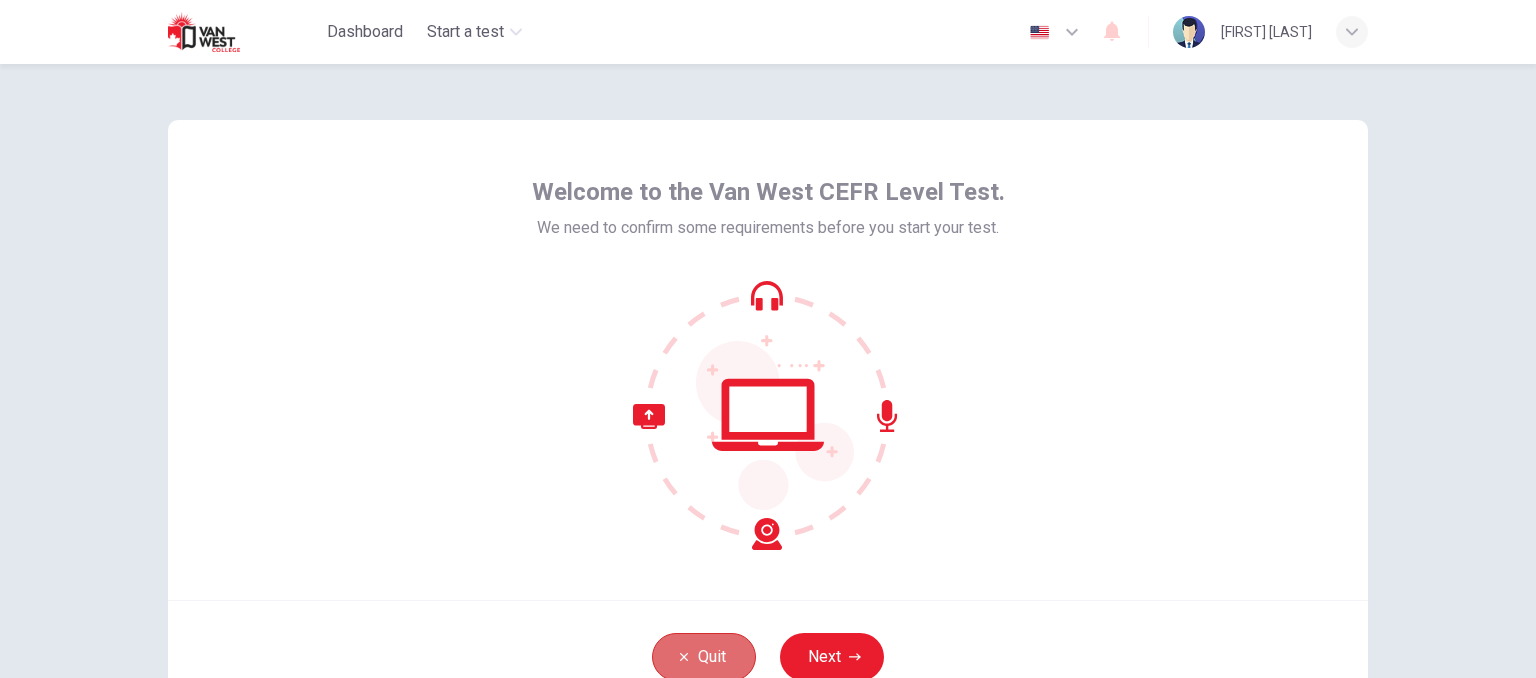 click on "Quit" at bounding box center [704, 657] 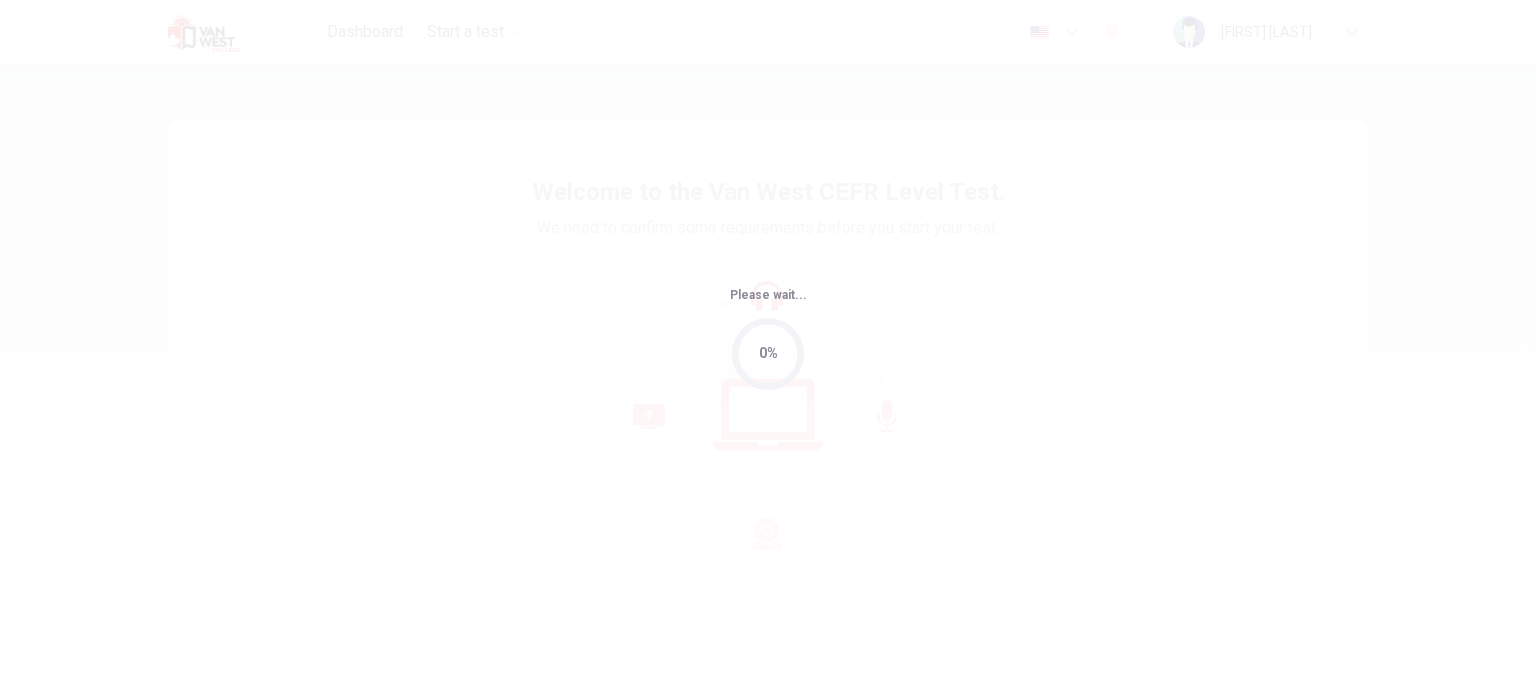 scroll, scrollTop: 0, scrollLeft: 0, axis: both 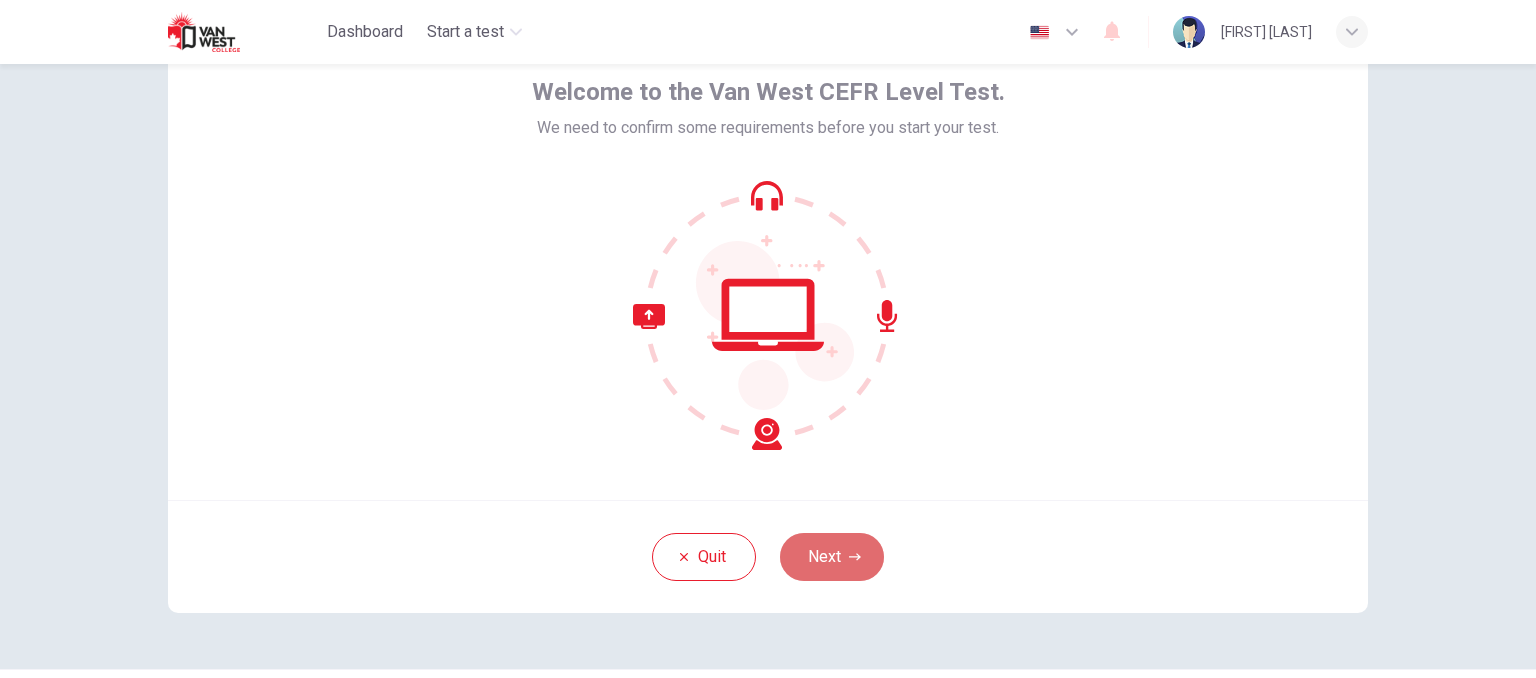 click on "Next" at bounding box center [832, 557] 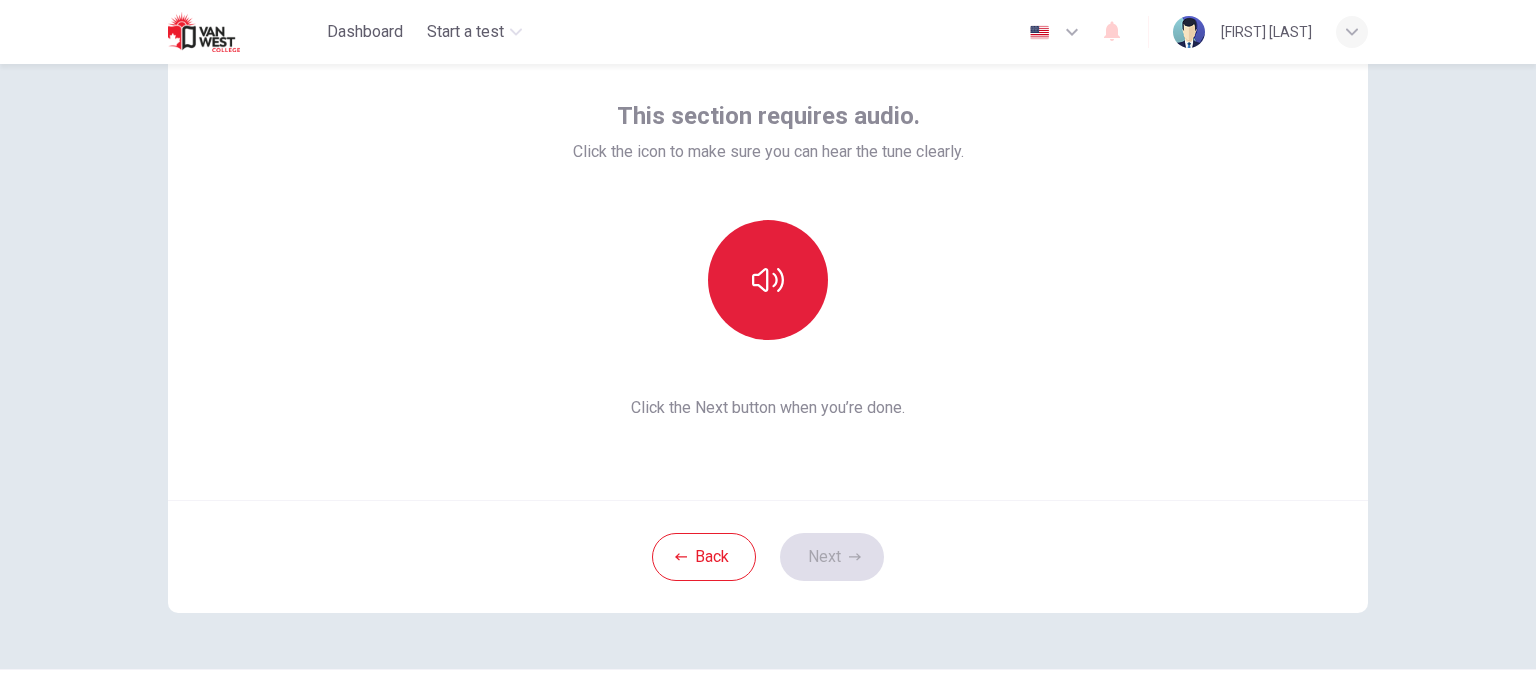 click at bounding box center (768, 280) 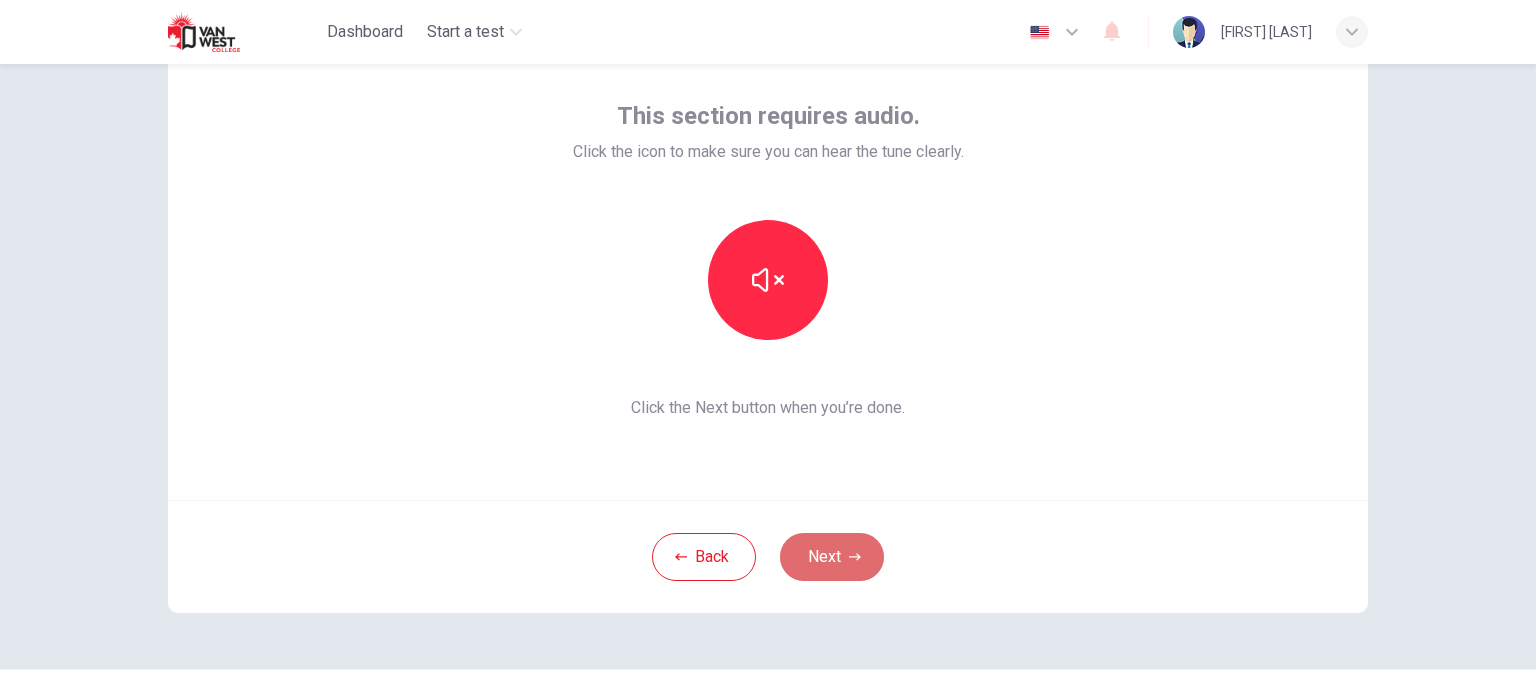 click at bounding box center [855, 557] 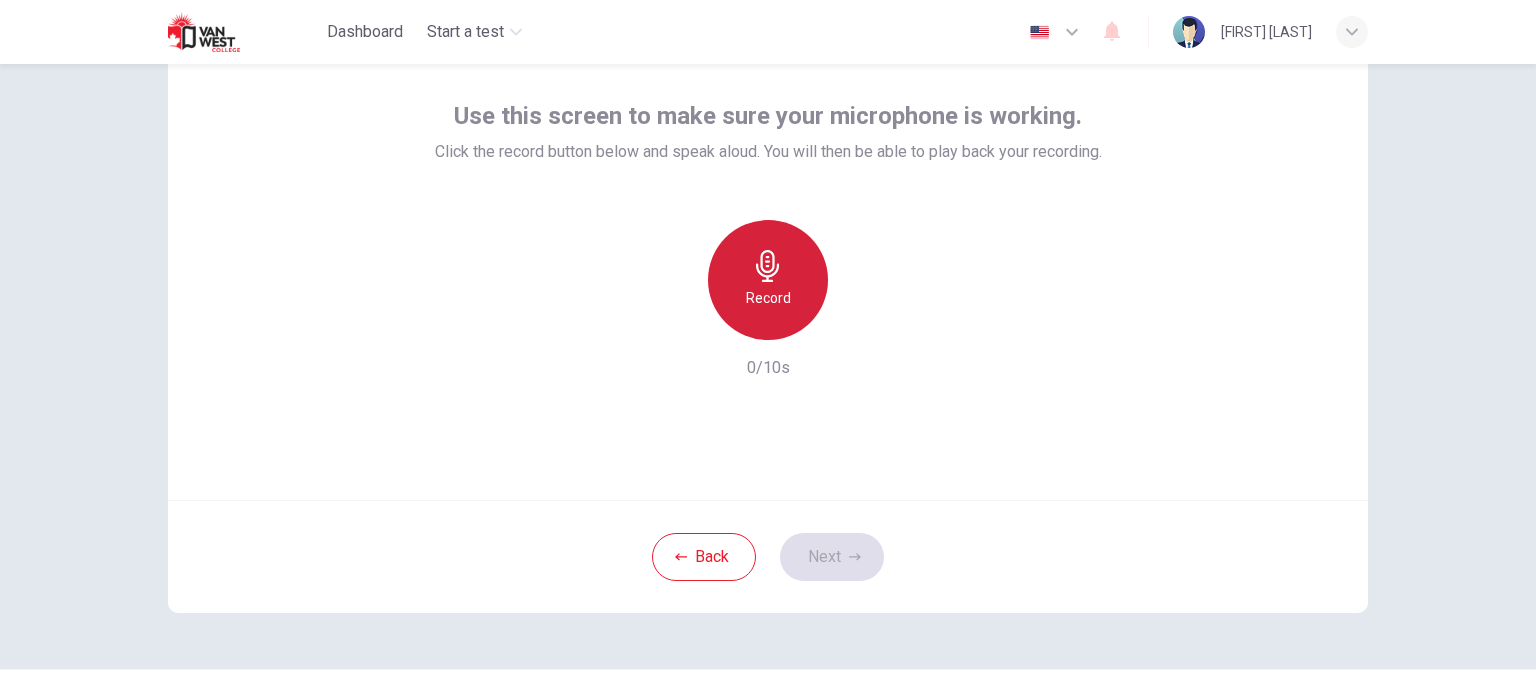 click on "Record" at bounding box center [768, 280] 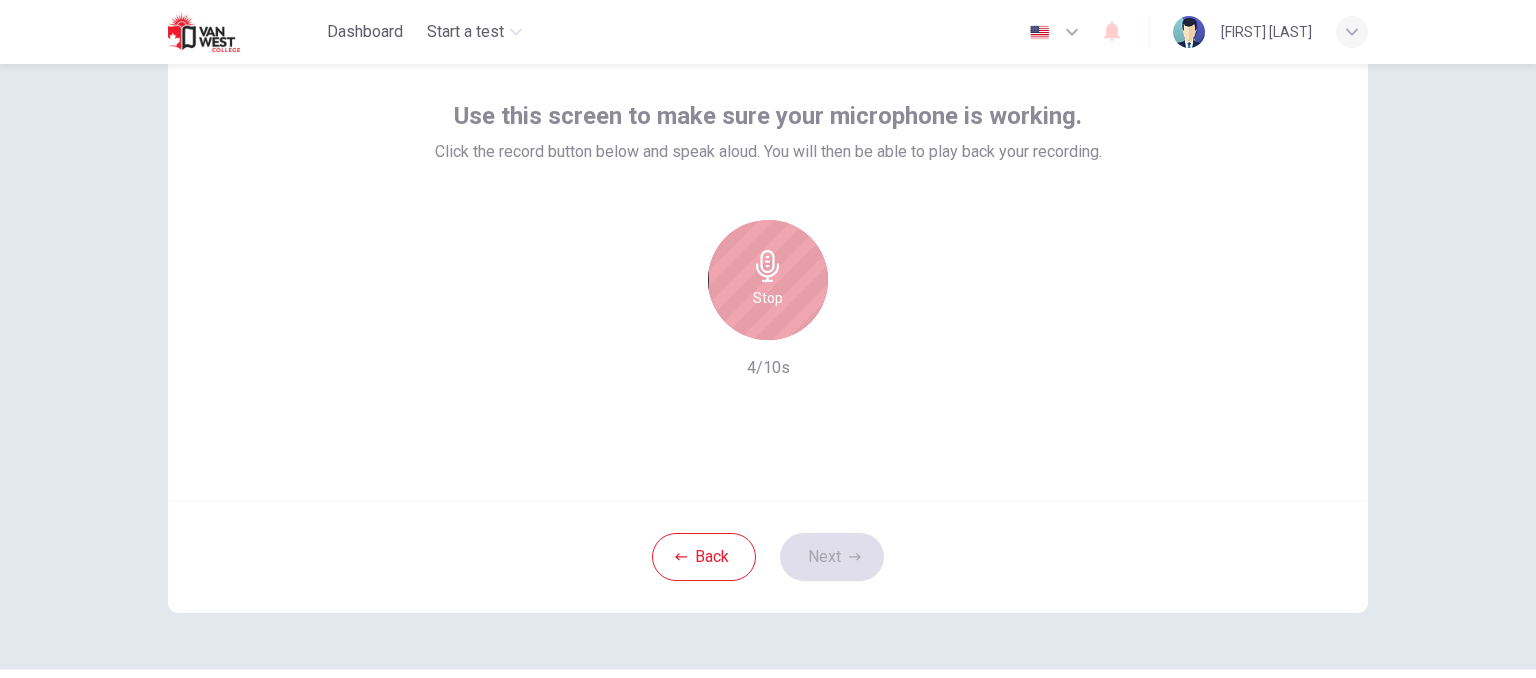 click on "Stop" at bounding box center (768, 280) 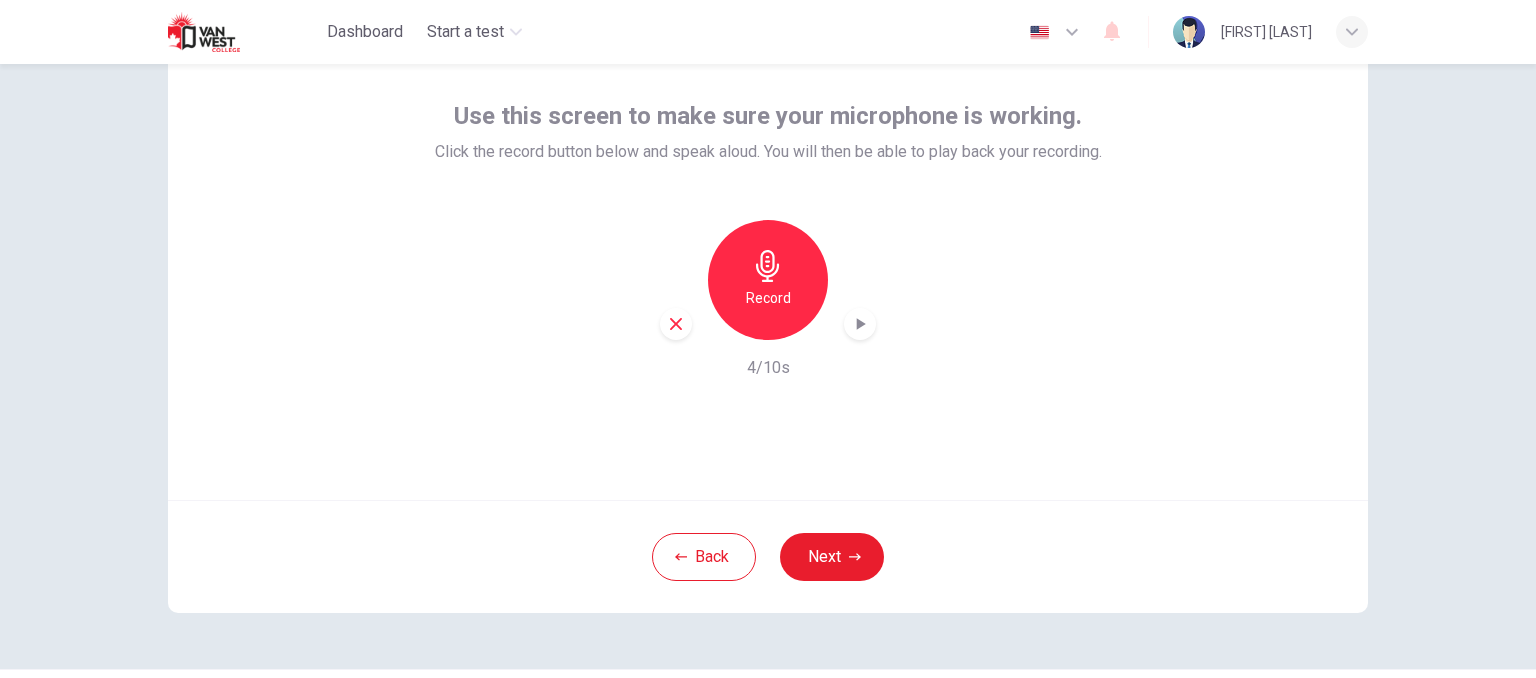 click at bounding box center (676, 324) 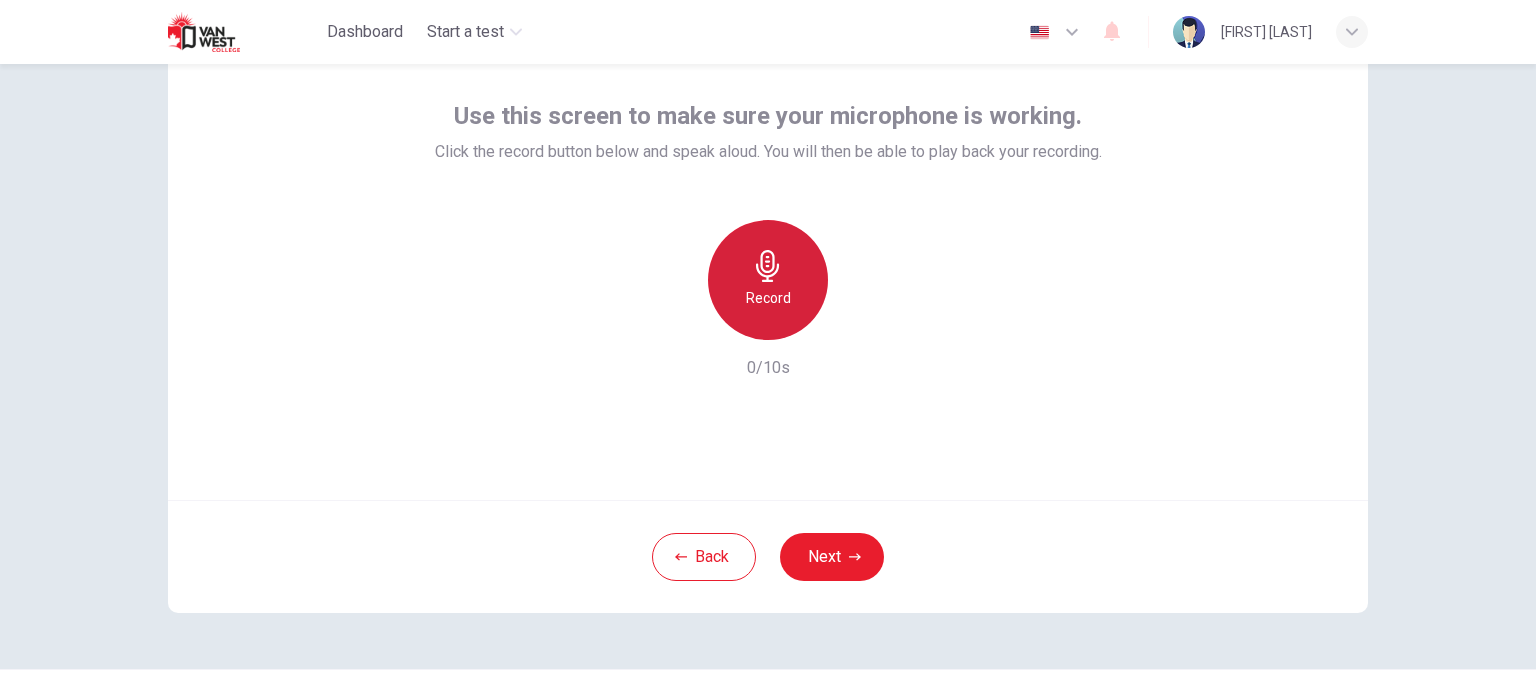 click at bounding box center (768, 266) 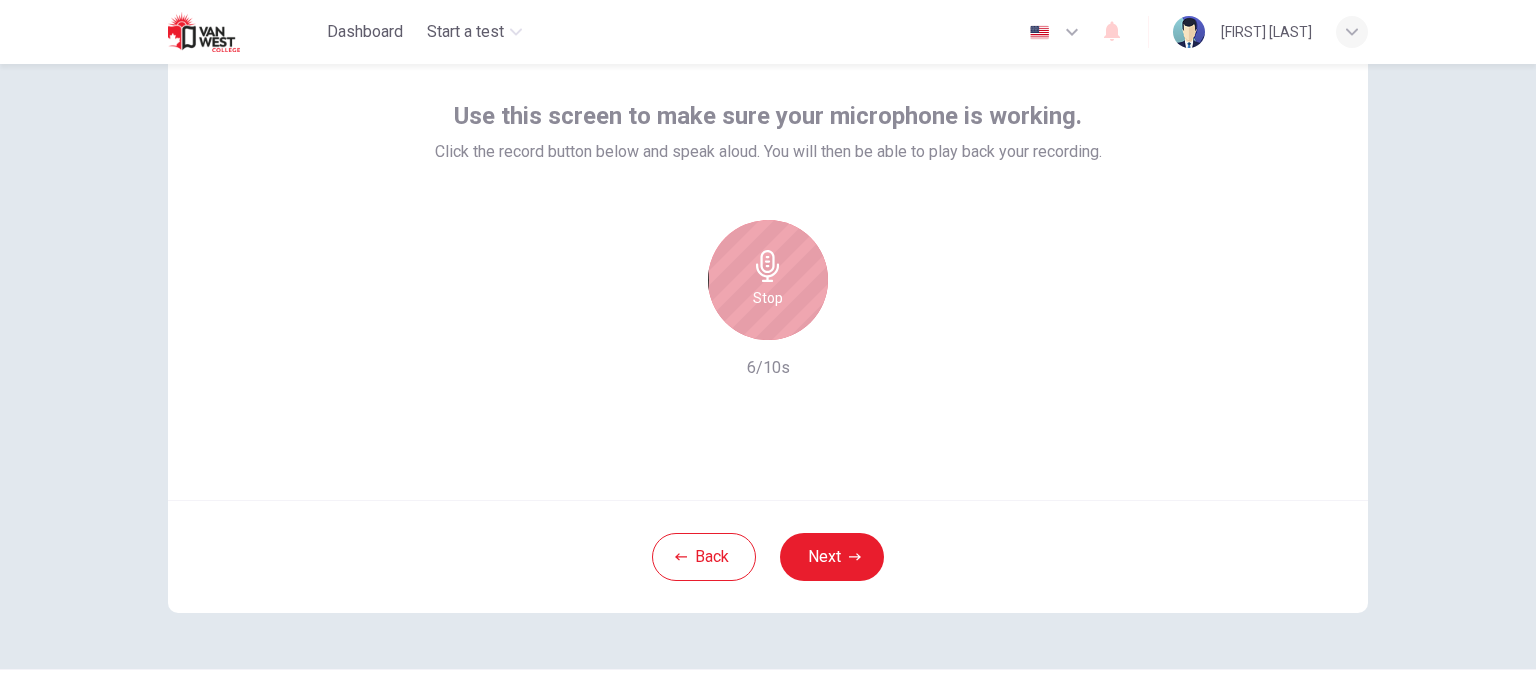 click at bounding box center (768, 266) 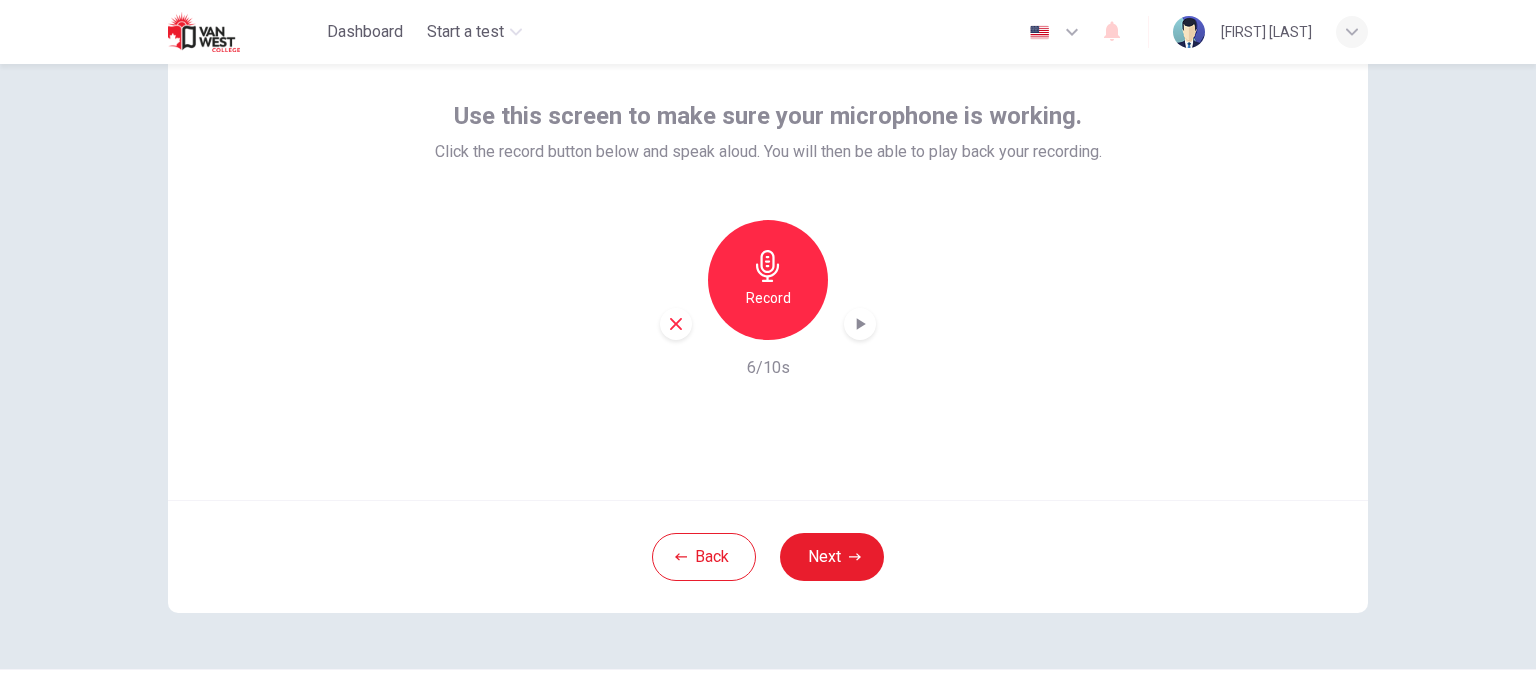 click at bounding box center (860, 324) 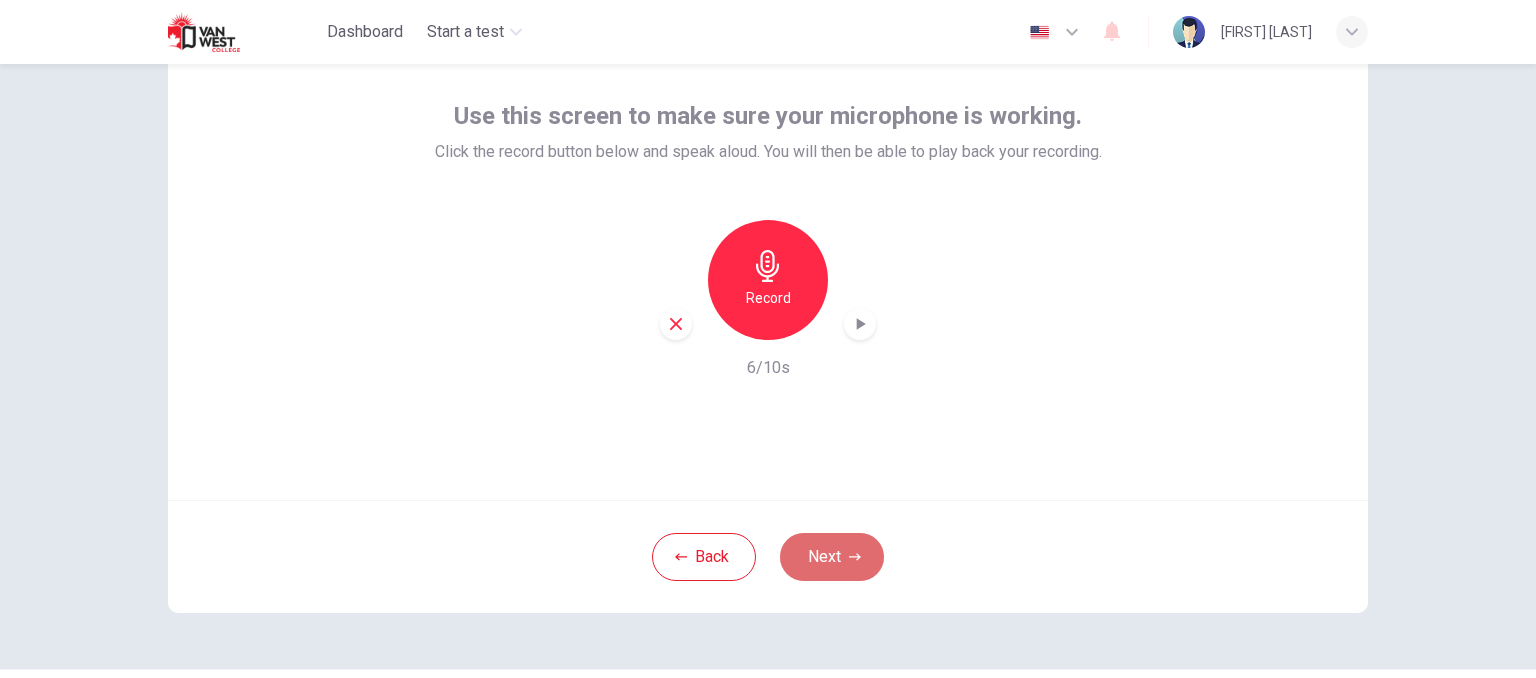 click on "Next" at bounding box center [832, 557] 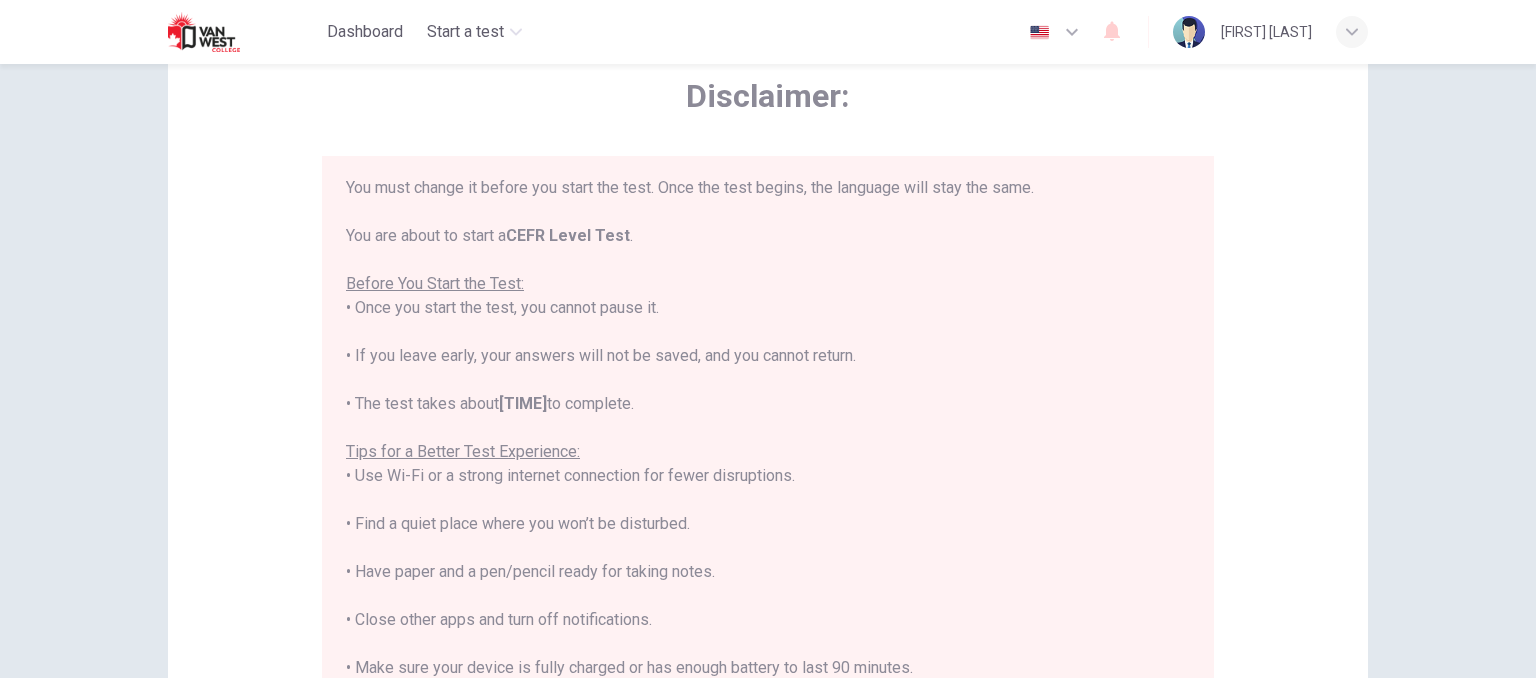 scroll, scrollTop: 191, scrollLeft: 0, axis: vertical 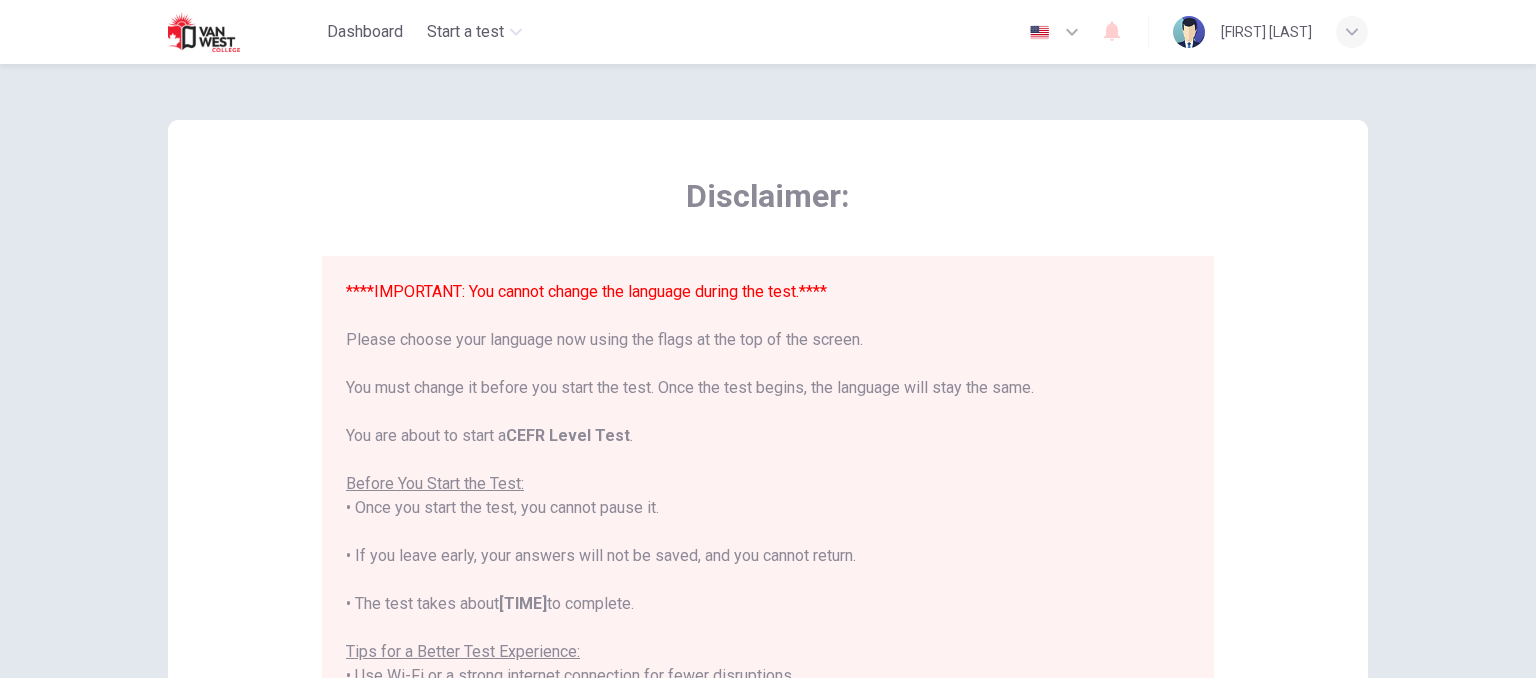 click at bounding box center (1072, 32) 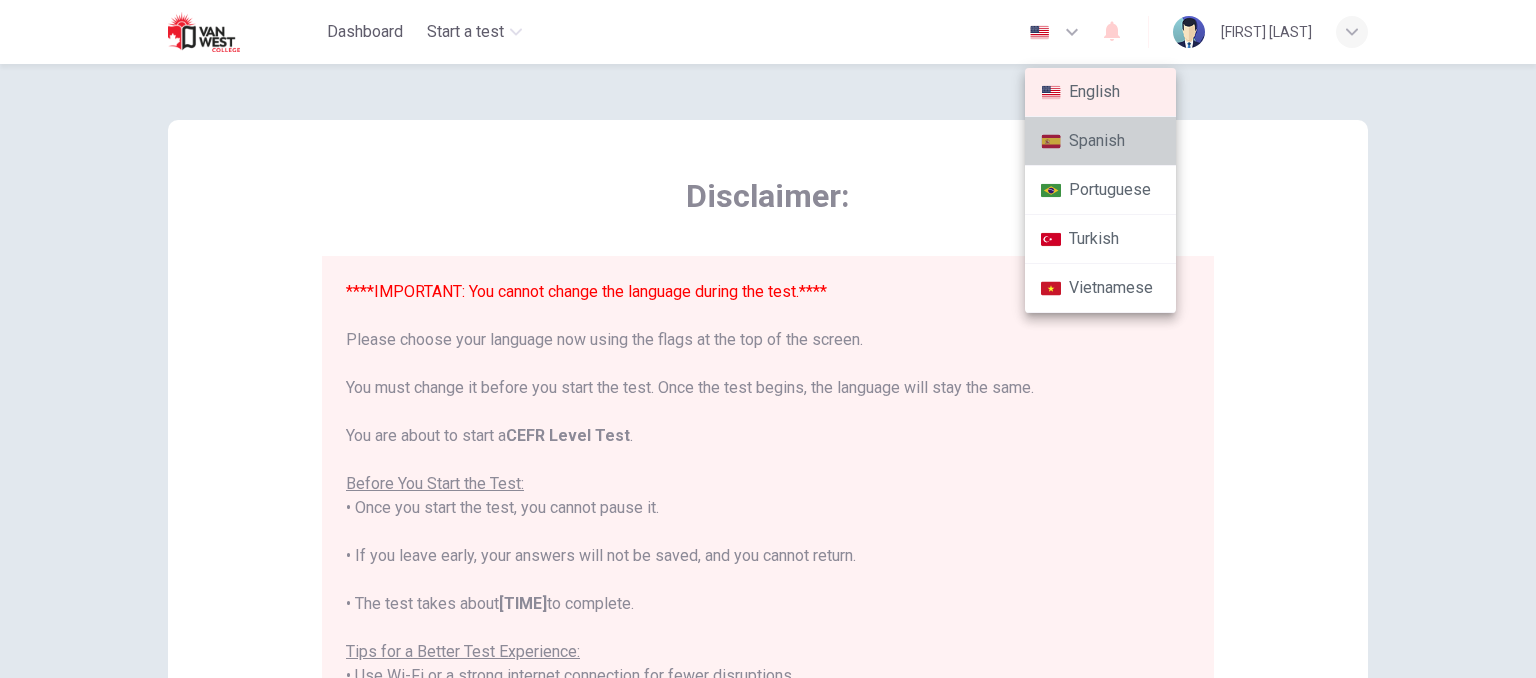 click on "Spanish" at bounding box center [1100, 141] 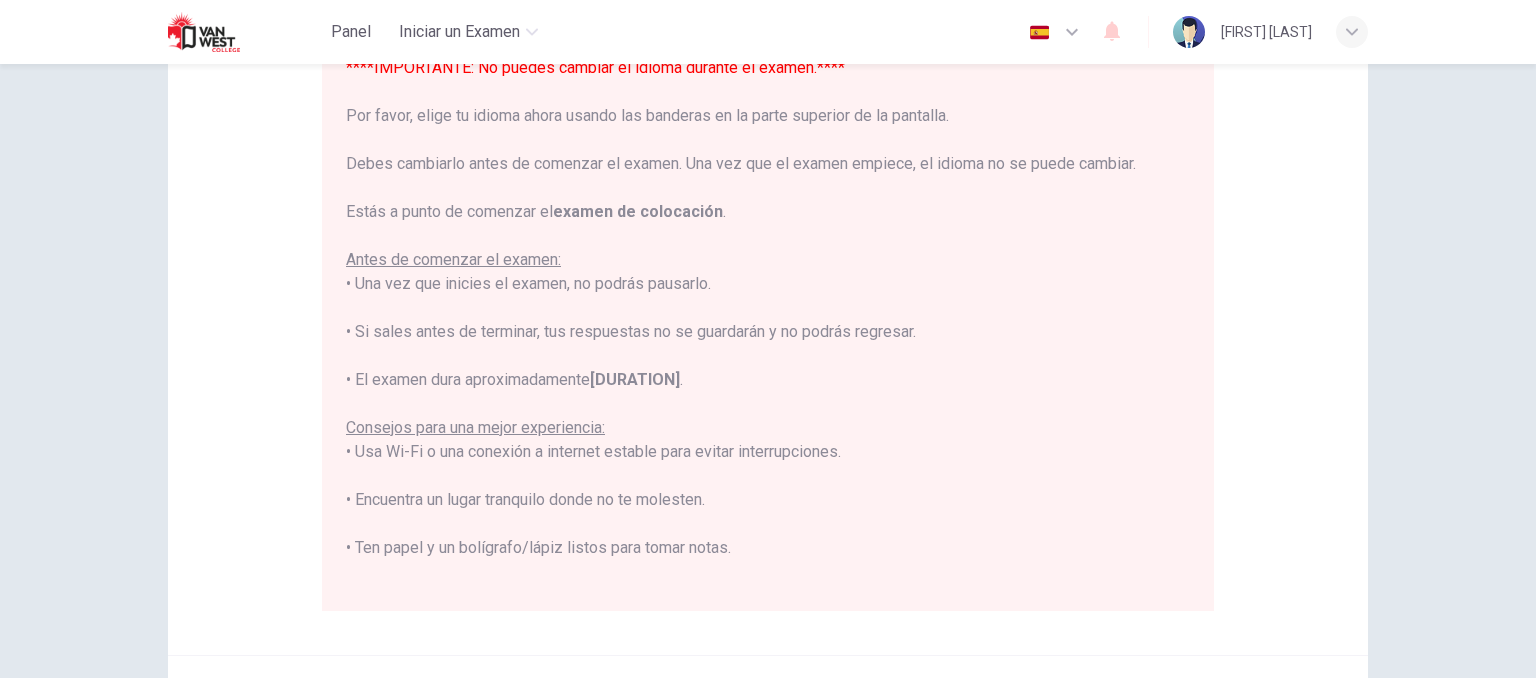 scroll, scrollTop: 300, scrollLeft: 0, axis: vertical 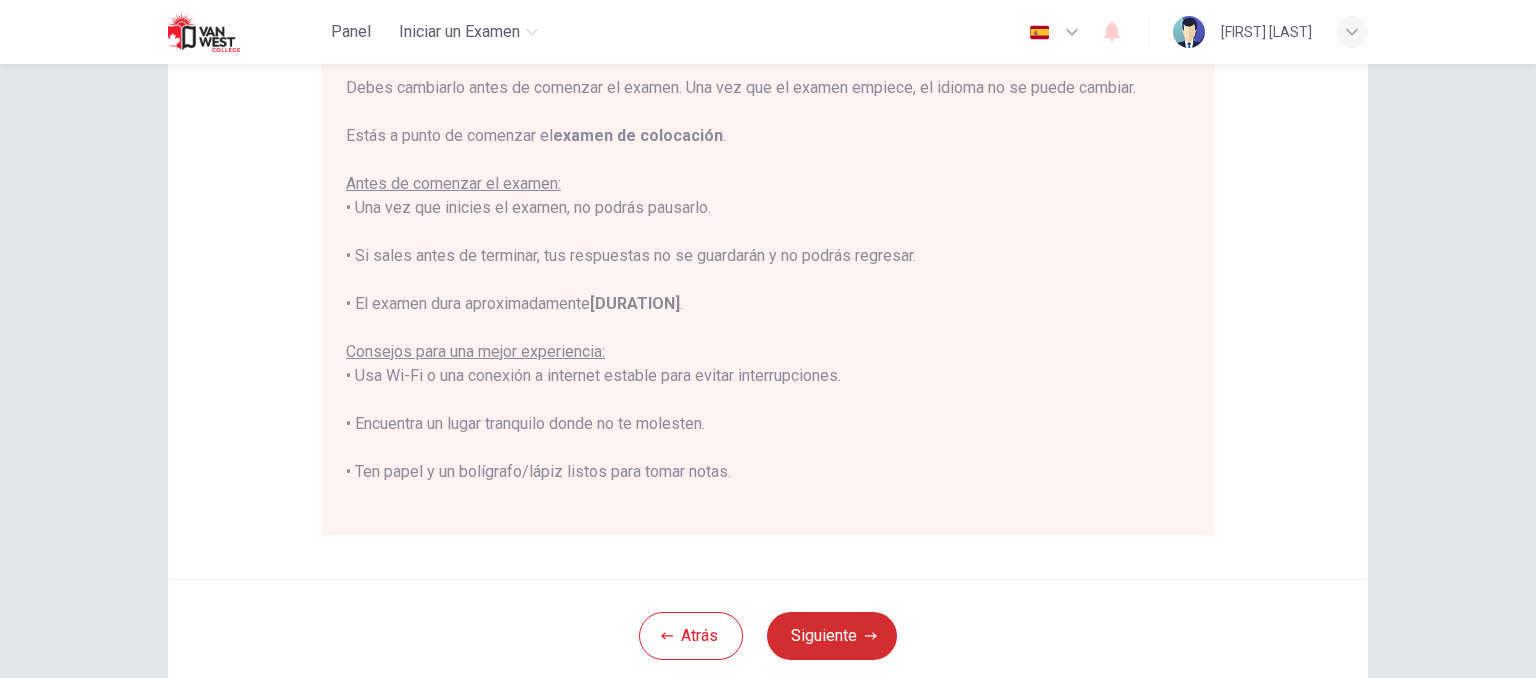 click on "Siguiente" at bounding box center (832, 636) 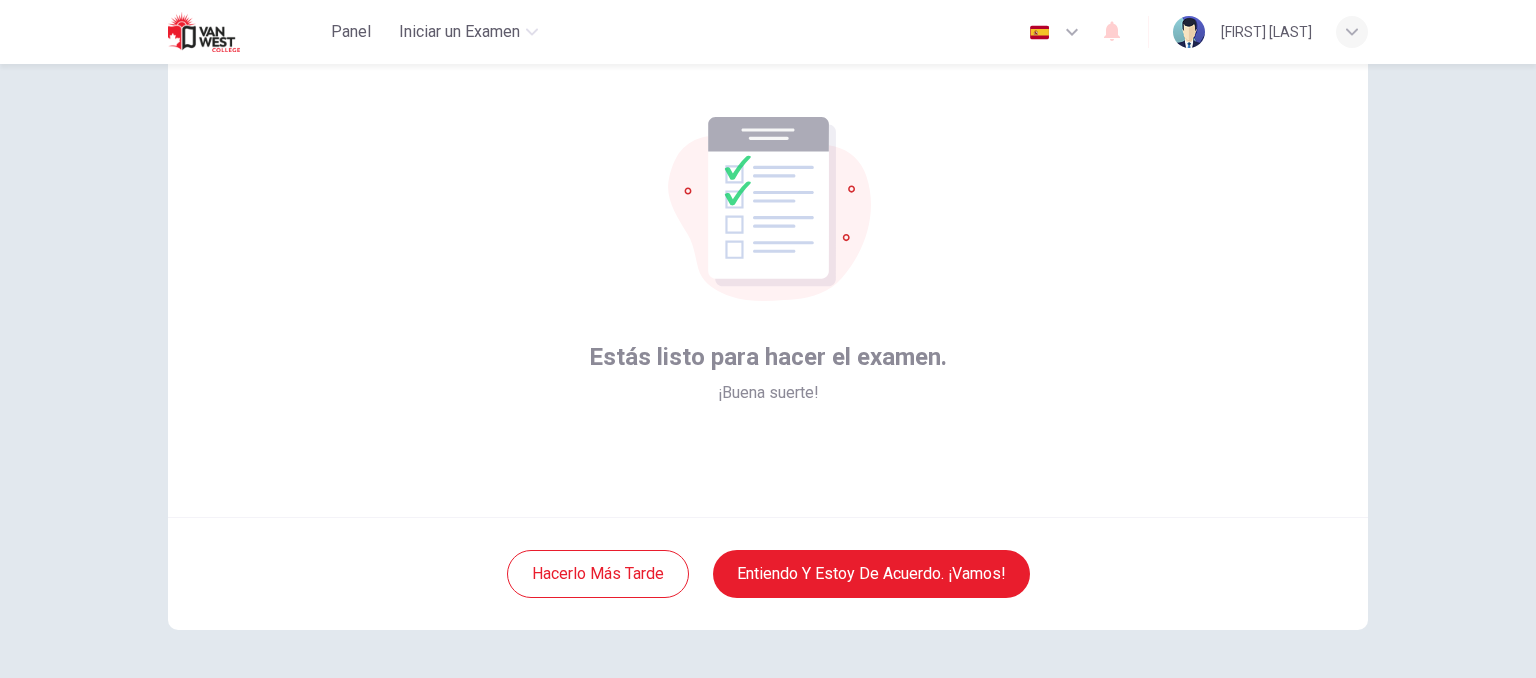scroll, scrollTop: 0, scrollLeft: 0, axis: both 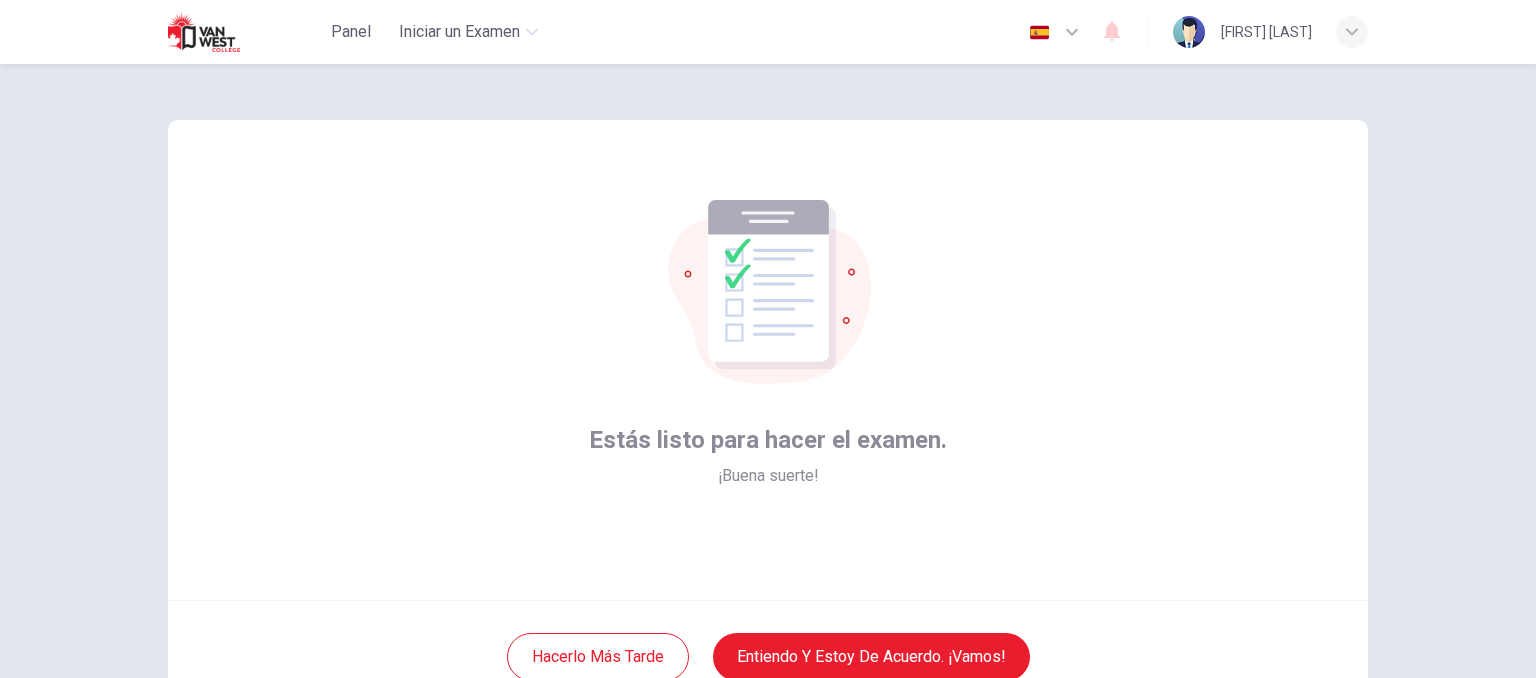 click at bounding box center (1072, 32) 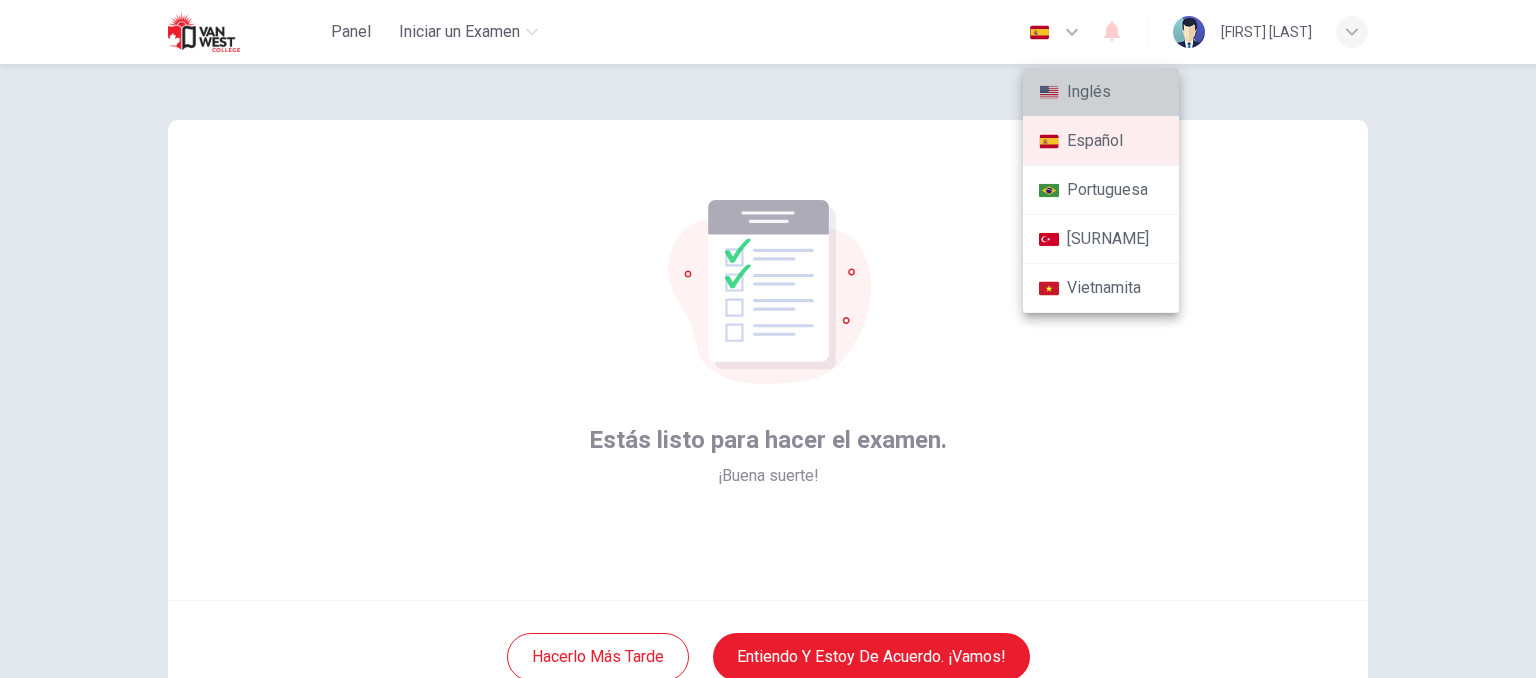 click on "Inglés" at bounding box center (1101, 92) 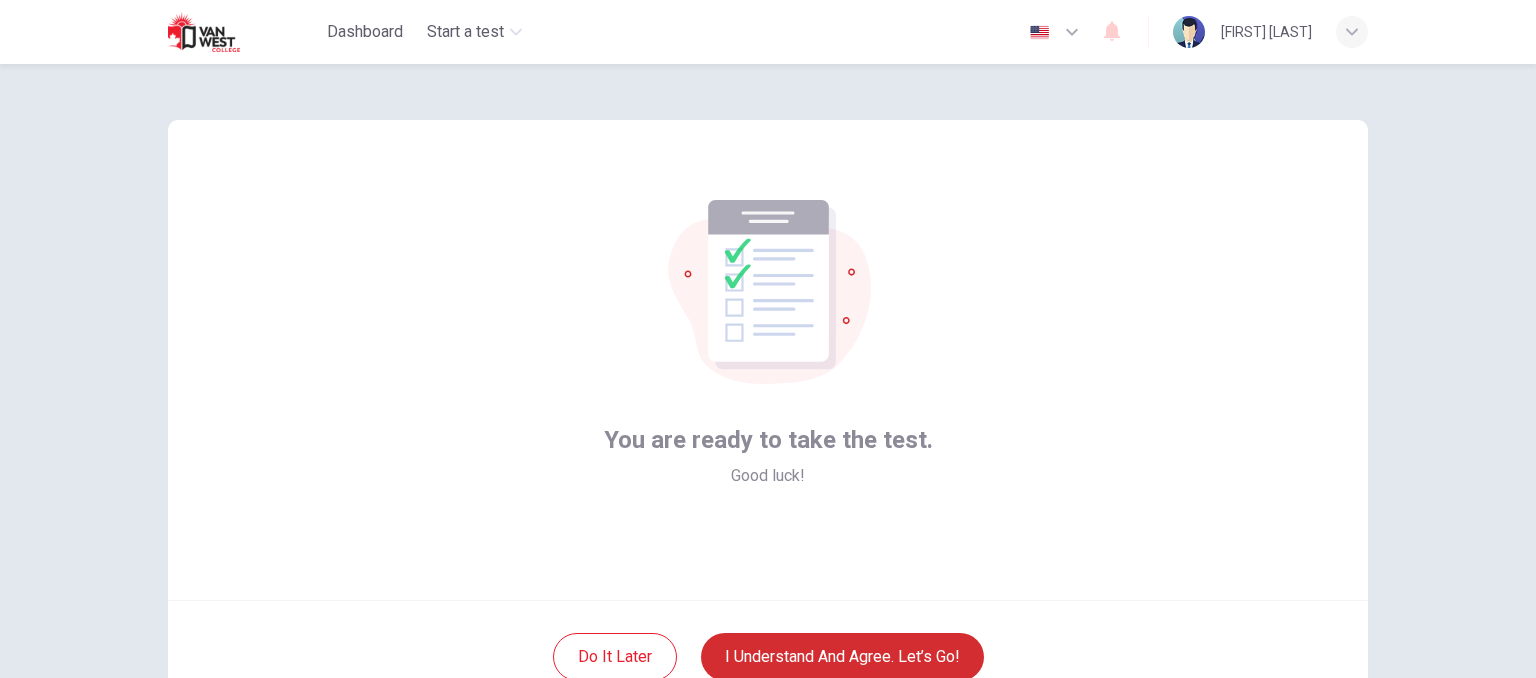 click on "I understand and agree. Let’s go!" at bounding box center [842, 657] 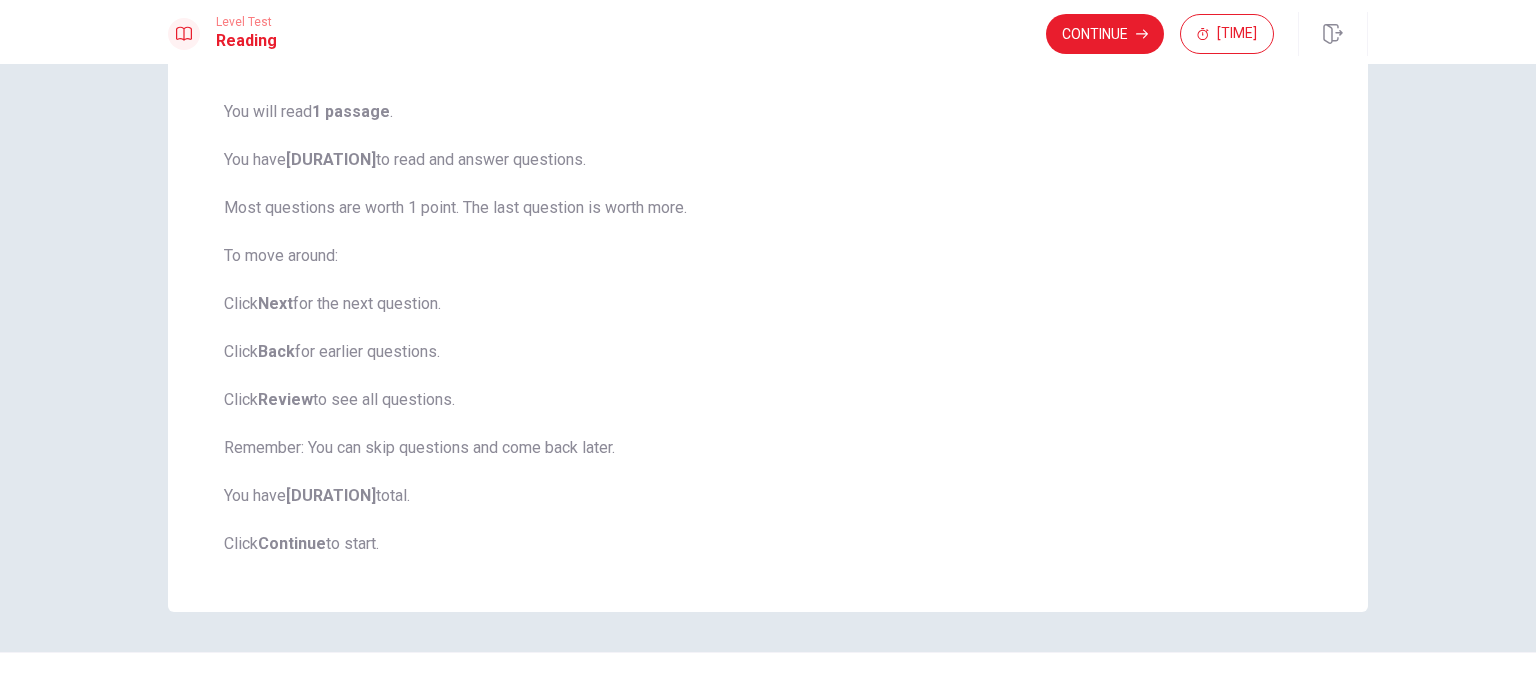 scroll, scrollTop: 178, scrollLeft: 0, axis: vertical 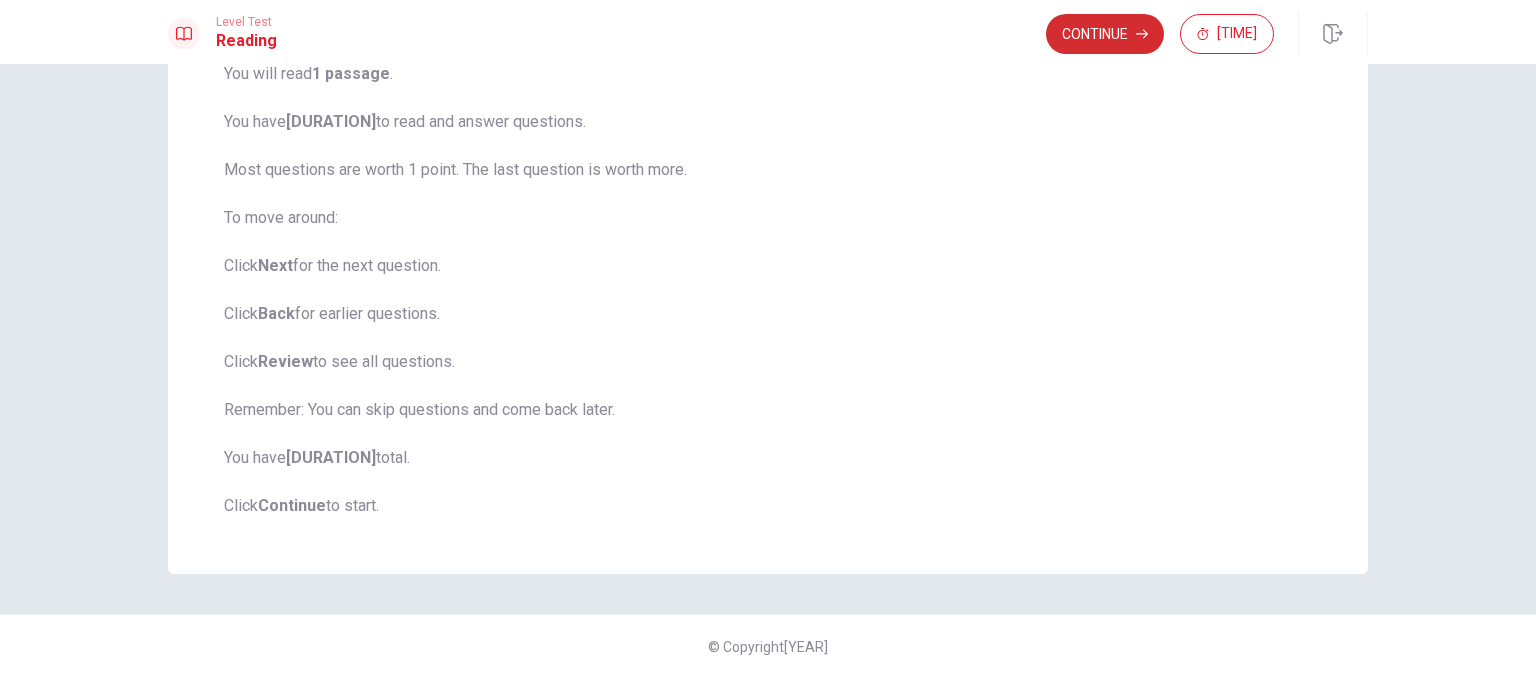 click on "Continue" at bounding box center (1105, 34) 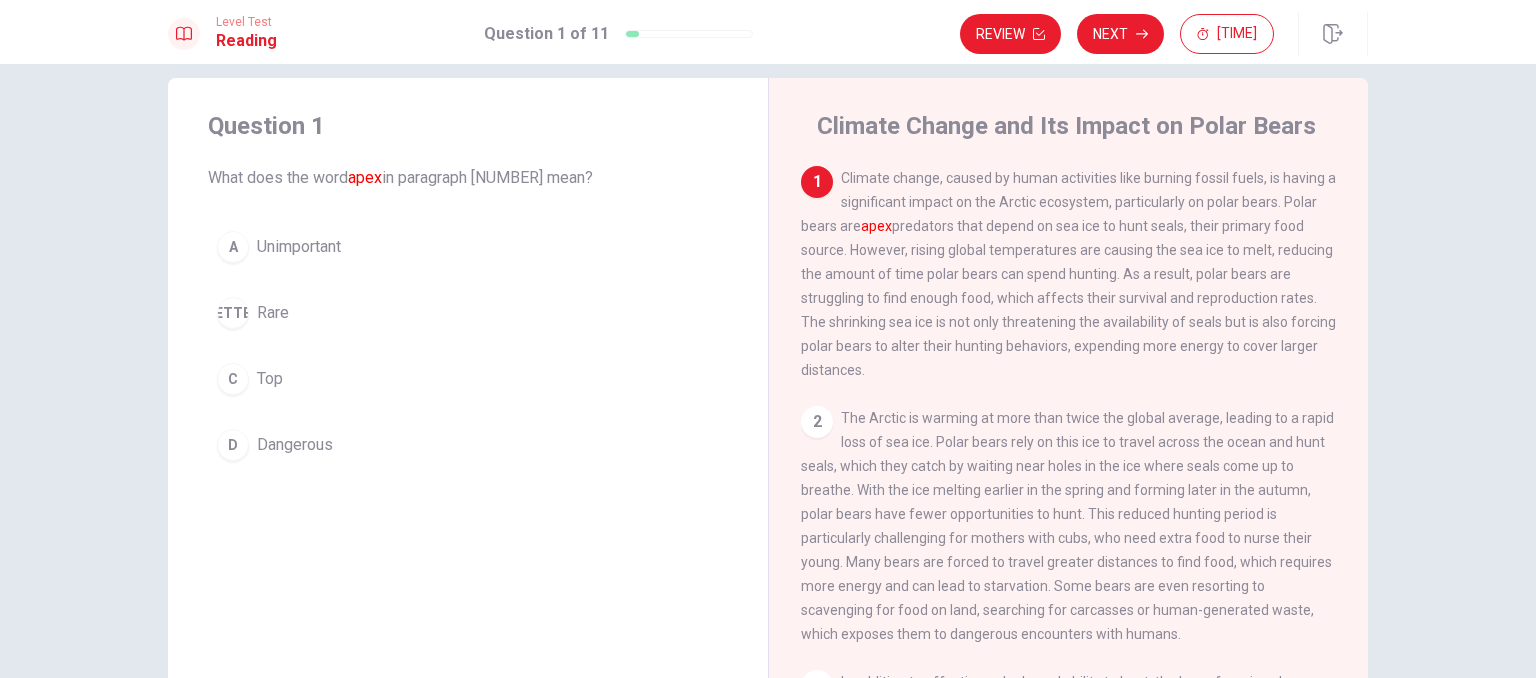 scroll, scrollTop: 0, scrollLeft: 0, axis: both 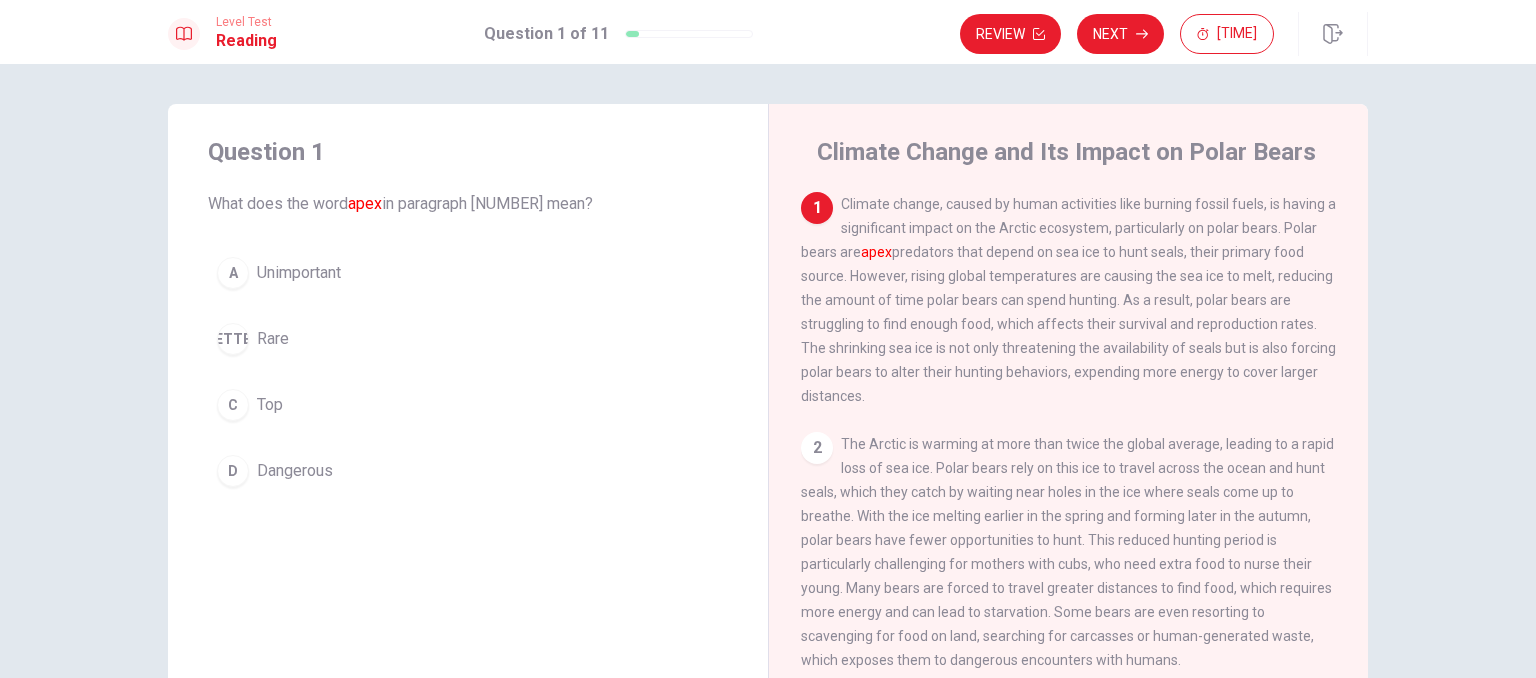 click on "Unimportant" at bounding box center [299, 273] 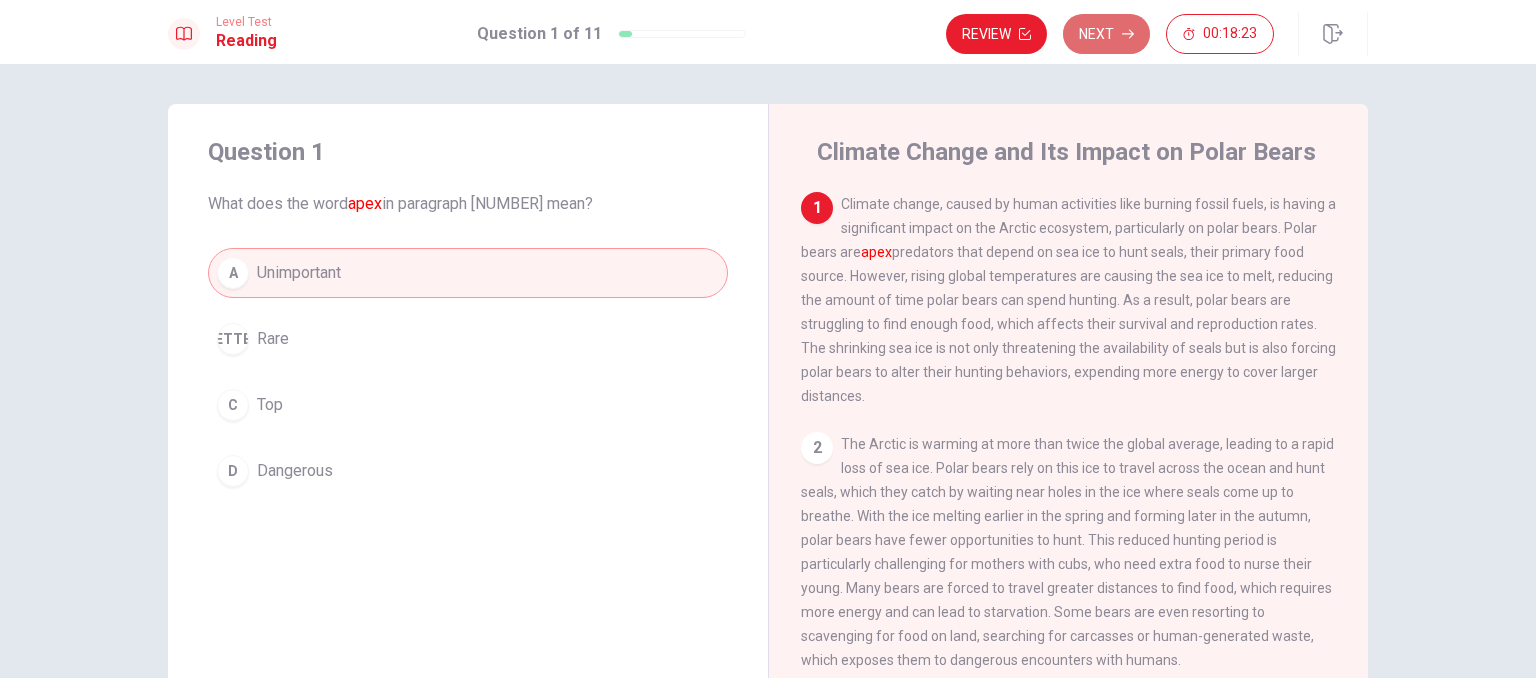 click on "Next" at bounding box center (1106, 34) 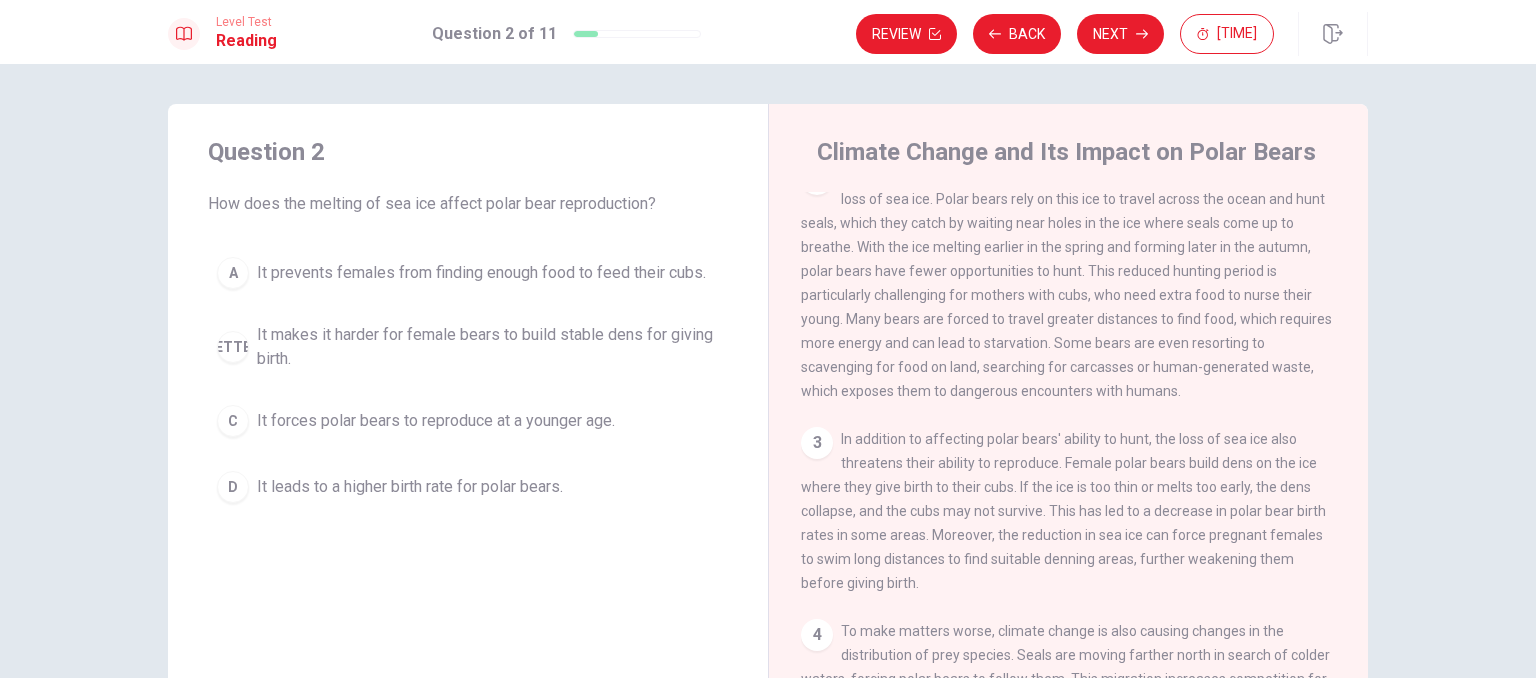 scroll, scrollTop: 236, scrollLeft: 0, axis: vertical 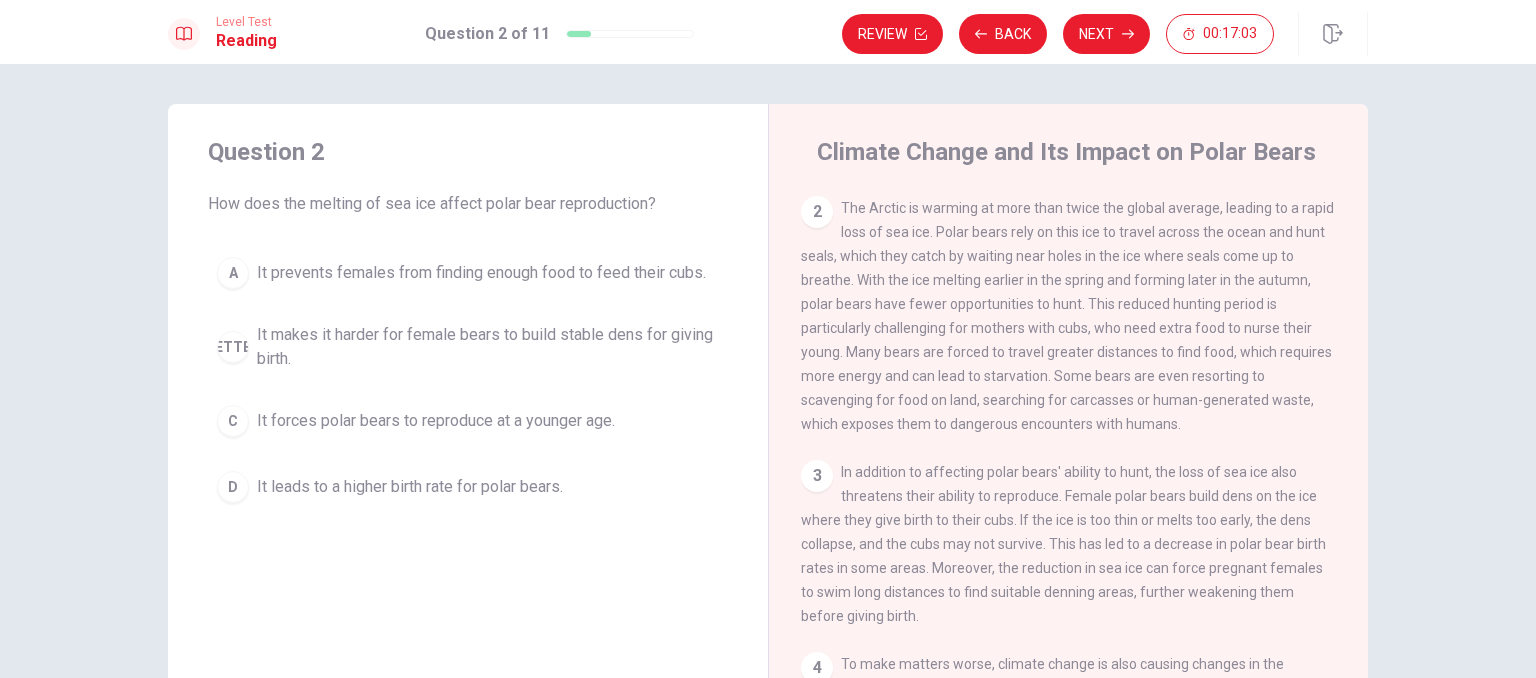 click on "[LETTER]" at bounding box center [233, 273] 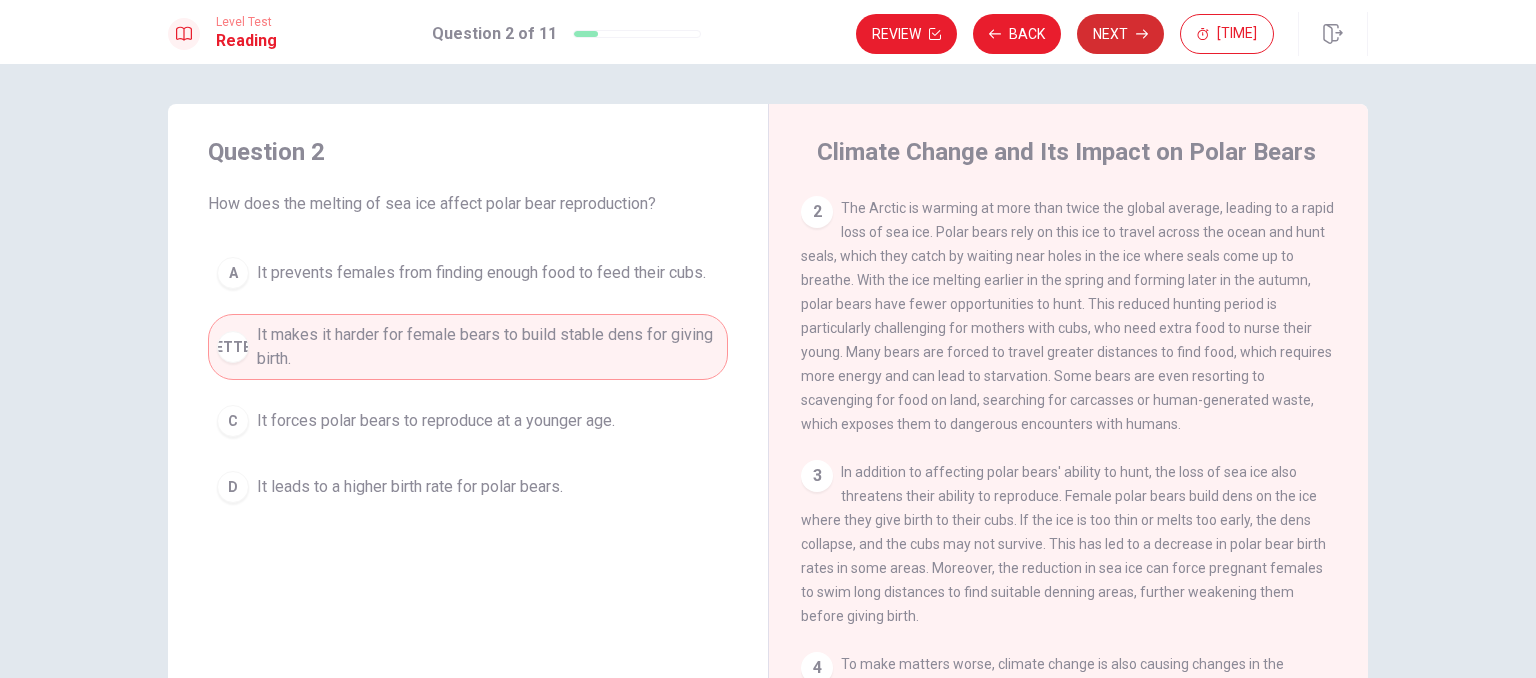 click on "Next" at bounding box center [1120, 34] 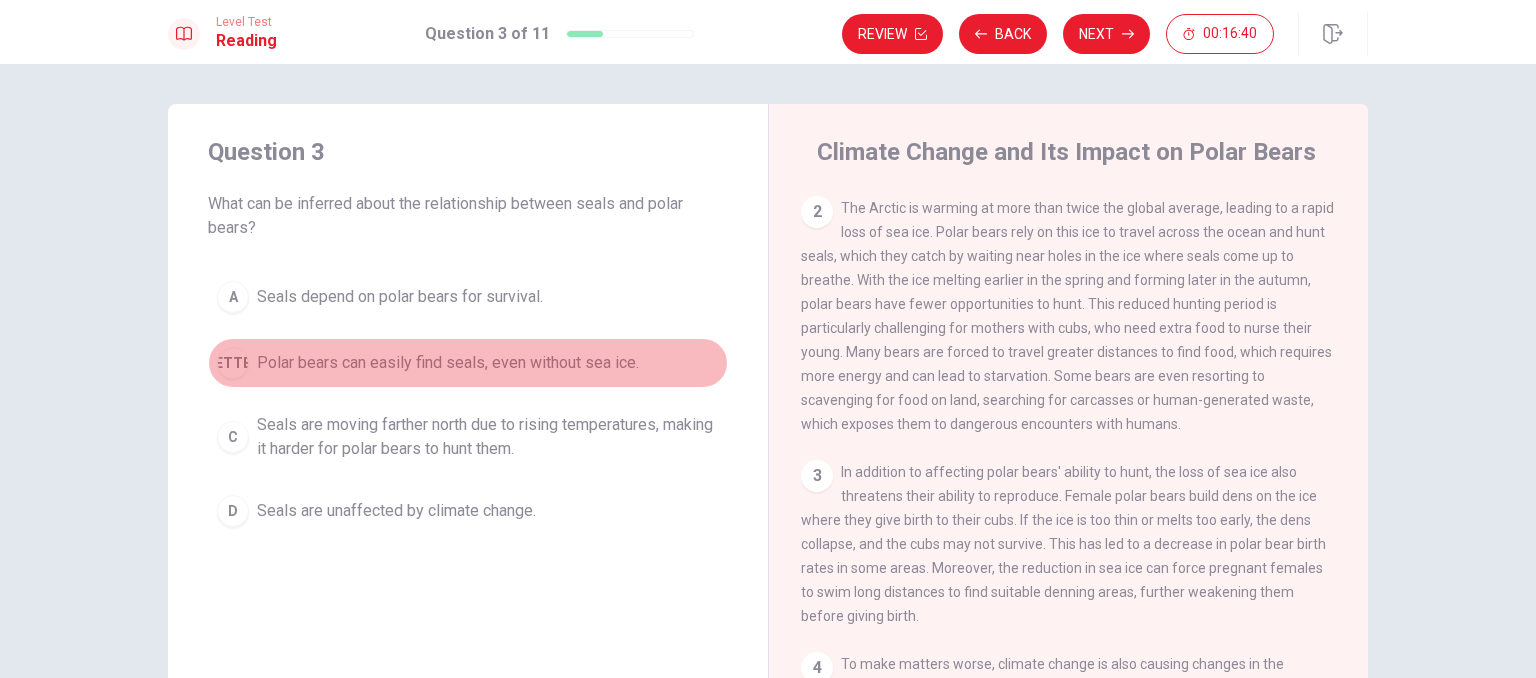click on "Polar bears can easily find seals, even without sea ice." at bounding box center (400, 297) 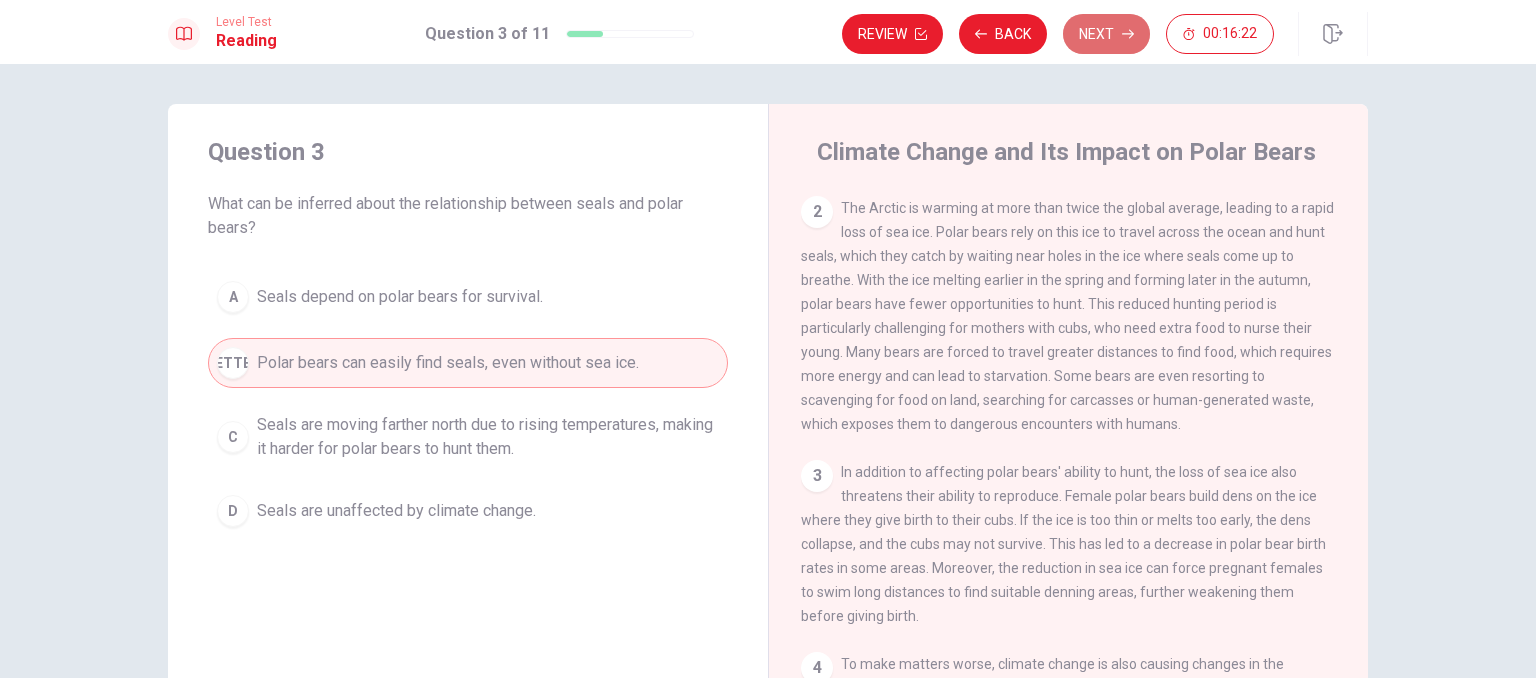 click at bounding box center (921, 34) 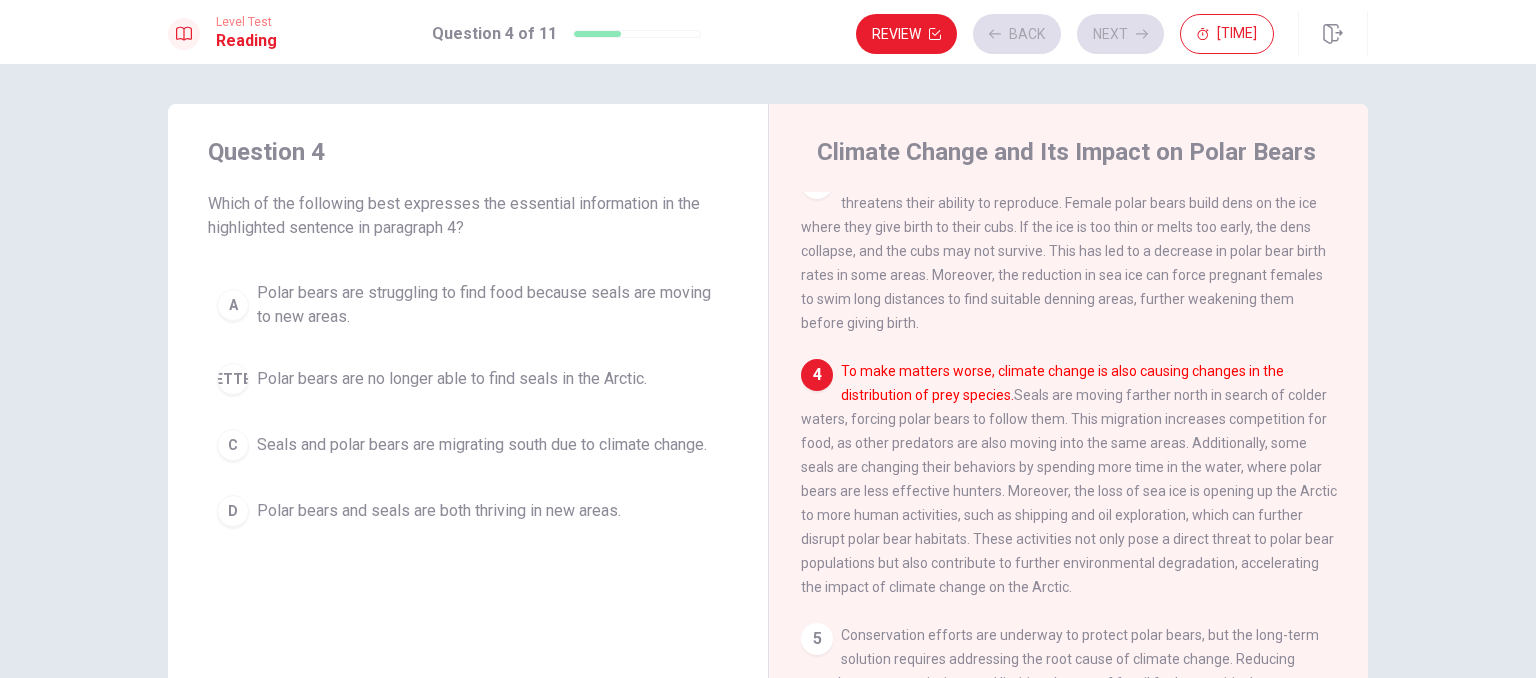 scroll, scrollTop: 589, scrollLeft: 0, axis: vertical 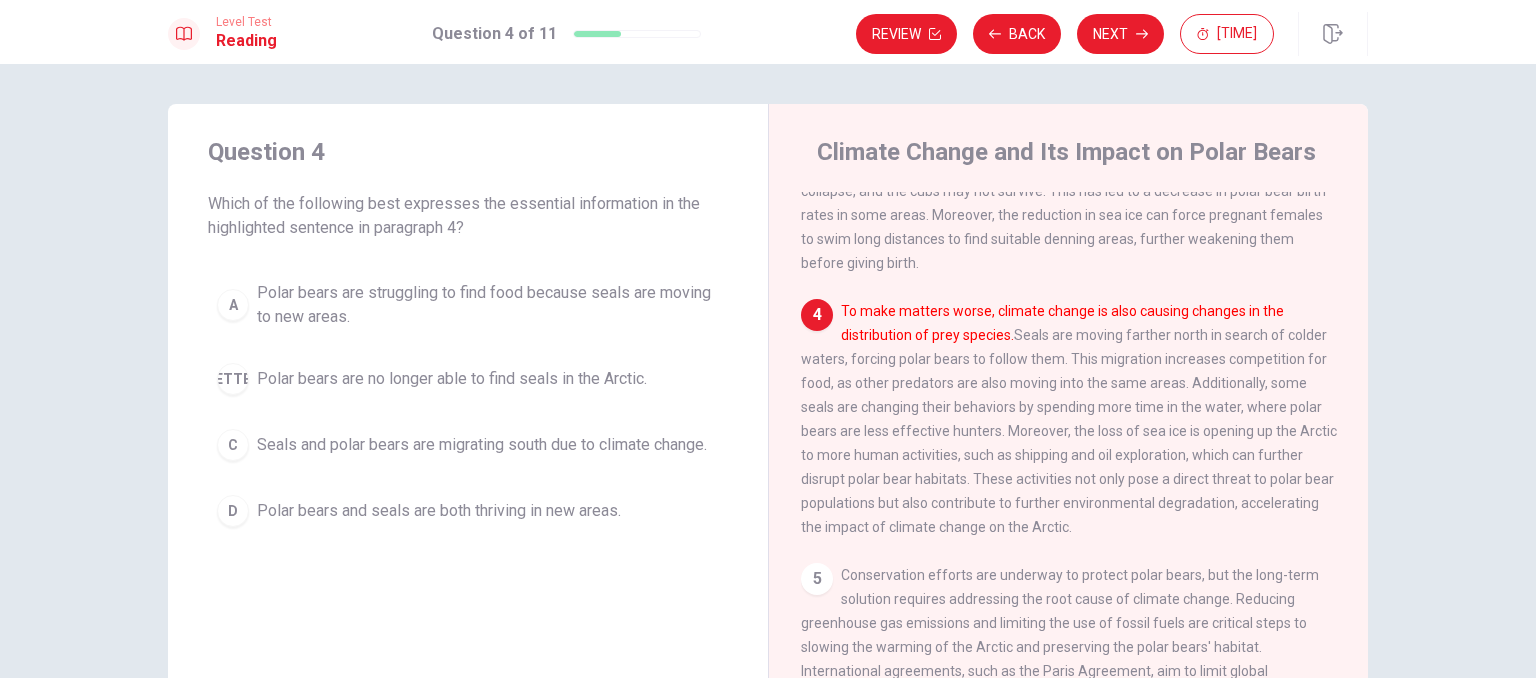click on "Polar bears are no longer able to find seals in the Arctic." at bounding box center (488, 305) 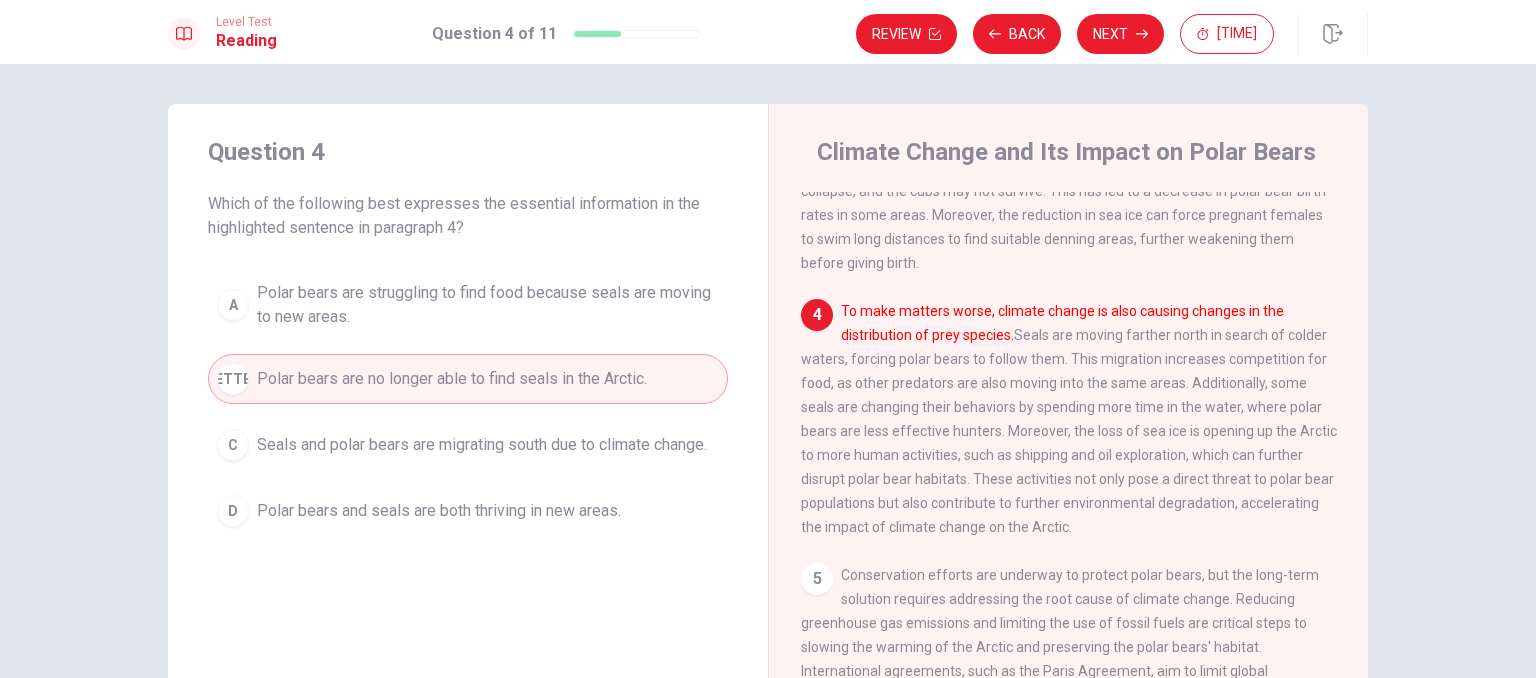 click on "Seals and polar bears are migrating south due to climate change." at bounding box center (488, 305) 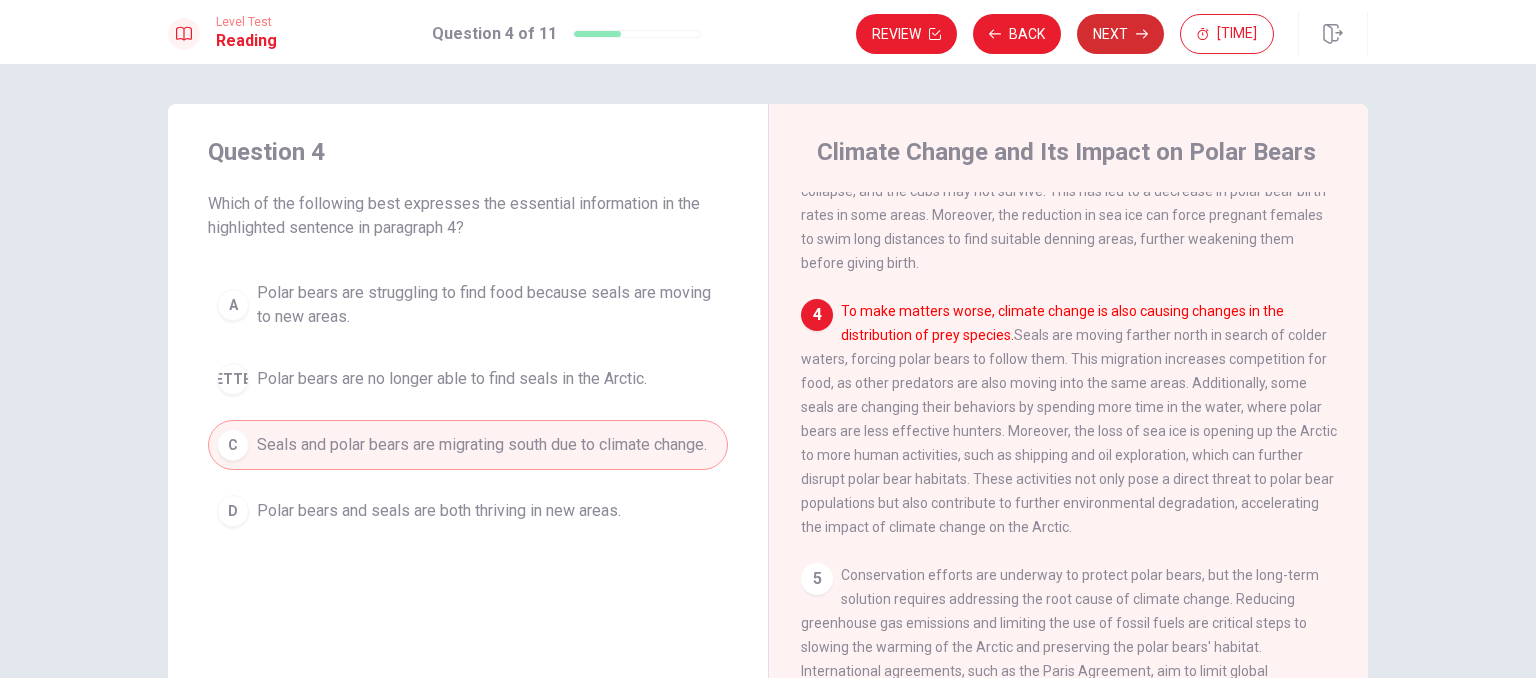 click on "Next" at bounding box center (1120, 34) 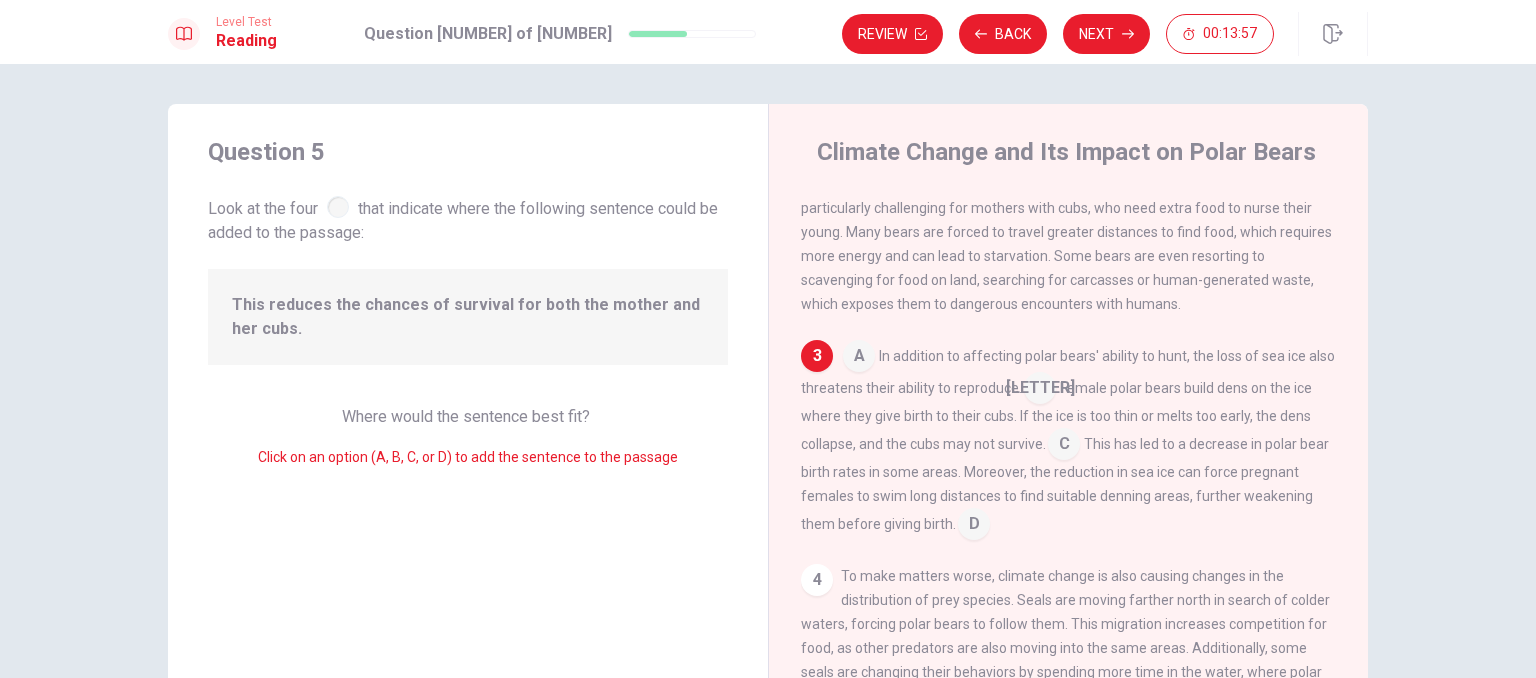 scroll, scrollTop: 344, scrollLeft: 0, axis: vertical 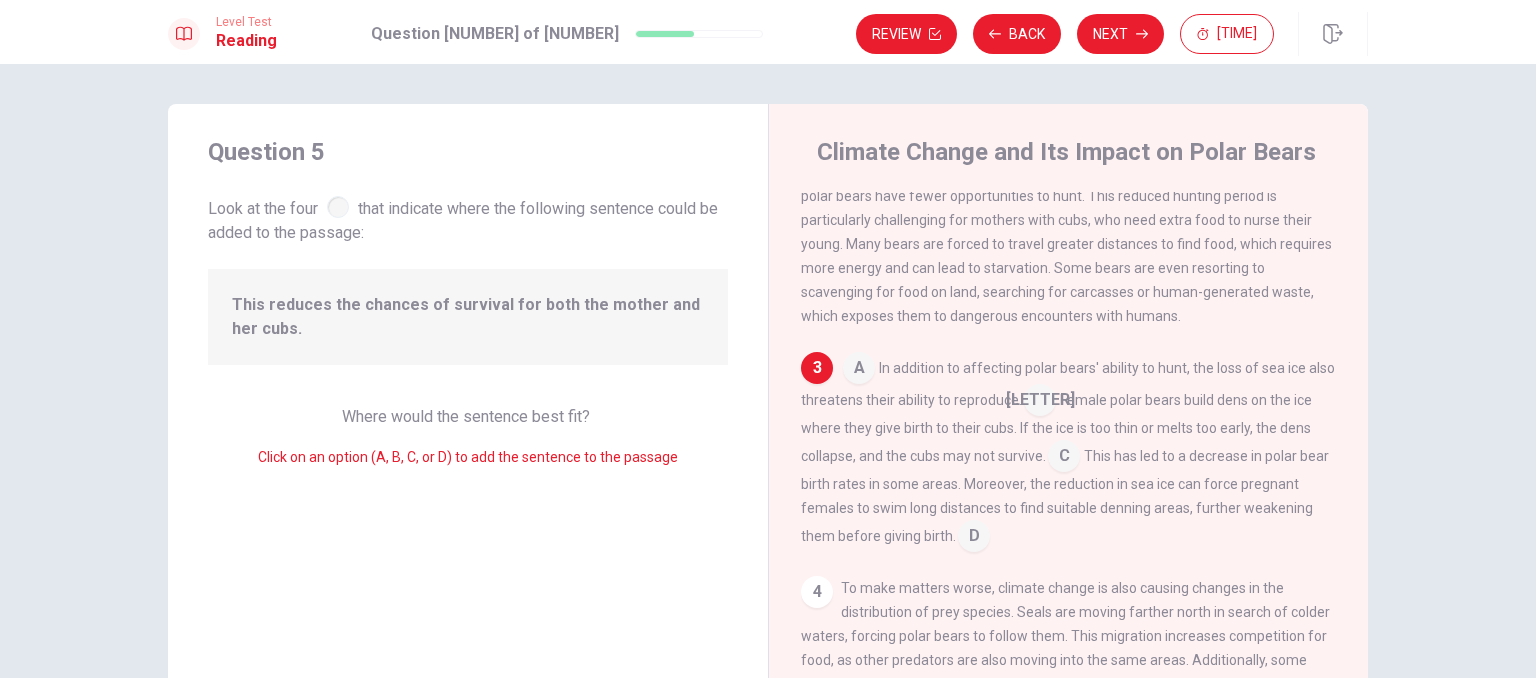 click at bounding box center [859, 370] 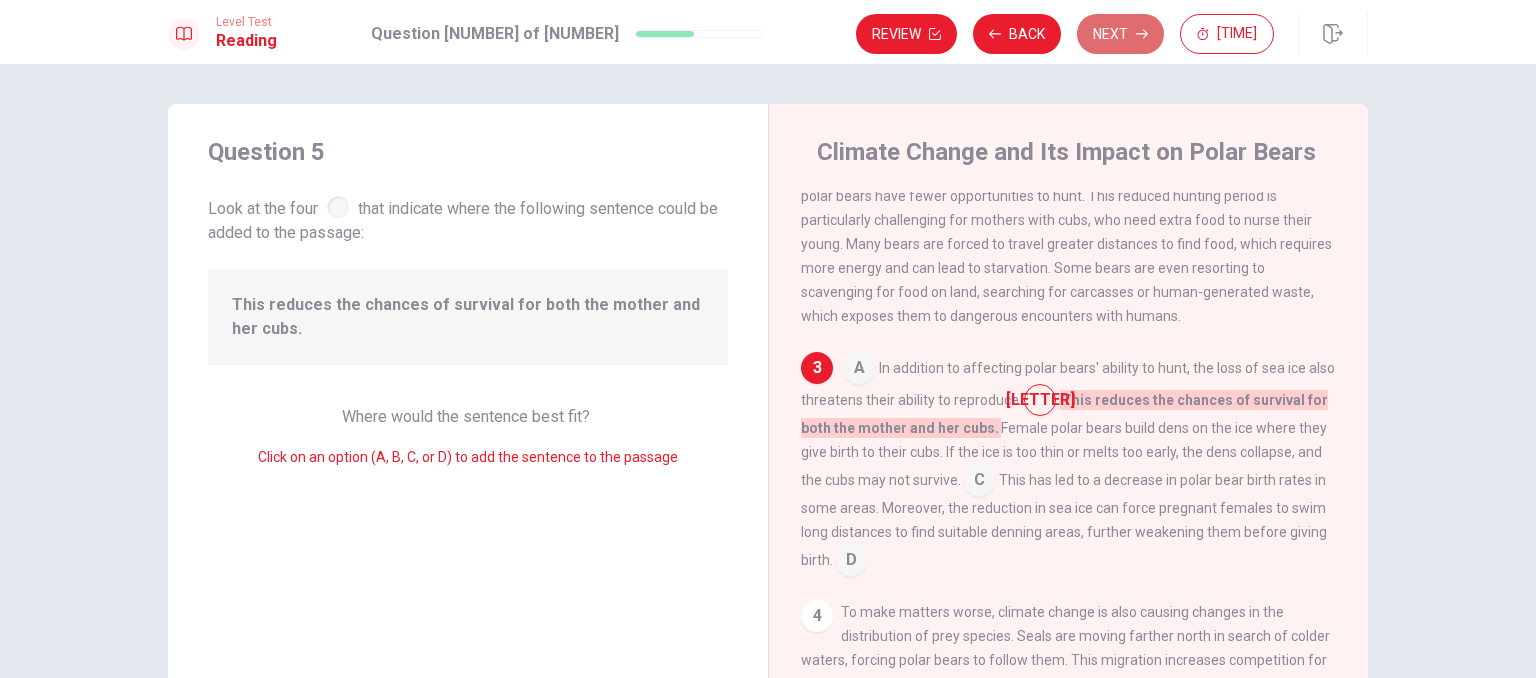 click on "Next" at bounding box center [1120, 34] 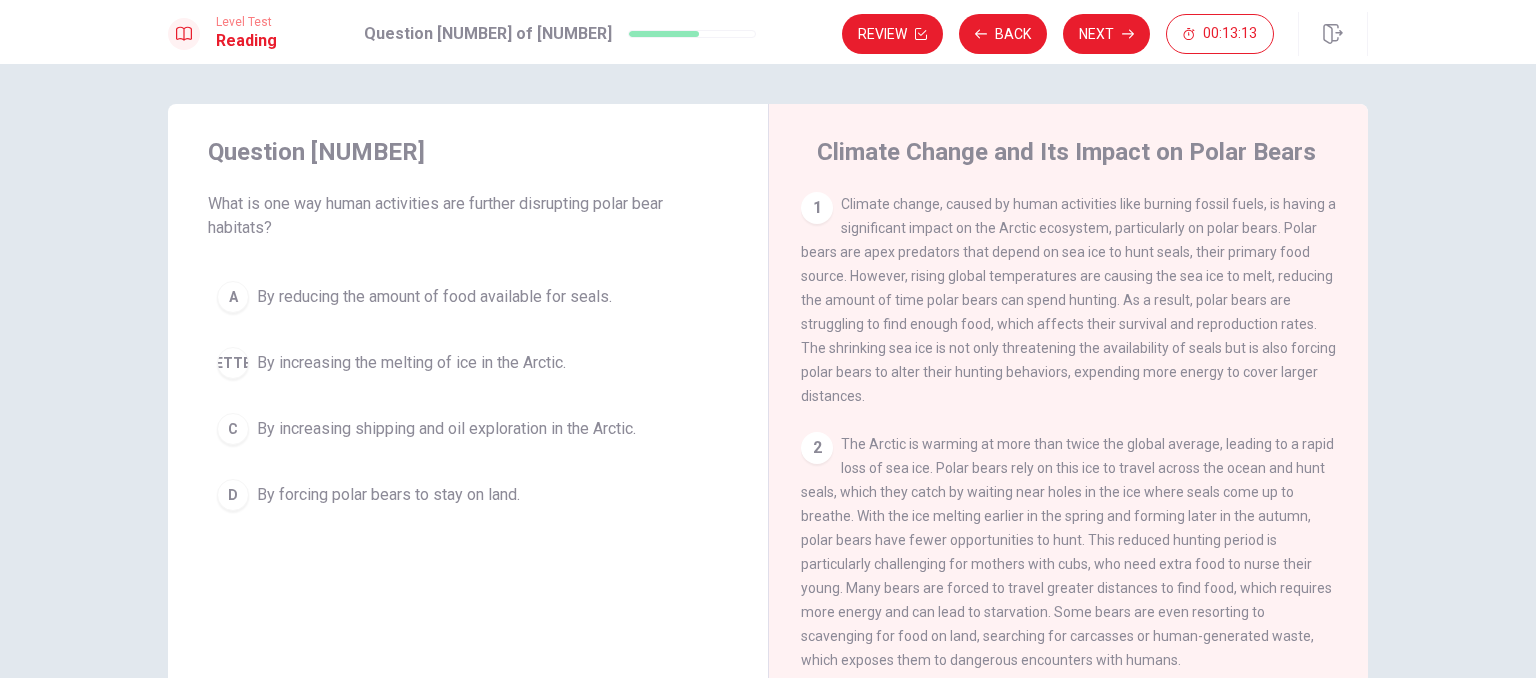 click on "[LETTER]" at bounding box center [233, 297] 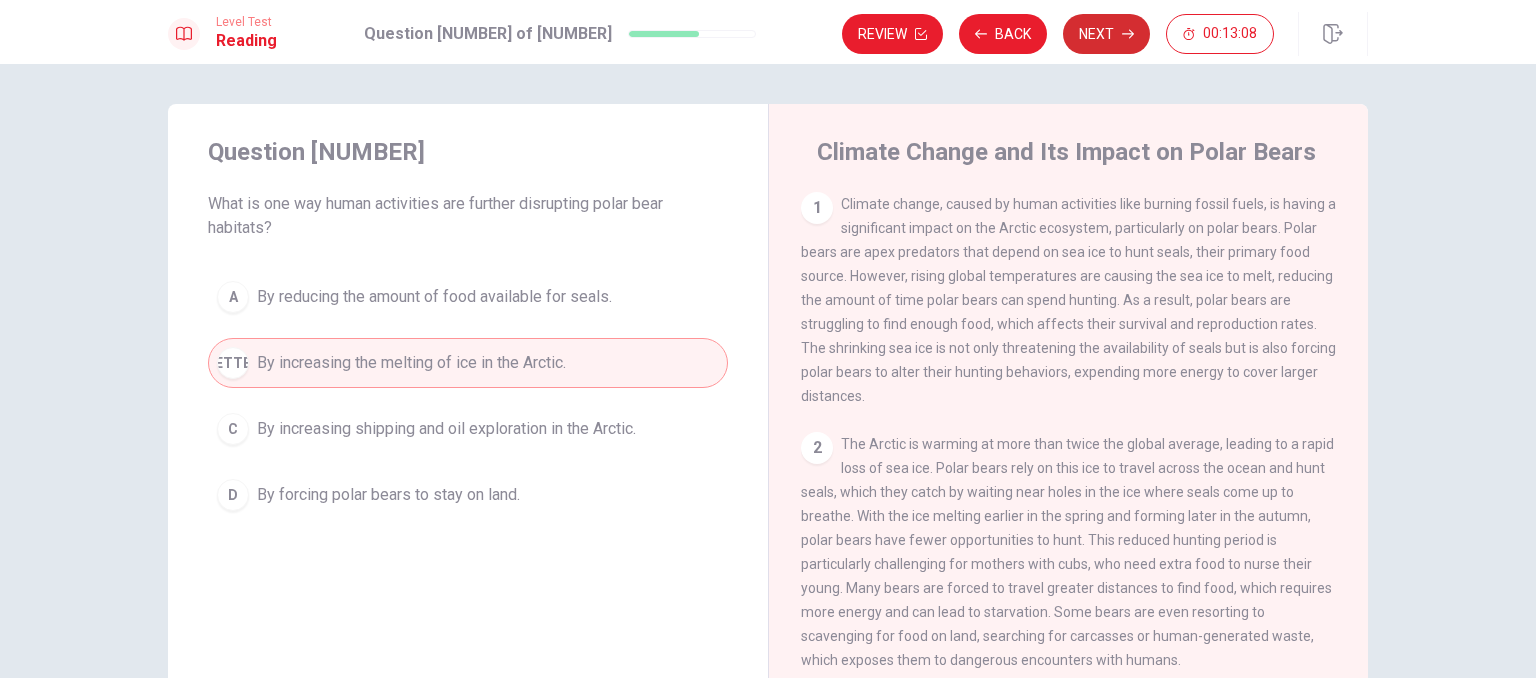 click on "Next" at bounding box center [1106, 34] 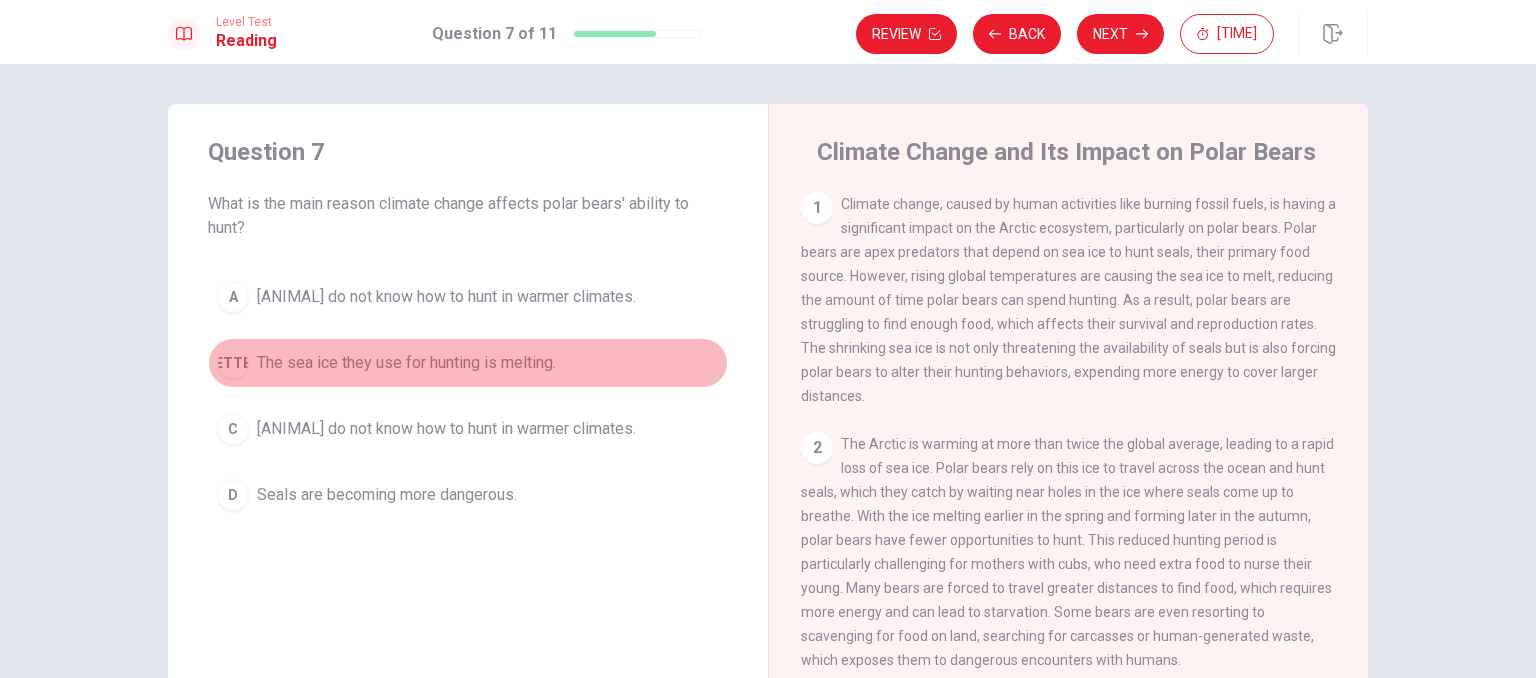 click on "B The sea ice they use for hunting is melting." at bounding box center (468, 363) 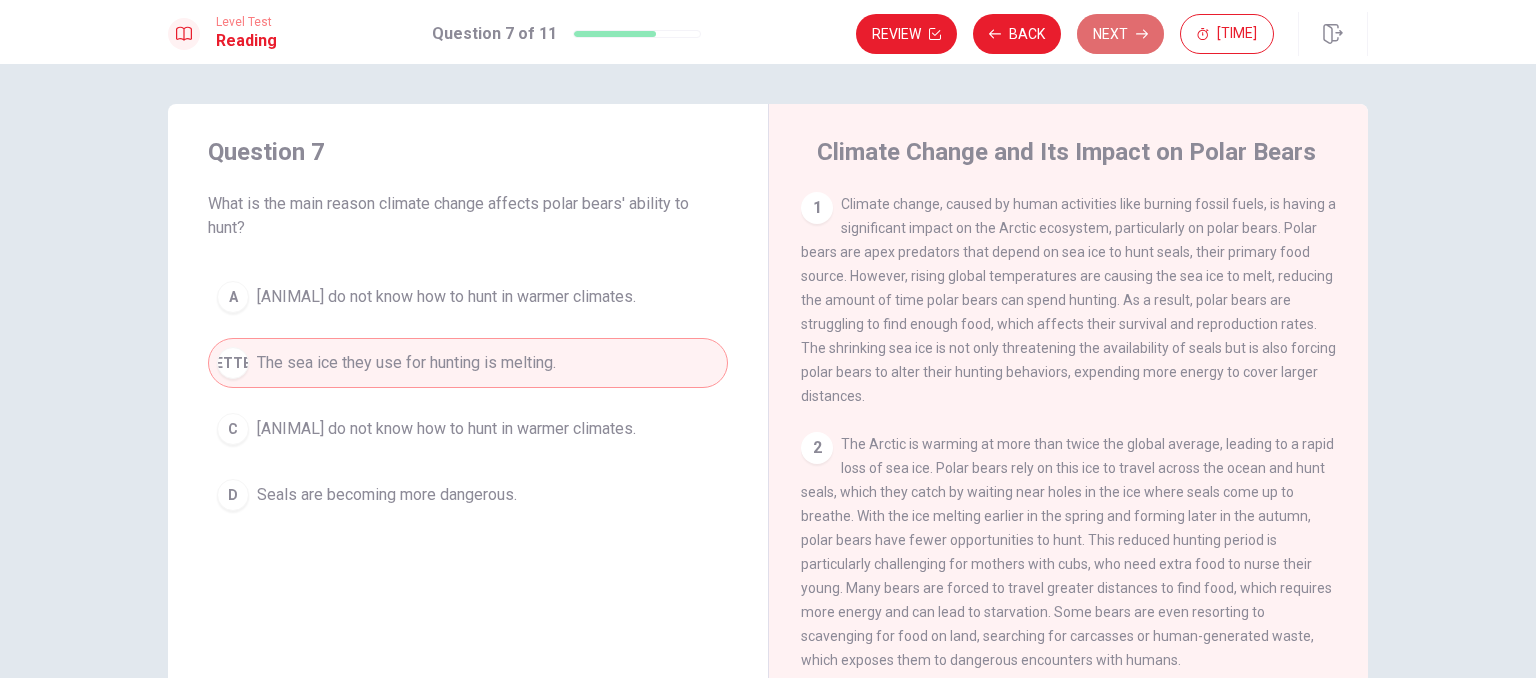 click on "Next" at bounding box center (1120, 34) 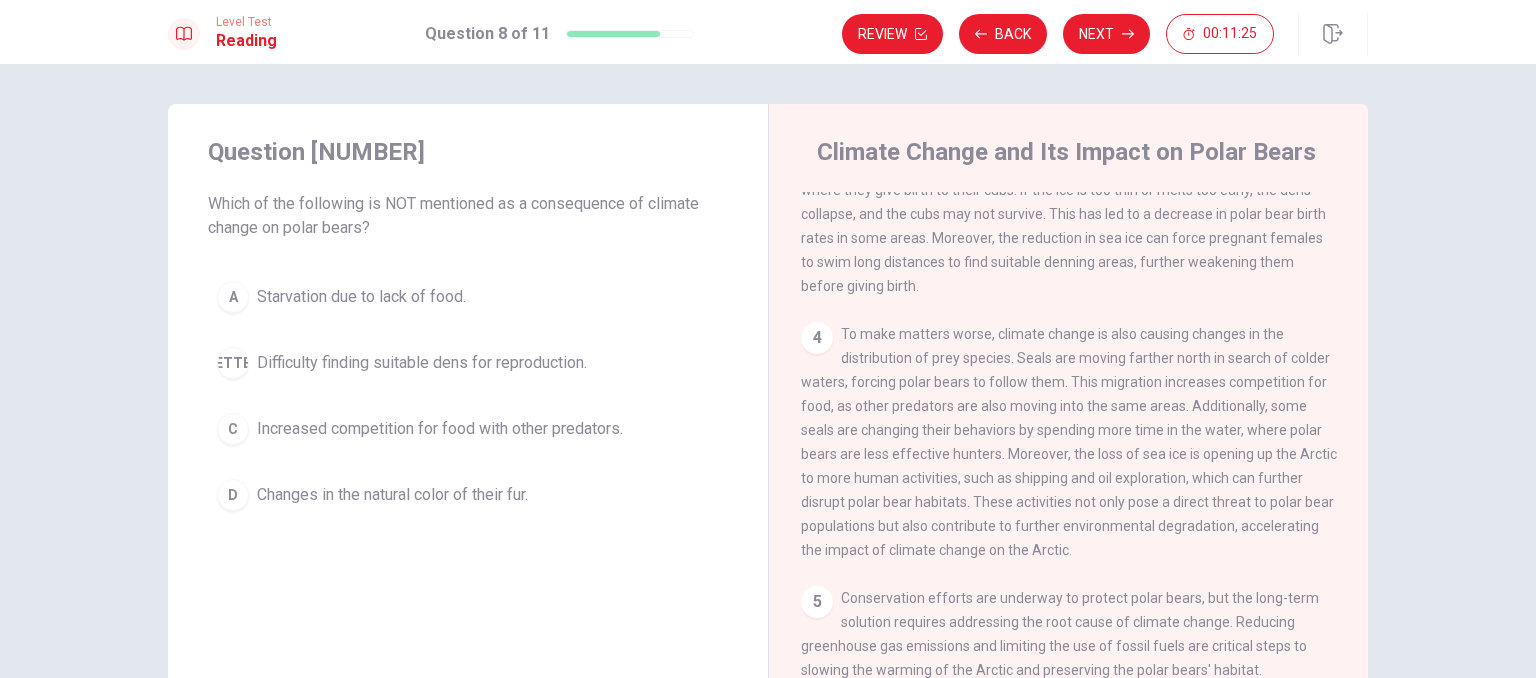 scroll, scrollTop: 600, scrollLeft: 0, axis: vertical 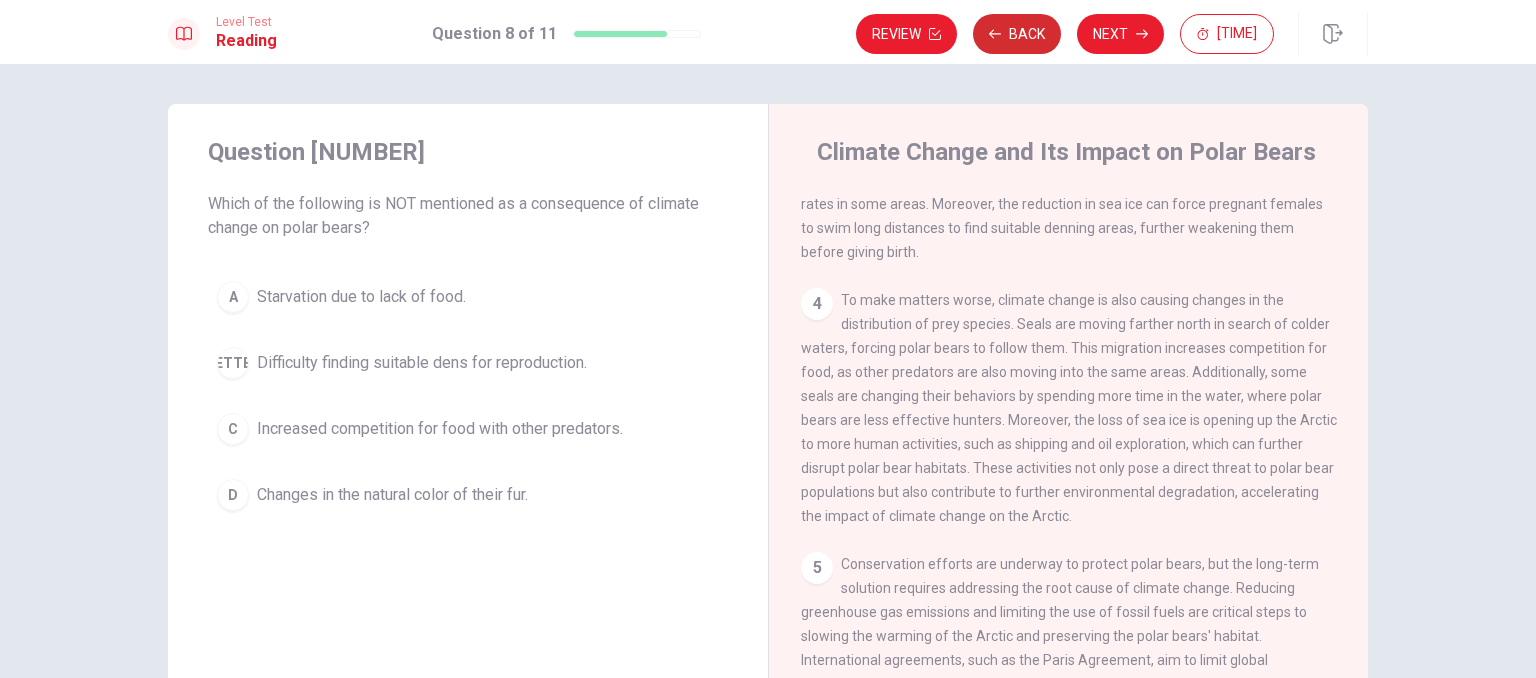 click on "Back" at bounding box center (1017, 34) 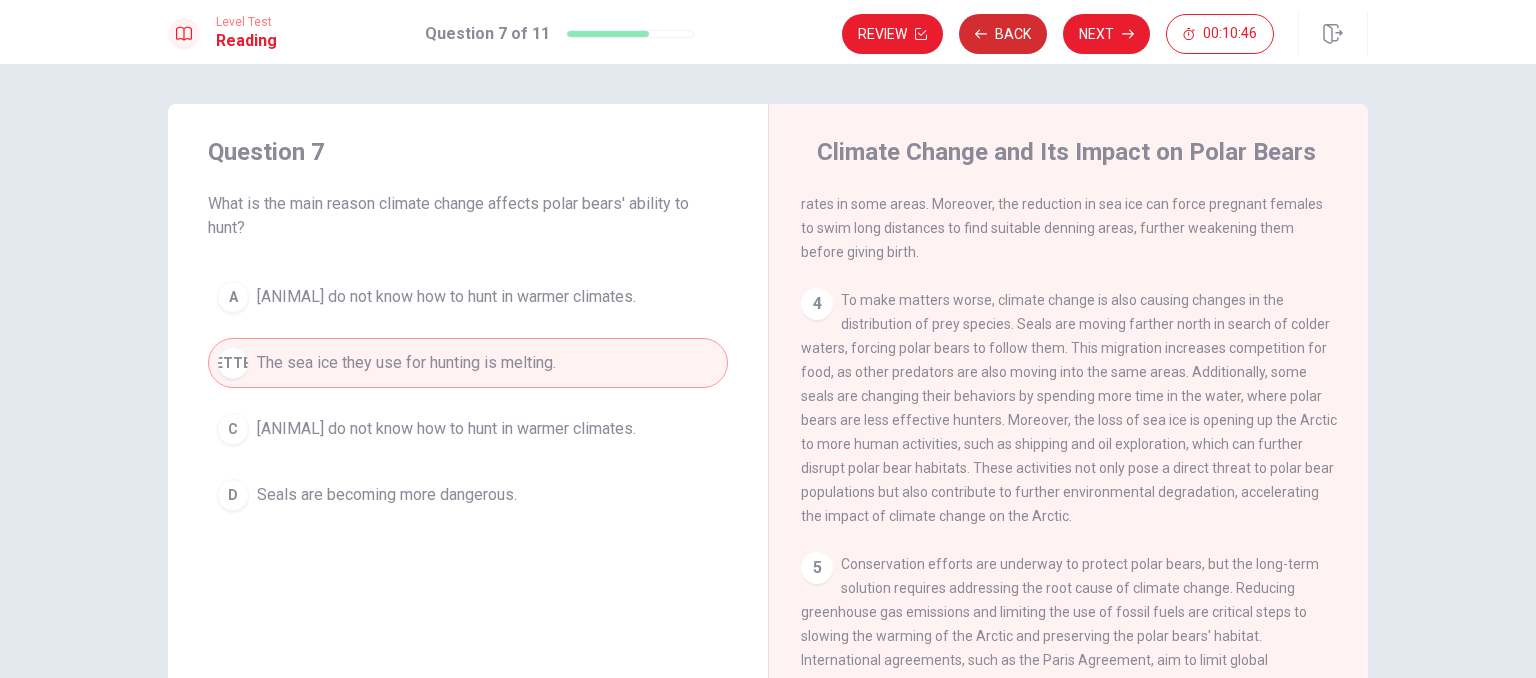 click on "Back" at bounding box center [1003, 34] 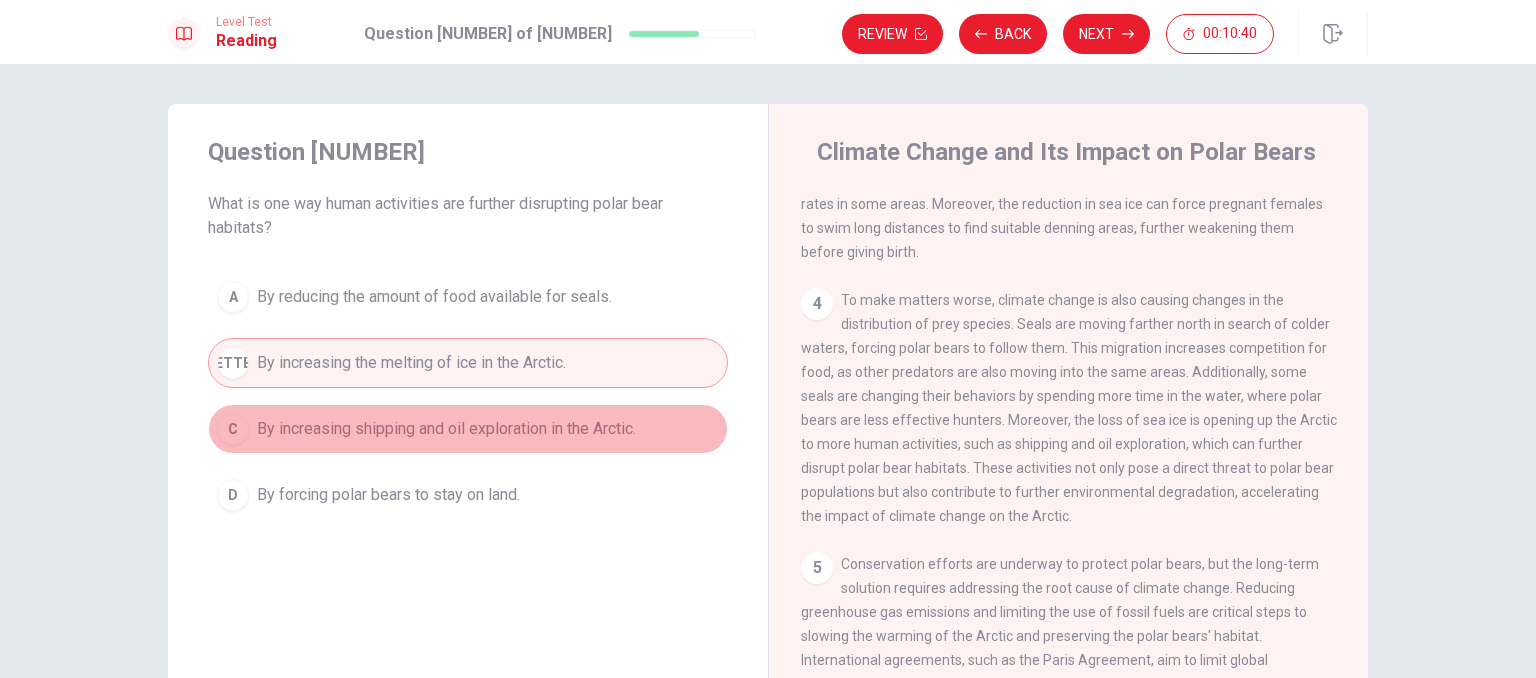click on "By increasing shipping and oil exploration in the Arctic." at bounding box center [434, 297] 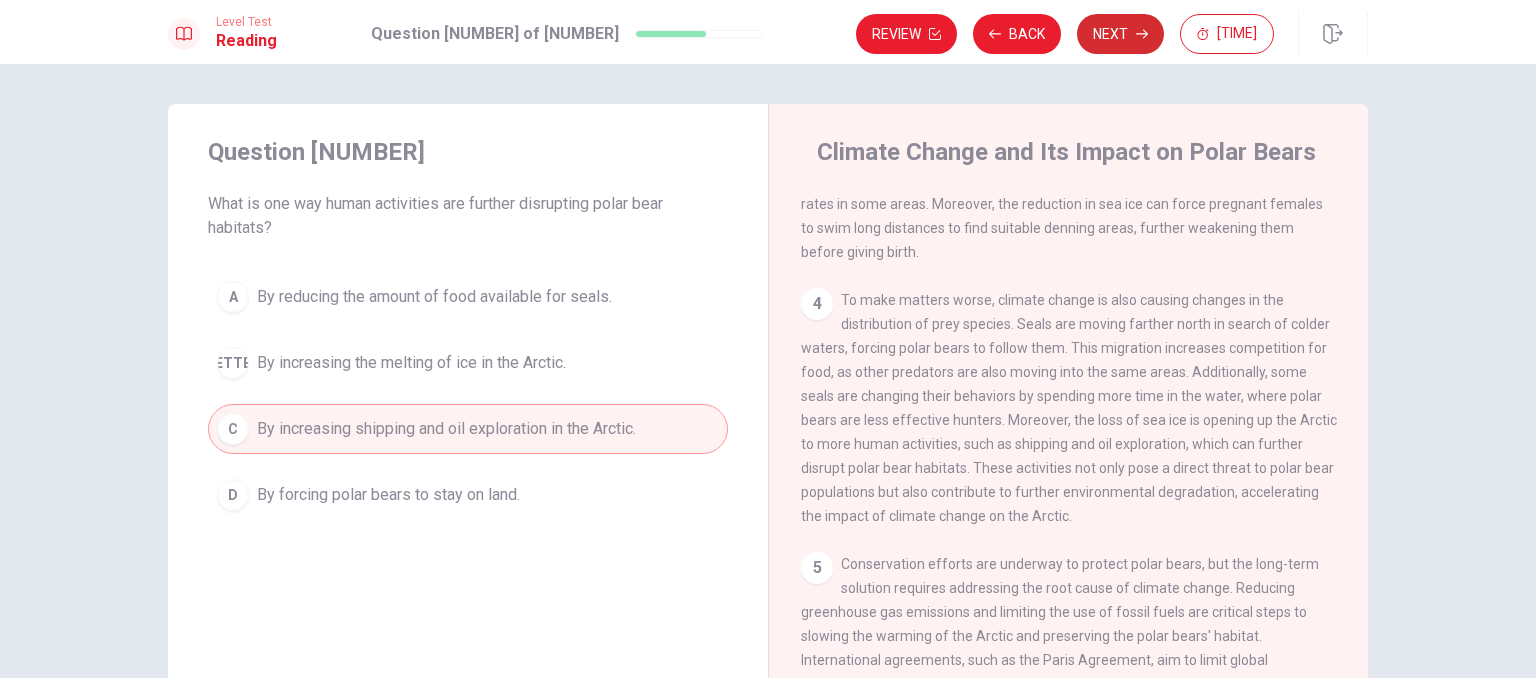 click on "Next" at bounding box center (1120, 34) 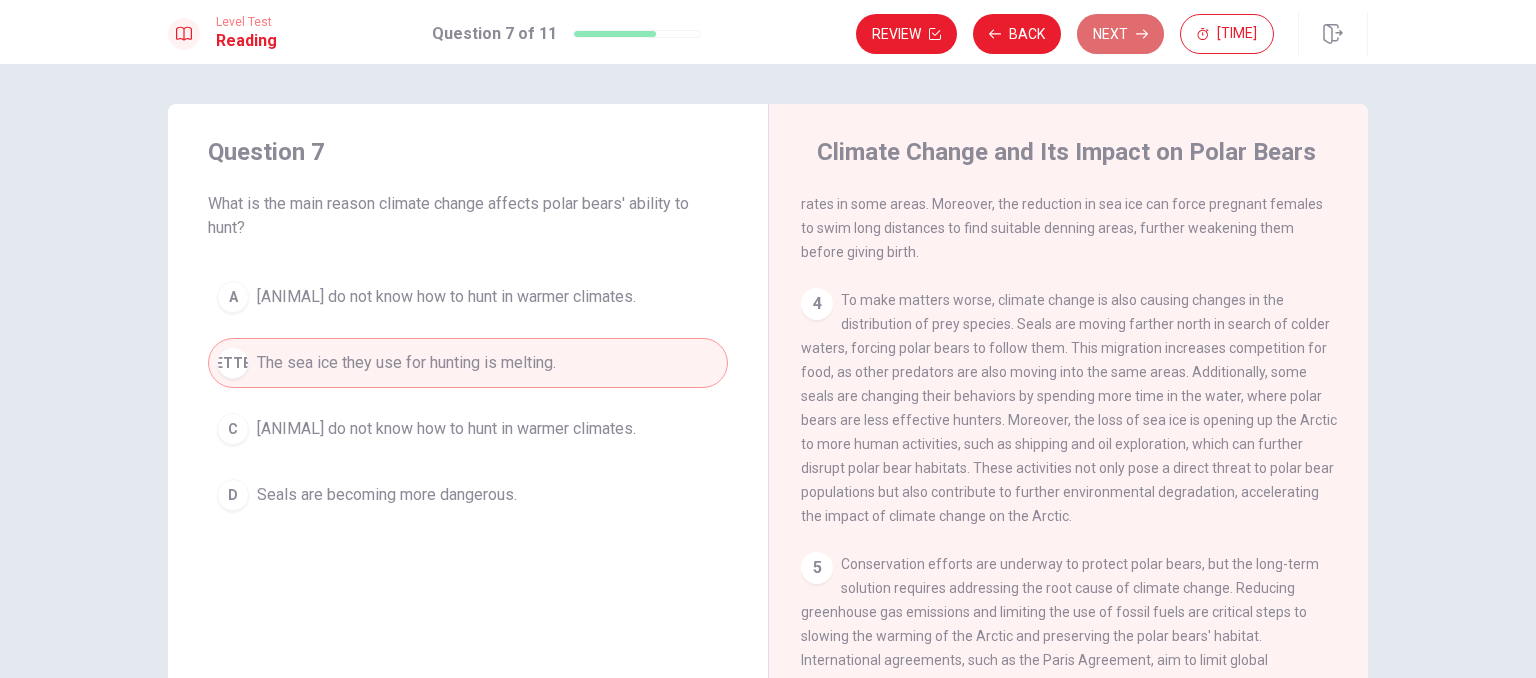 click on "Next" at bounding box center [1120, 34] 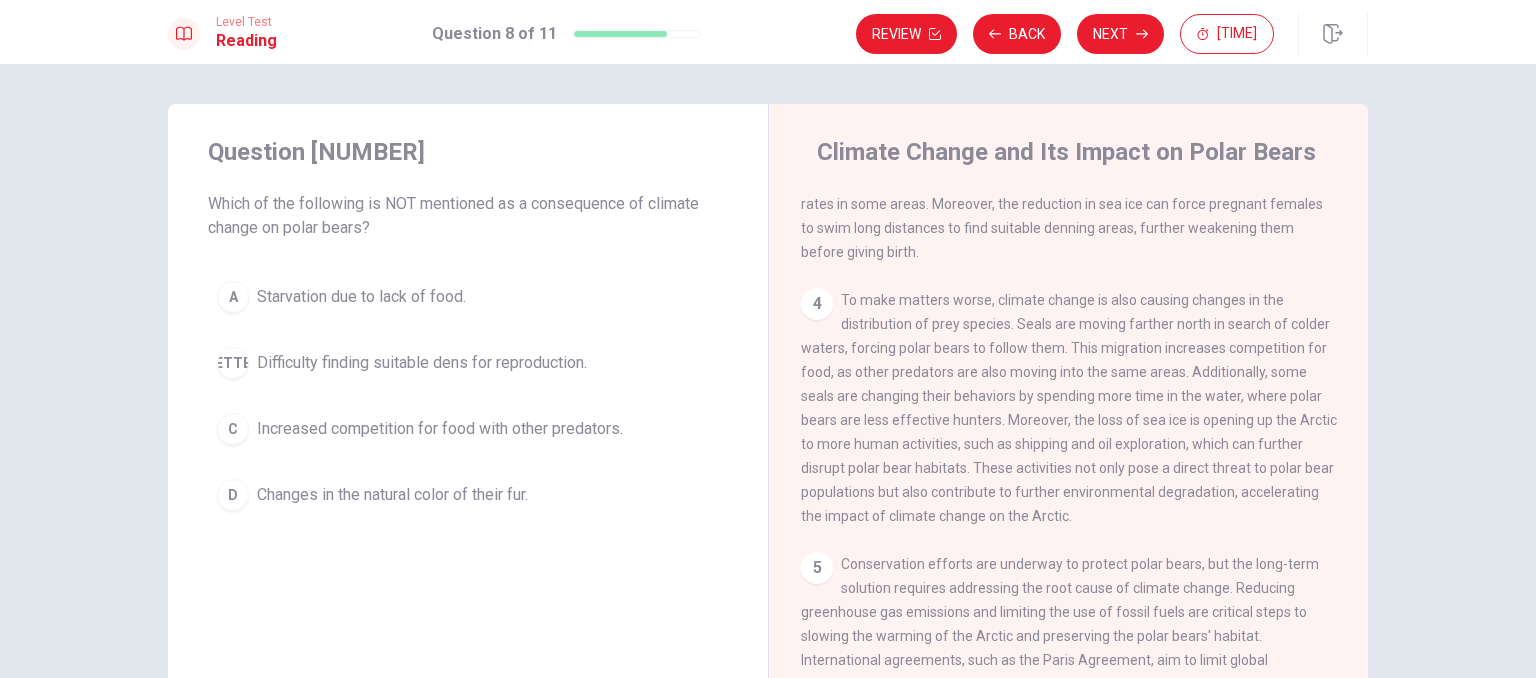 scroll, scrollTop: 636, scrollLeft: 0, axis: vertical 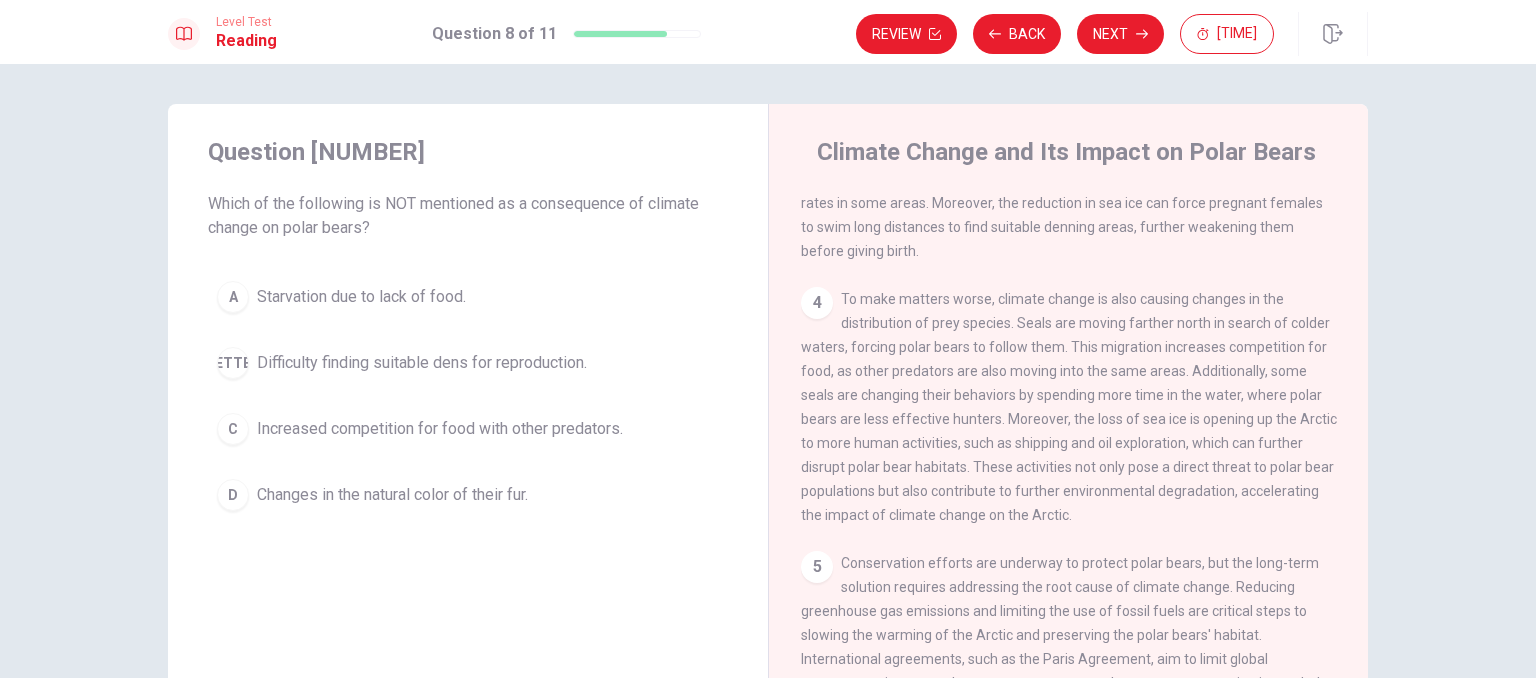 click on "Changes in the natural color of their fur." at bounding box center [361, 297] 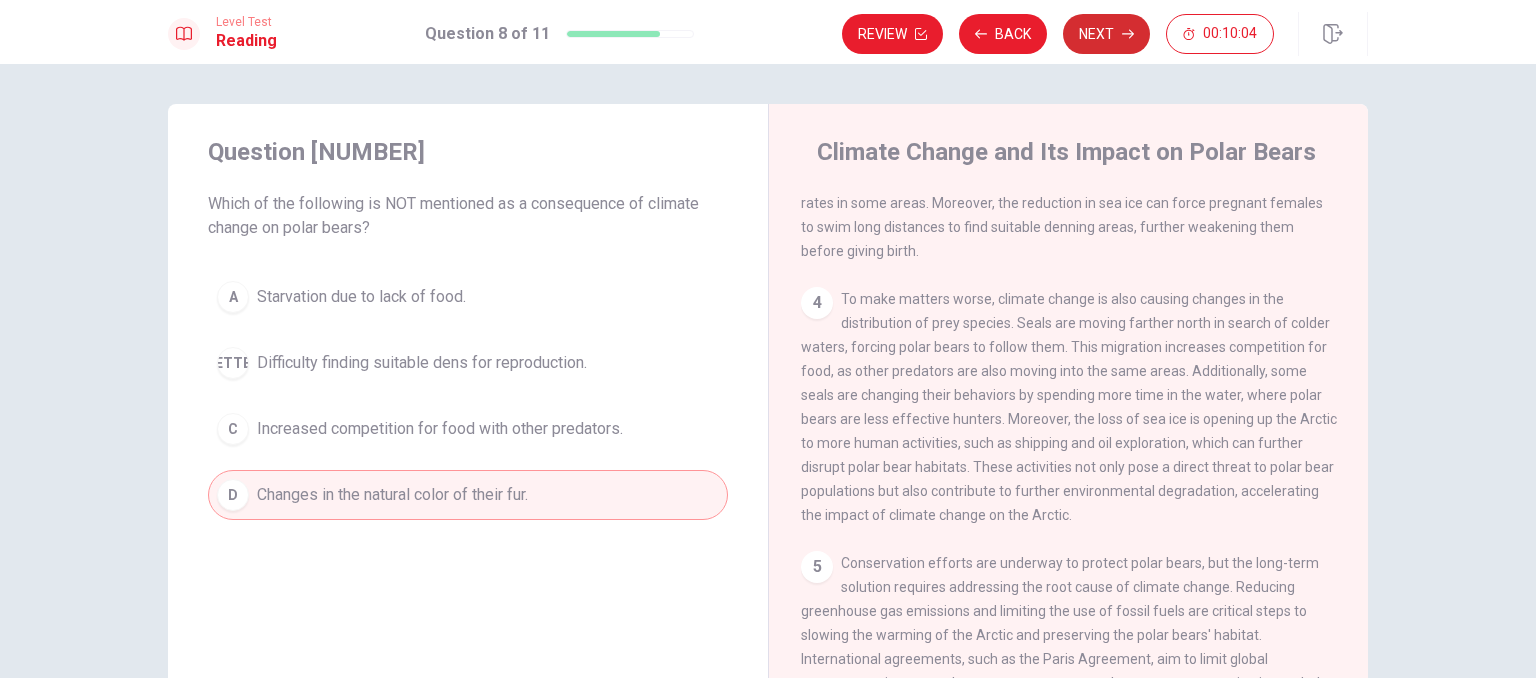 click on "Next" at bounding box center [1106, 34] 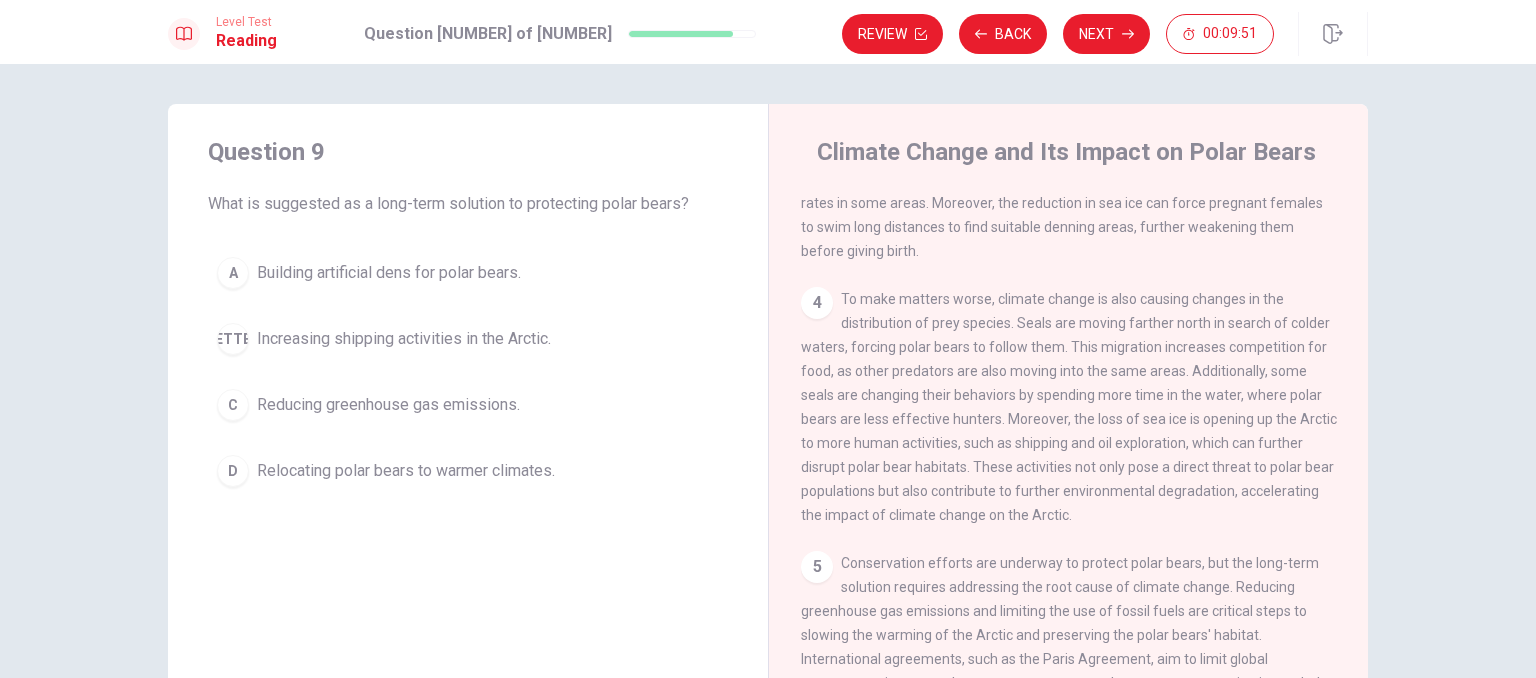 scroll, scrollTop: 225, scrollLeft: 0, axis: vertical 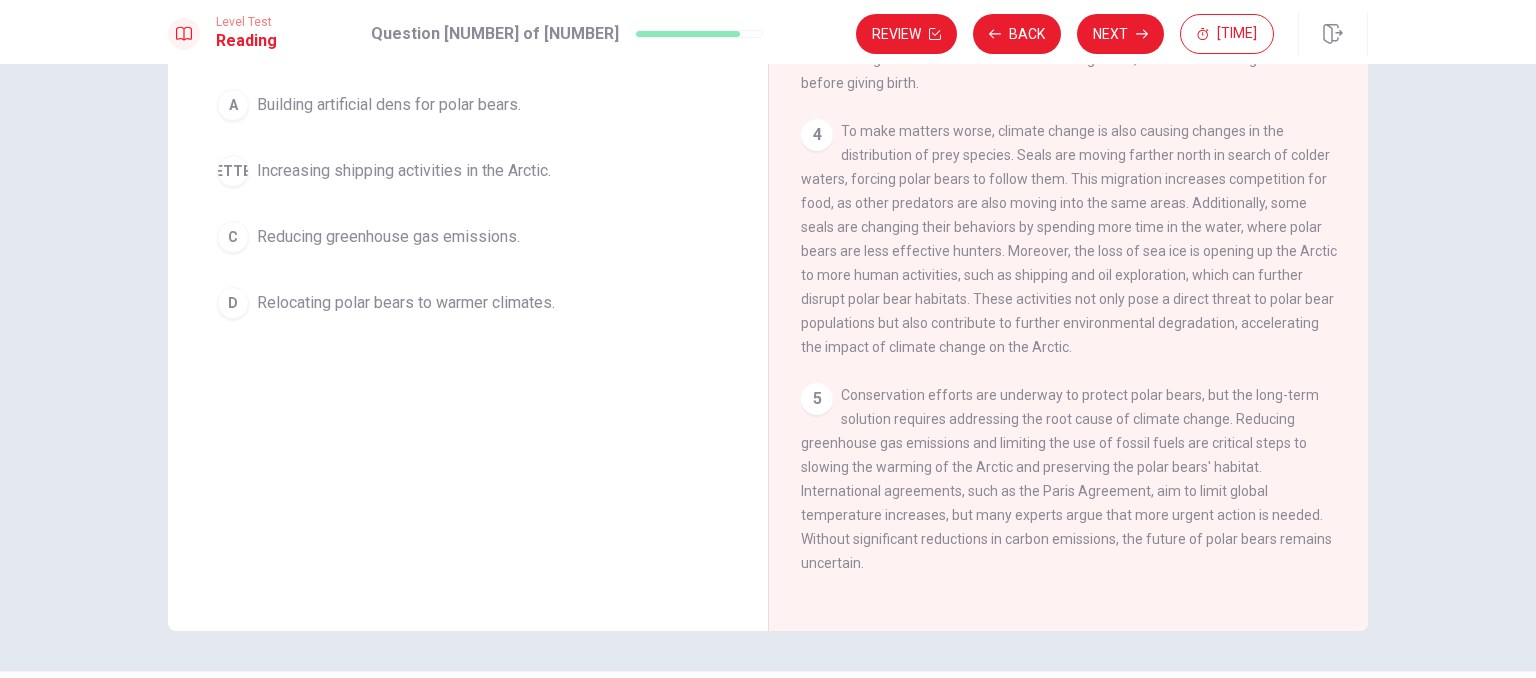 click on "Reducing greenhouse gas emissions." at bounding box center [389, 105] 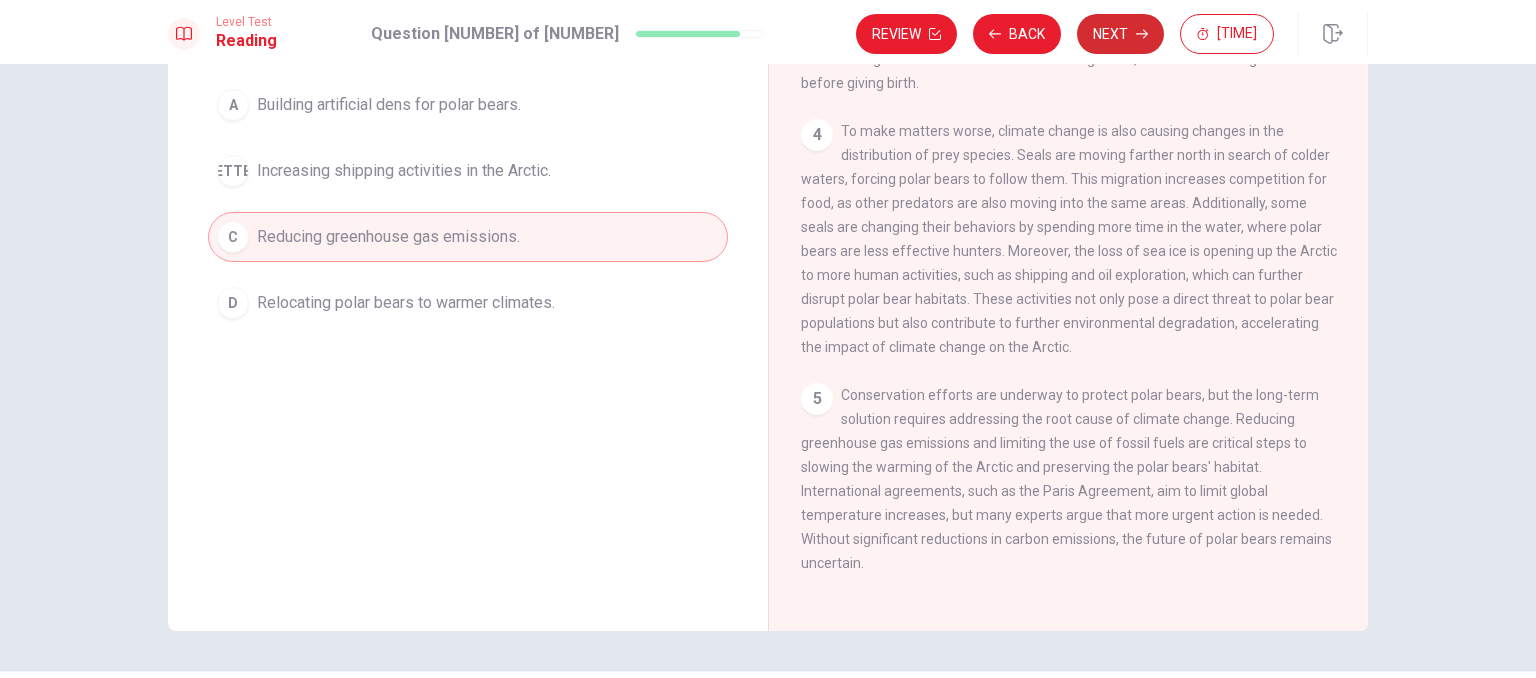 click on "Next" at bounding box center [1120, 34] 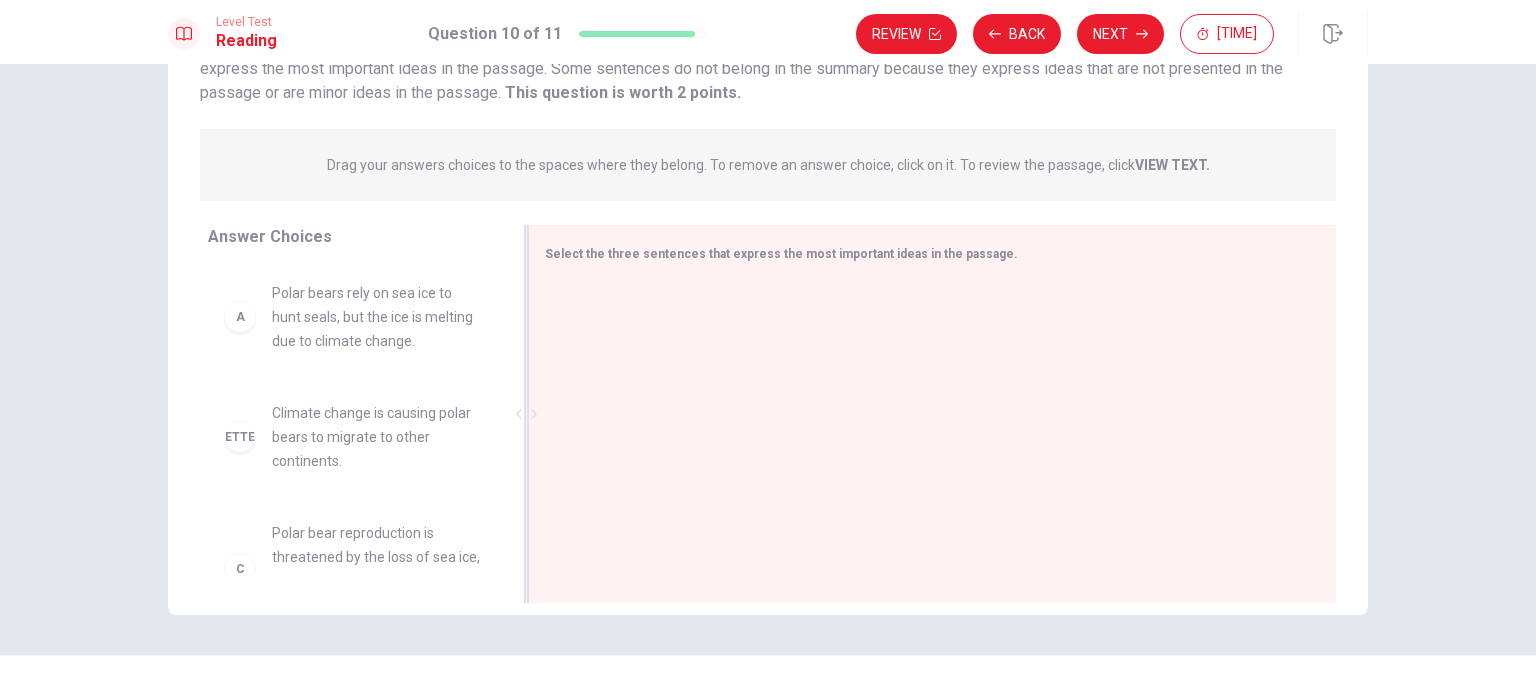 scroll, scrollTop: 208, scrollLeft: 0, axis: vertical 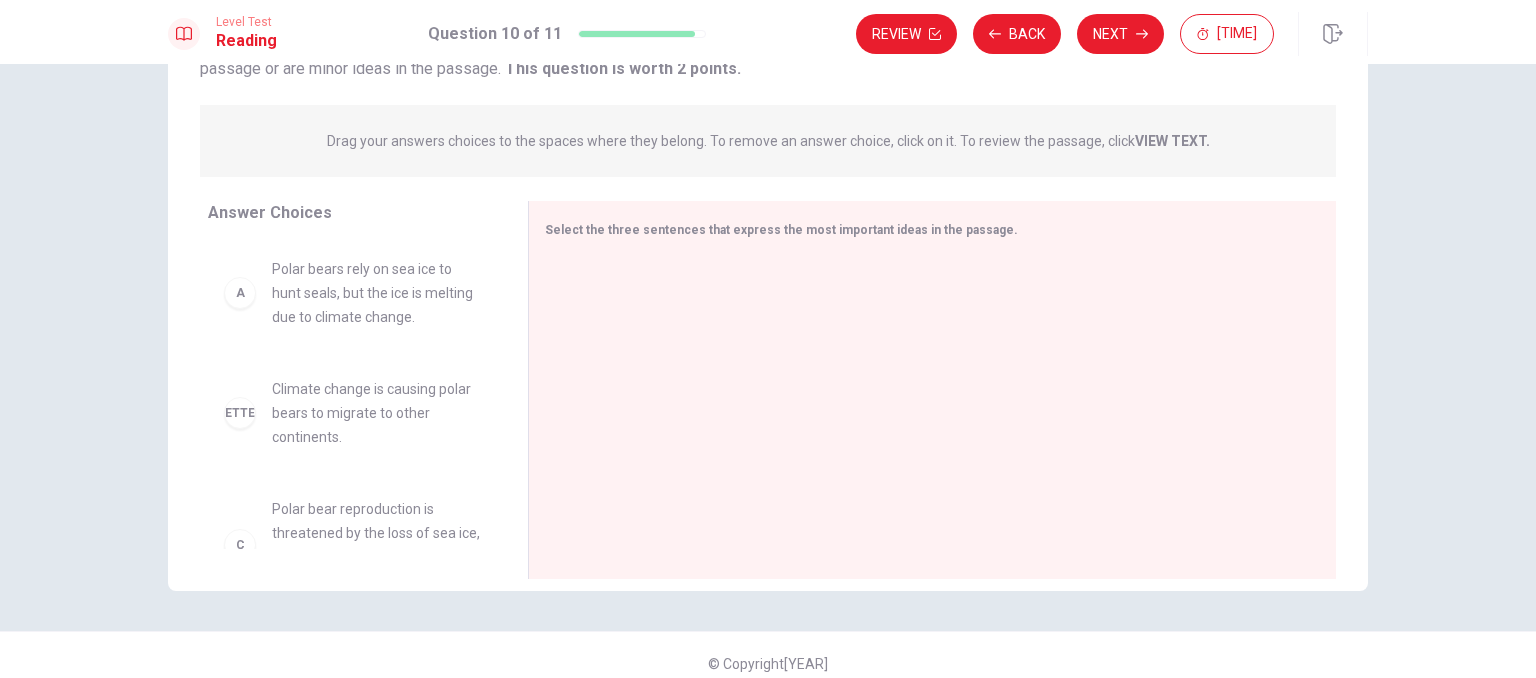 click on "Answer Choices A Polar bears rely on sea ice to hunt seals, but the ice is melting due to climate change.
B Climate change is causing polar bears to migrate to other continents.
C Polar bear reproduction is threatened by the loss of sea ice, which affects their ability to build dens.
D Seals are thriving in the warmer temperatures of the Arctic, causing polar bears to move south.
E Human activities such as shipping and oil exploration are further disrupting polar bear habitats.
F The best way to protect polar bears is to address the root cause of climate change by reducing greenhouse gas emissions." at bounding box center (348, 395) 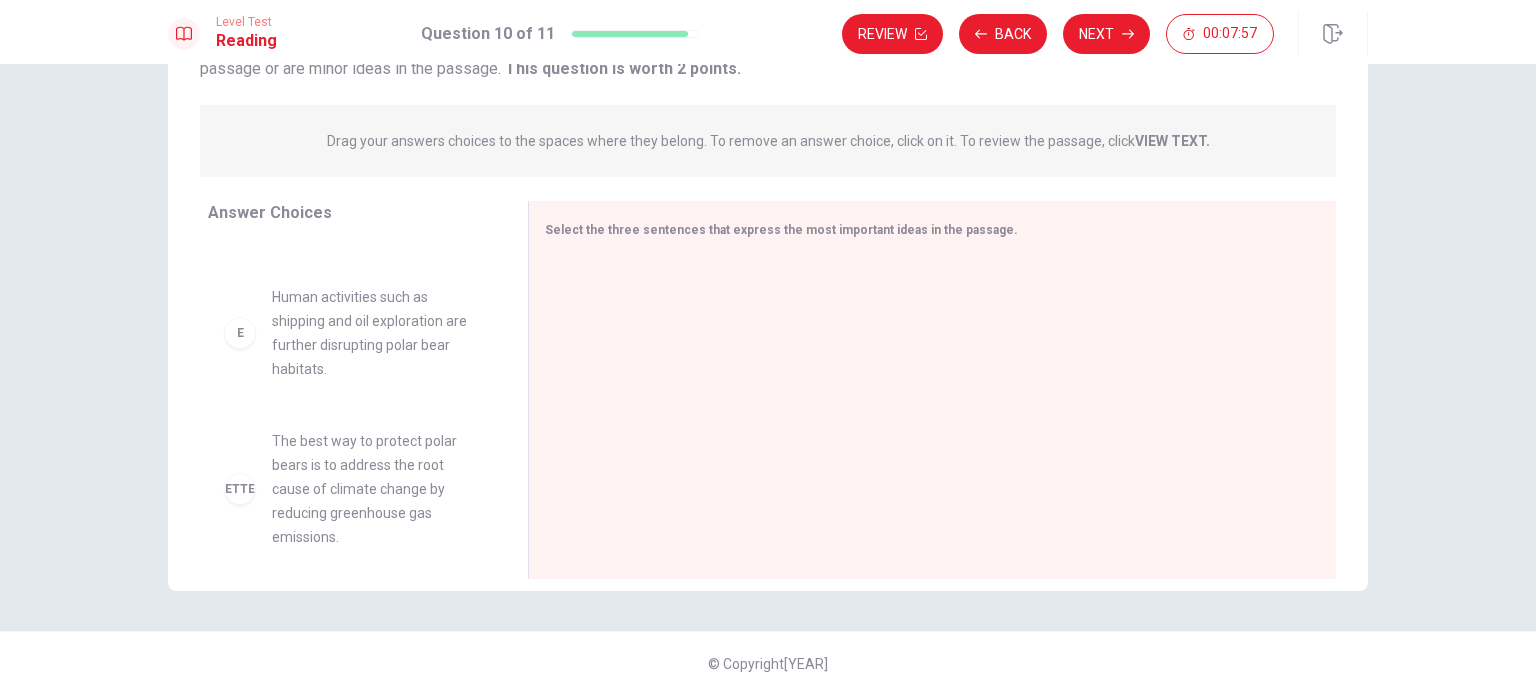 scroll, scrollTop: 516, scrollLeft: 0, axis: vertical 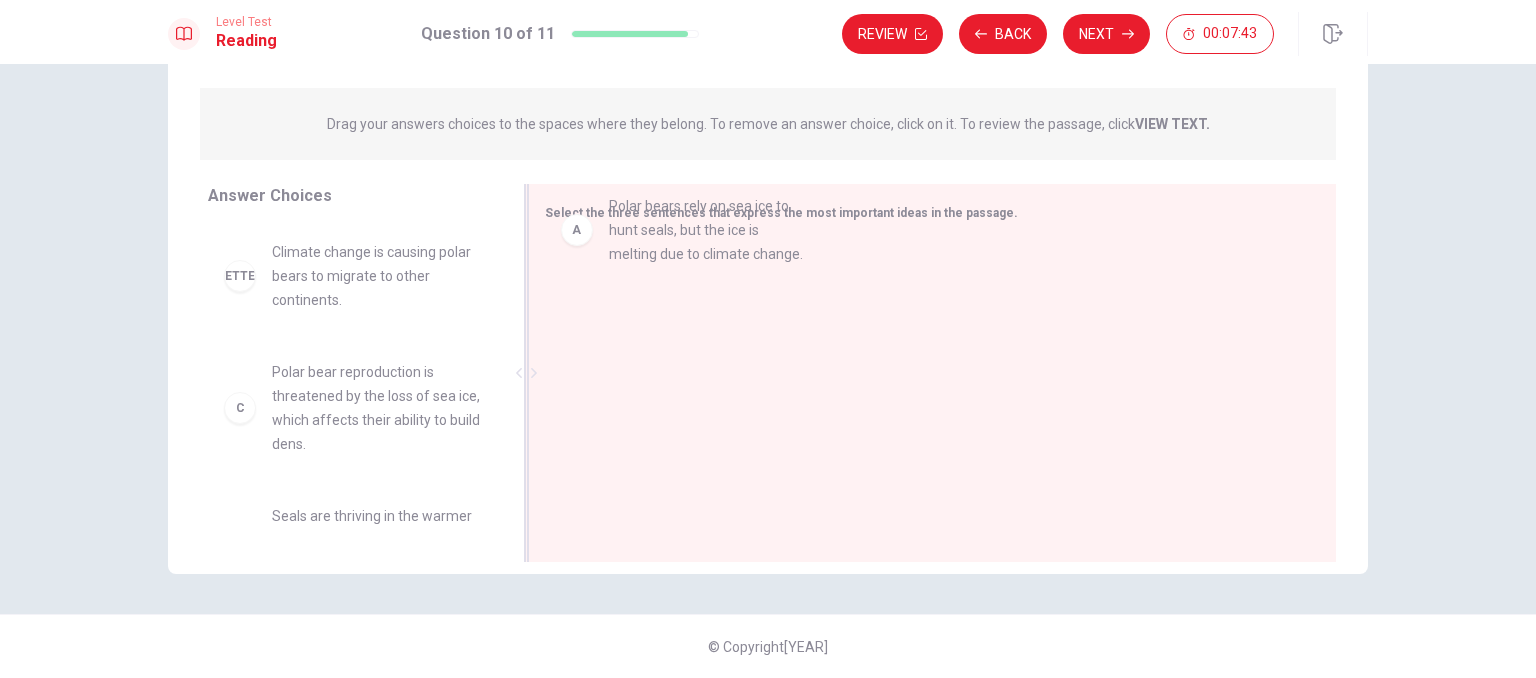 drag, startPoint x: 396, startPoint y: 265, endPoint x: 768, endPoint y: 218, distance: 374.95734 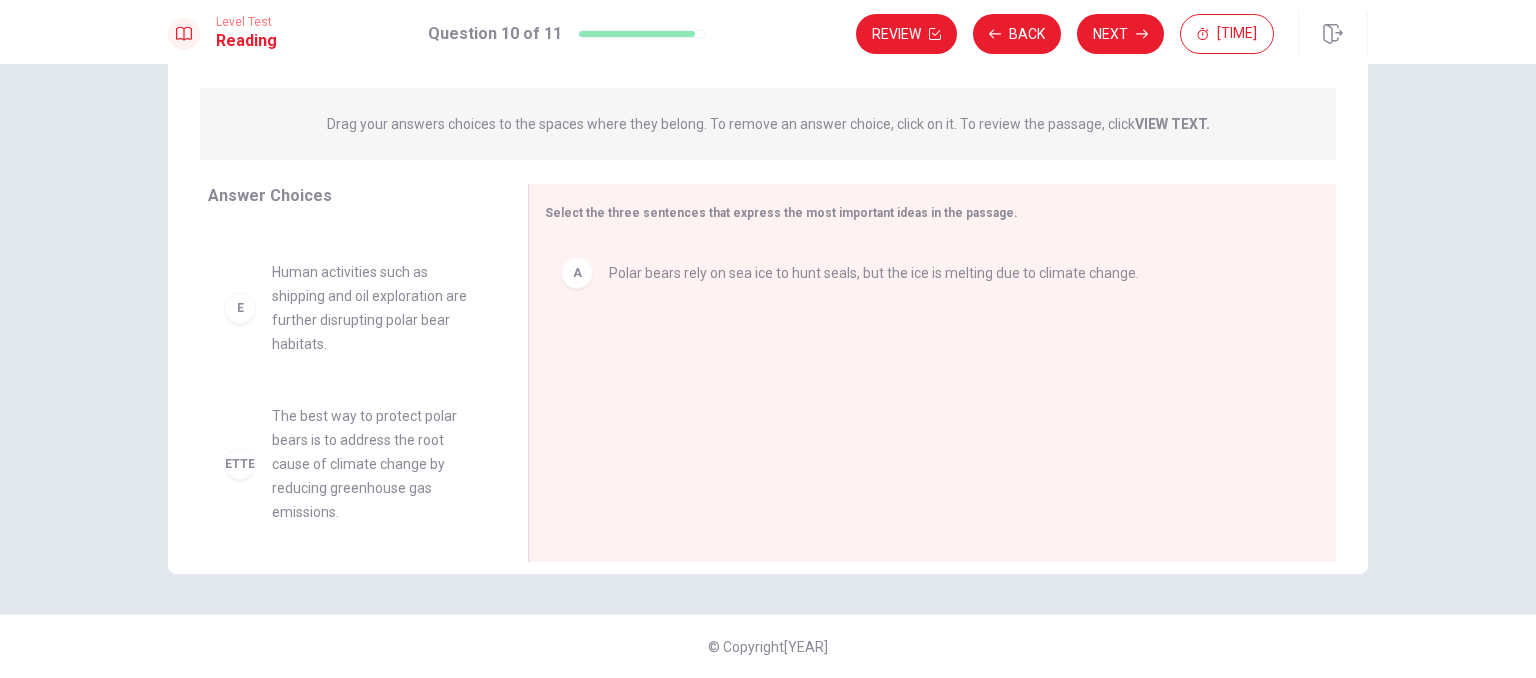scroll, scrollTop: 396, scrollLeft: 0, axis: vertical 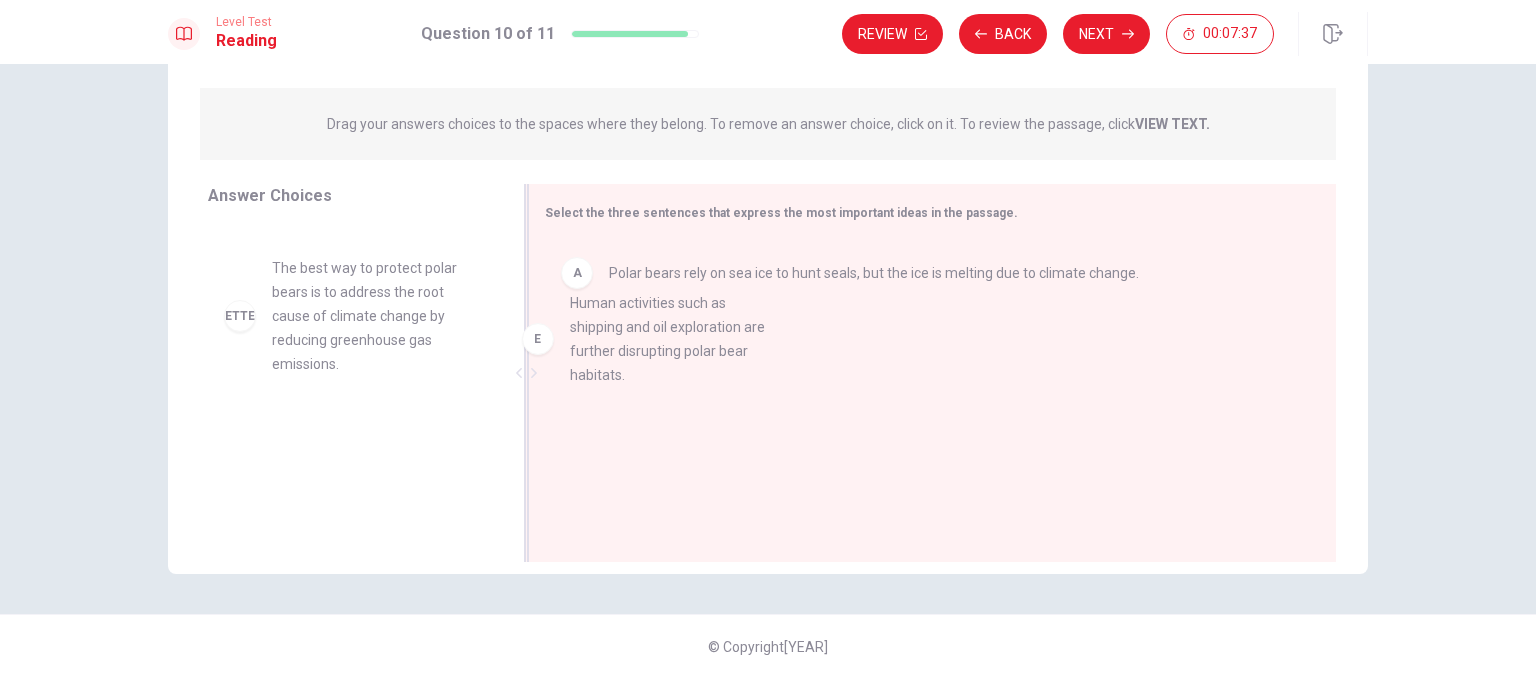 drag, startPoint x: 375, startPoint y: 304, endPoint x: 760, endPoint y: 342, distance: 386.8708 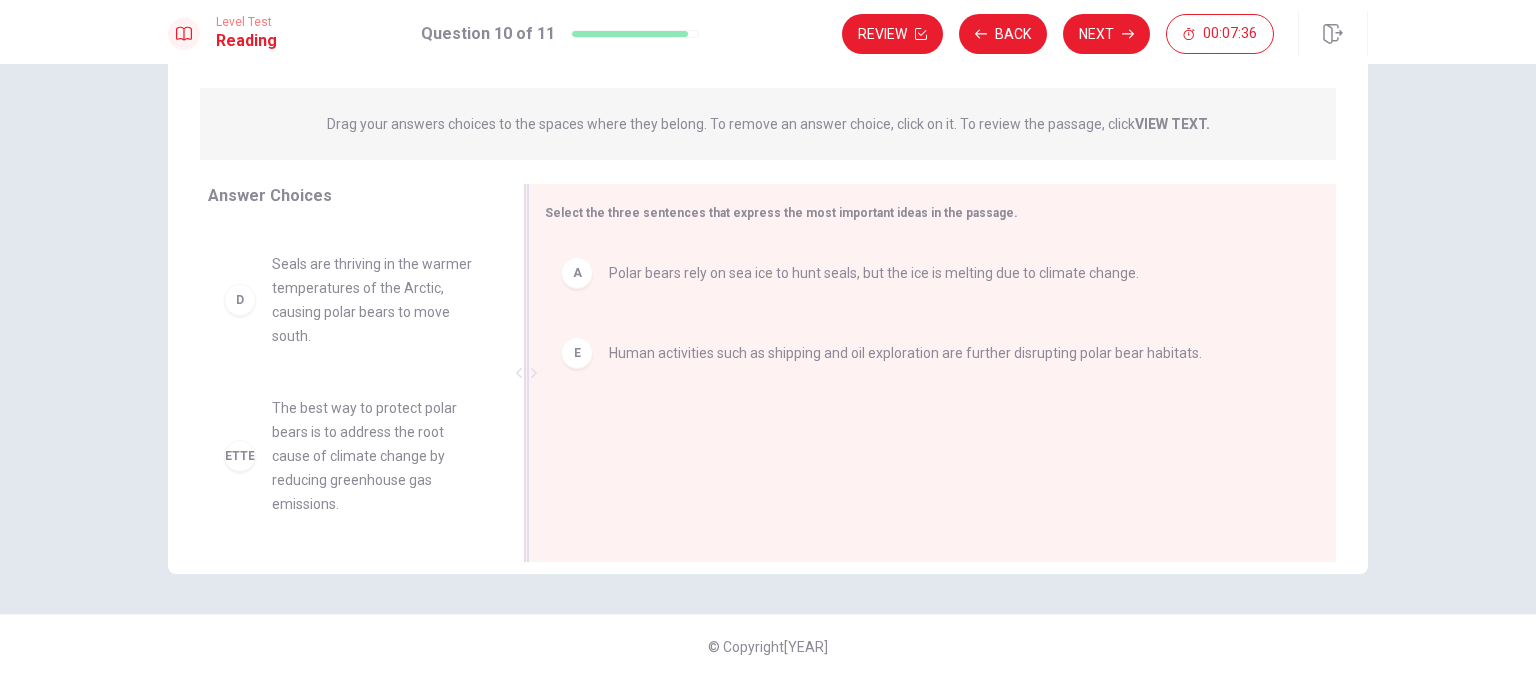 scroll, scrollTop: 252, scrollLeft: 0, axis: vertical 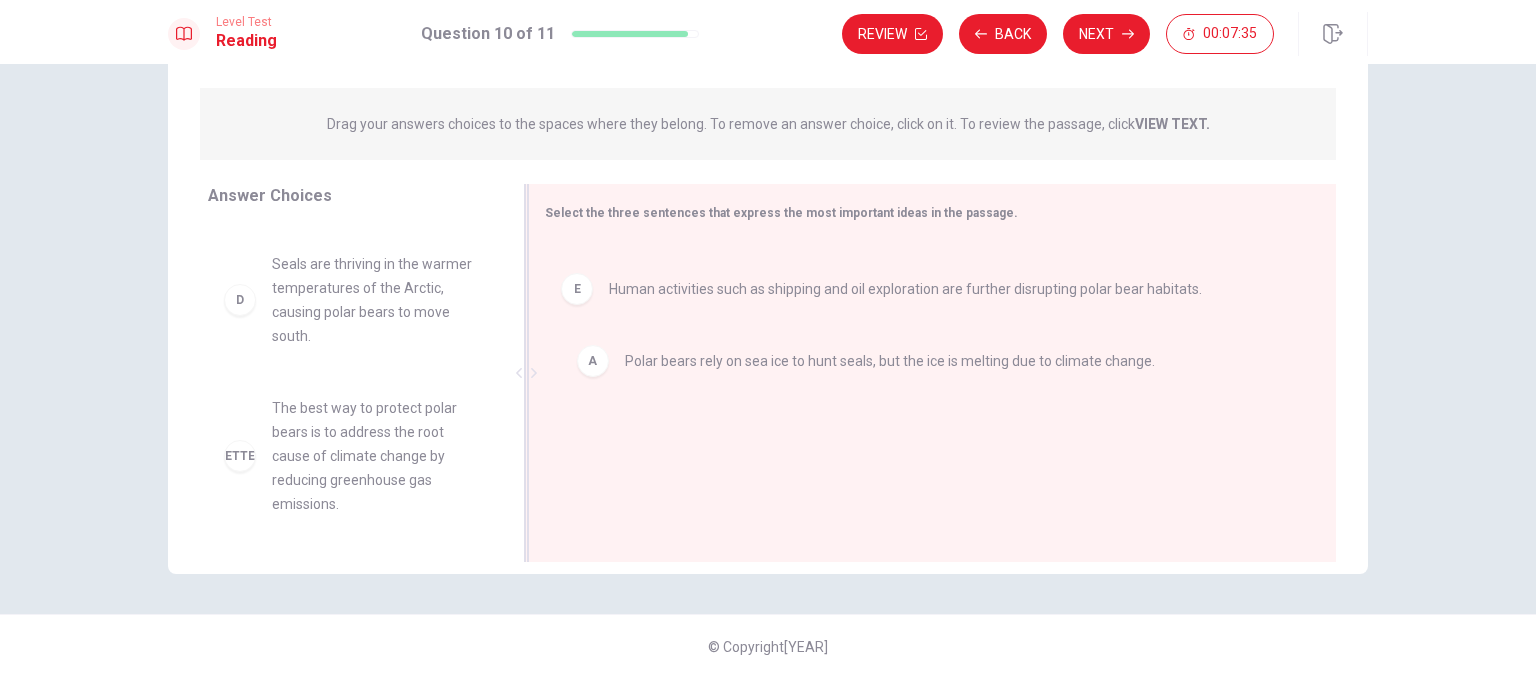 drag, startPoint x: 696, startPoint y: 278, endPoint x: 724, endPoint y: 387, distance: 112.53888 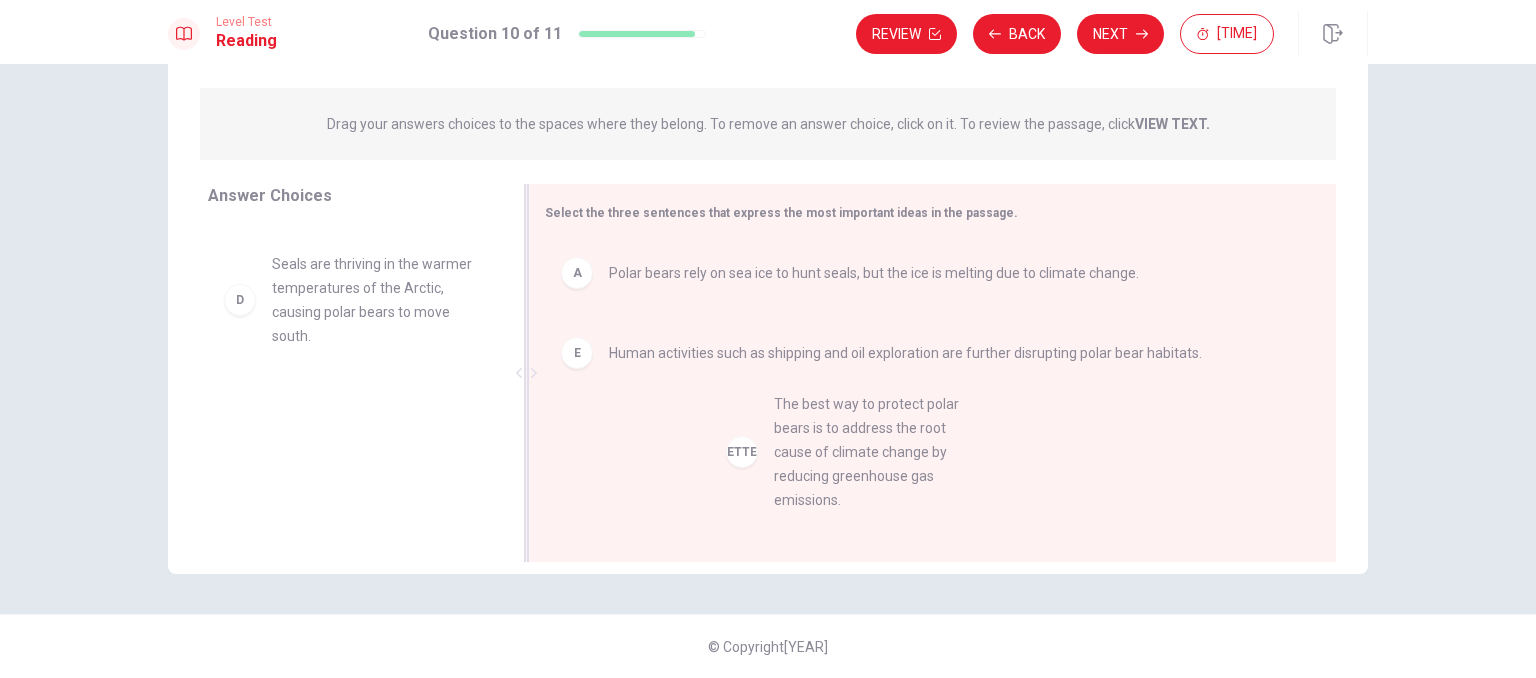 scroll, scrollTop: 19, scrollLeft: 0, axis: vertical 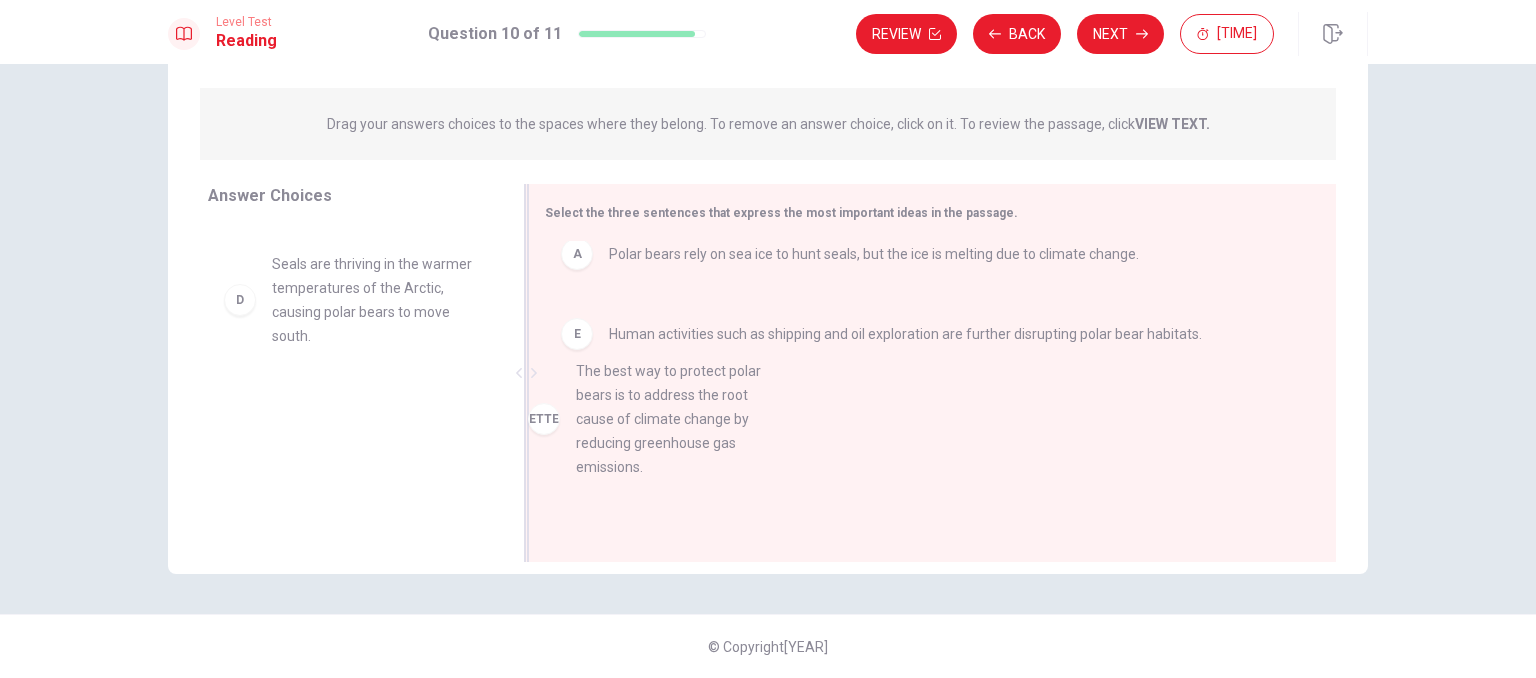 drag, startPoint x: 300, startPoint y: 458, endPoint x: 606, endPoint y: 417, distance: 308.73453 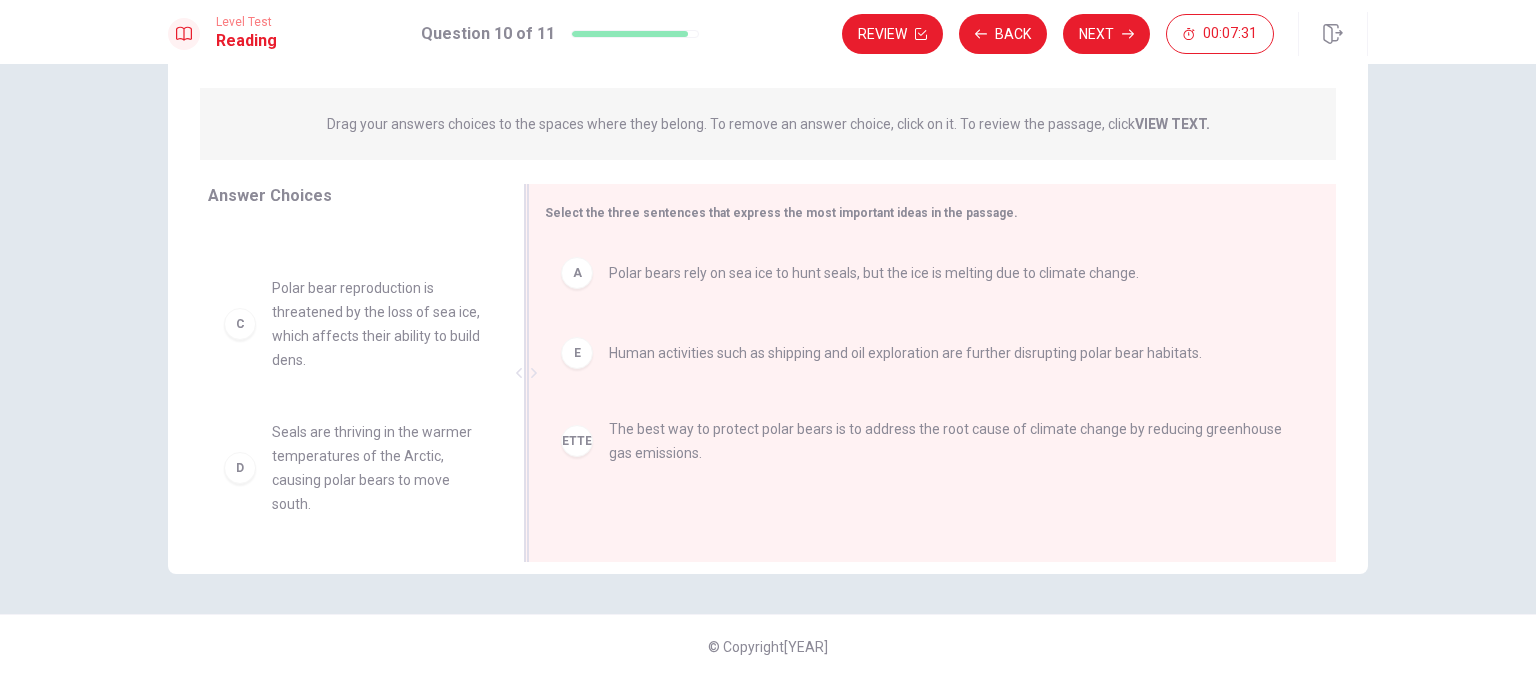 scroll, scrollTop: 0, scrollLeft: 0, axis: both 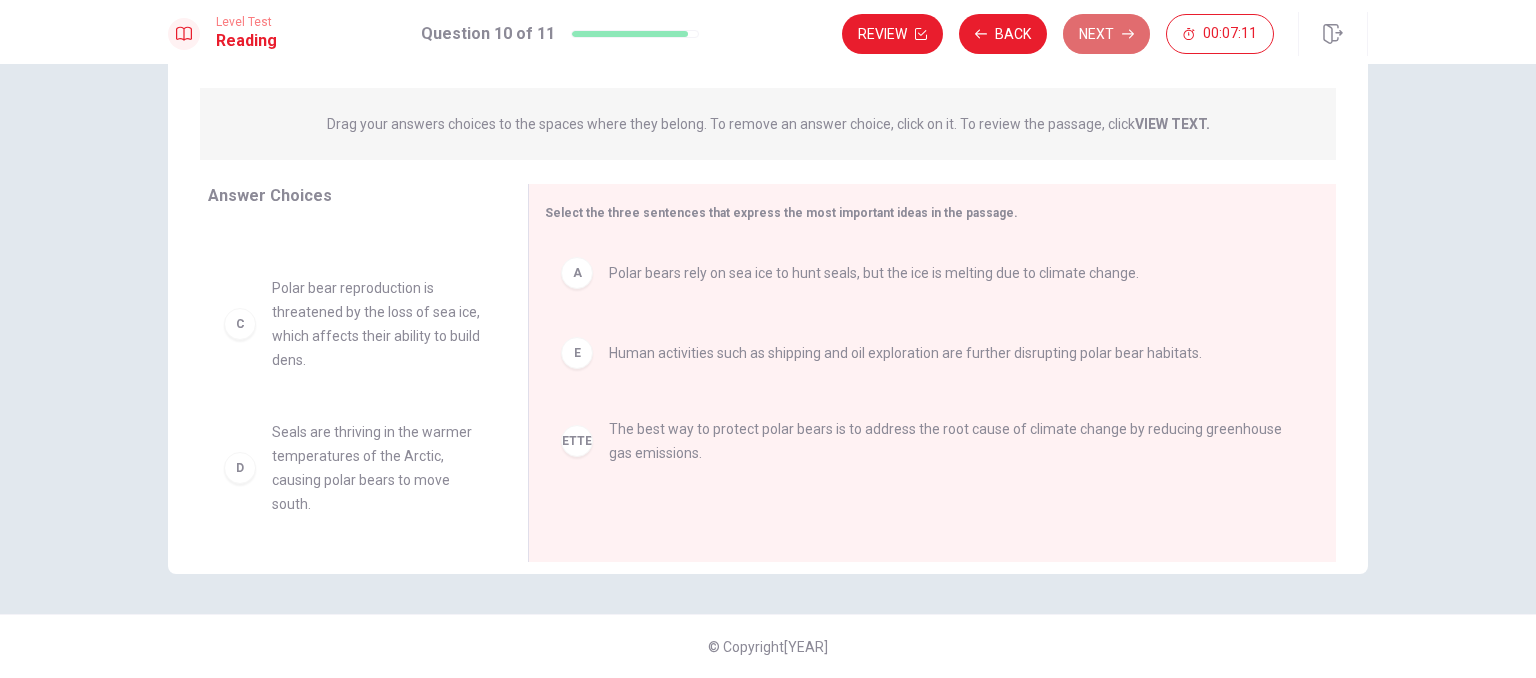 click on "Next" at bounding box center [1106, 34] 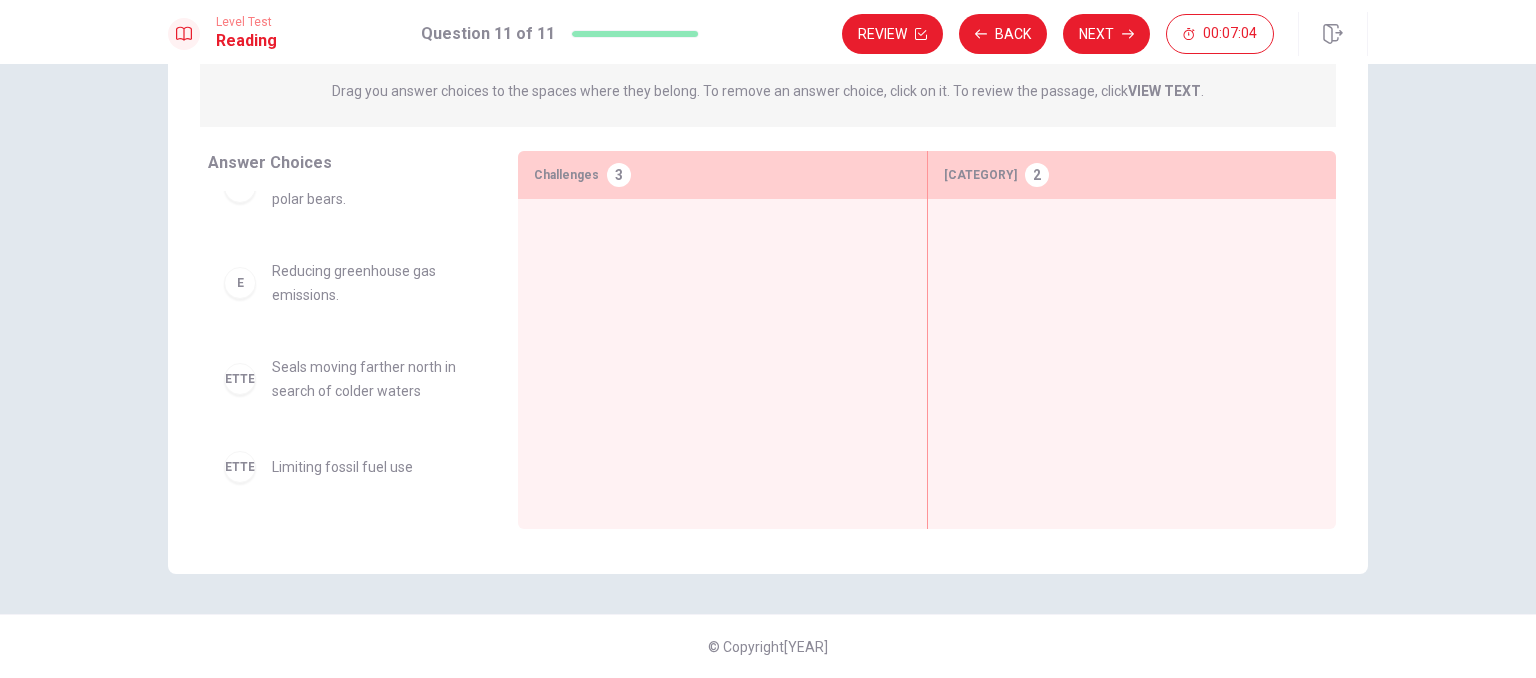 scroll, scrollTop: 0, scrollLeft: 0, axis: both 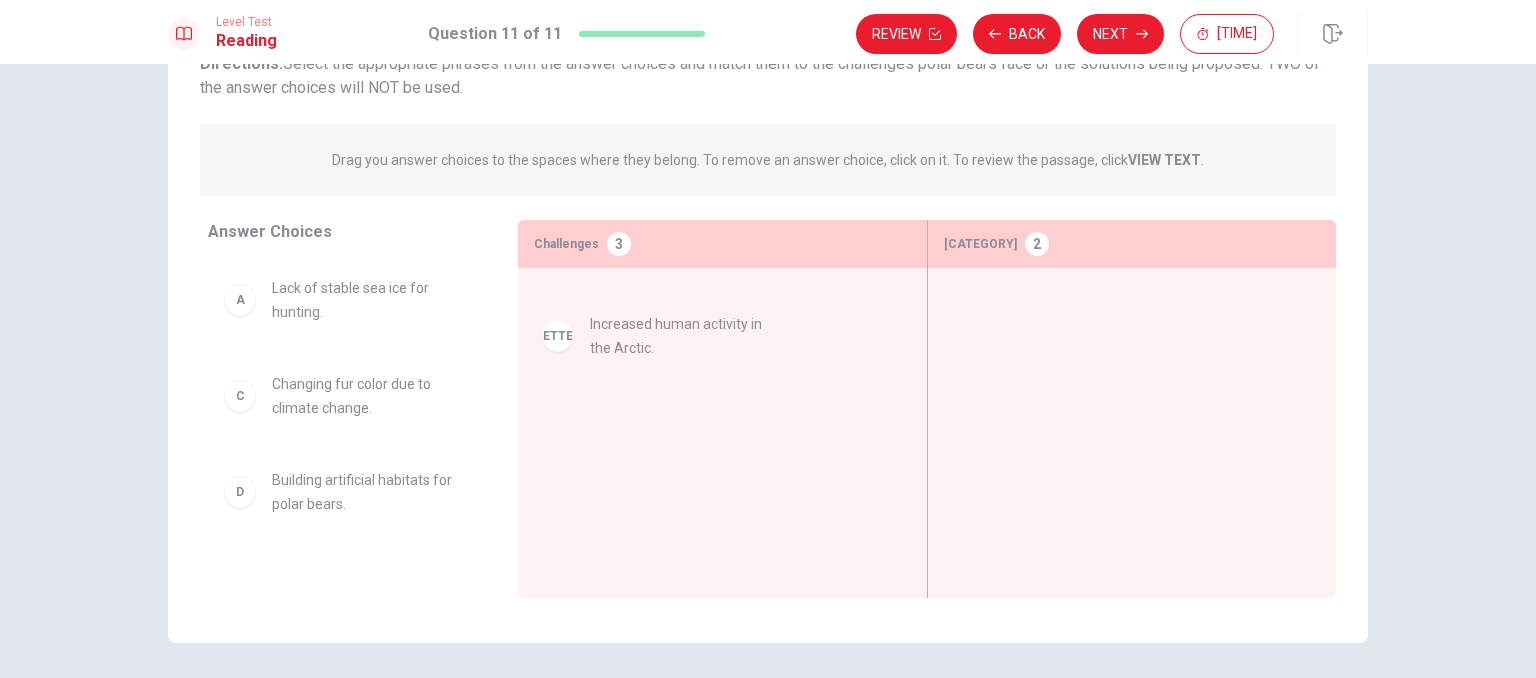 drag, startPoint x: 371, startPoint y: 387, endPoint x: 702, endPoint y: 327, distance: 336.3941 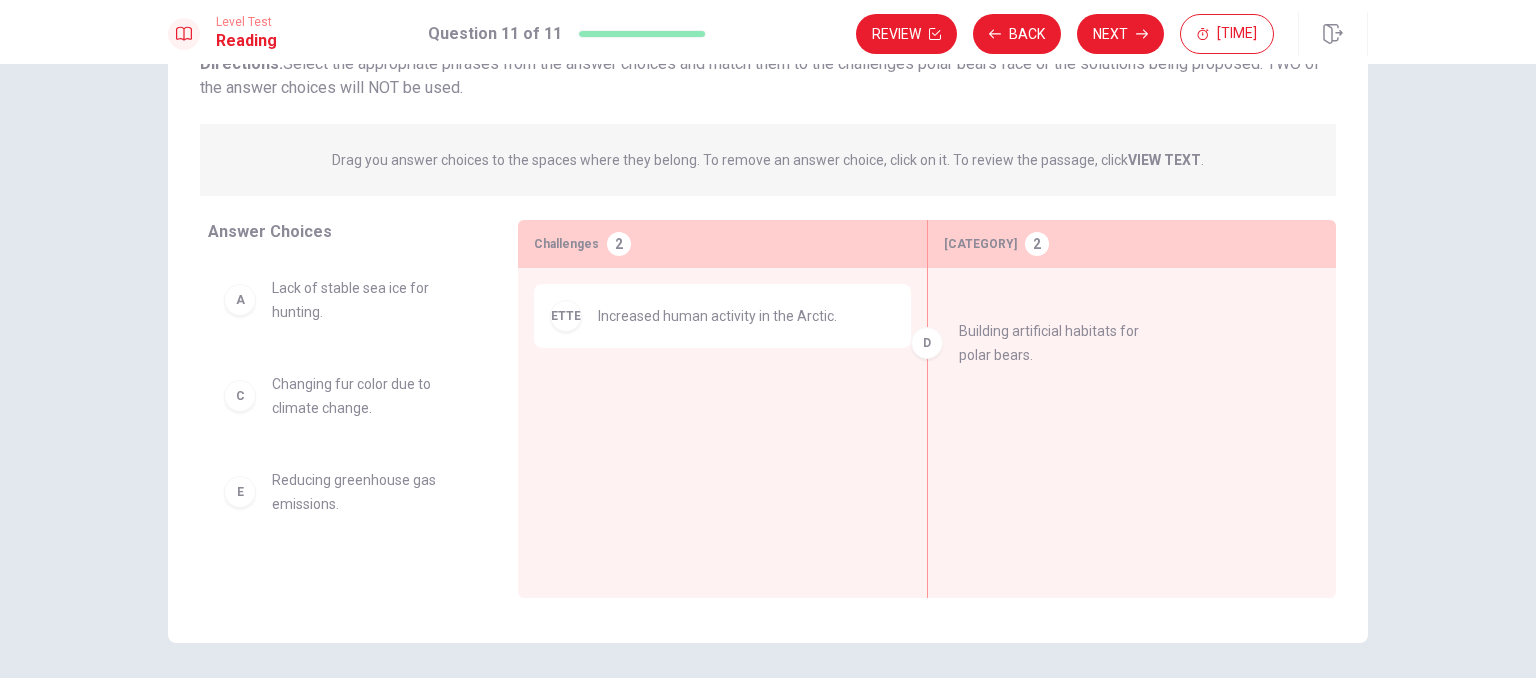 drag, startPoint x: 329, startPoint y: 492, endPoint x: 1037, endPoint y: 336, distance: 724.9828 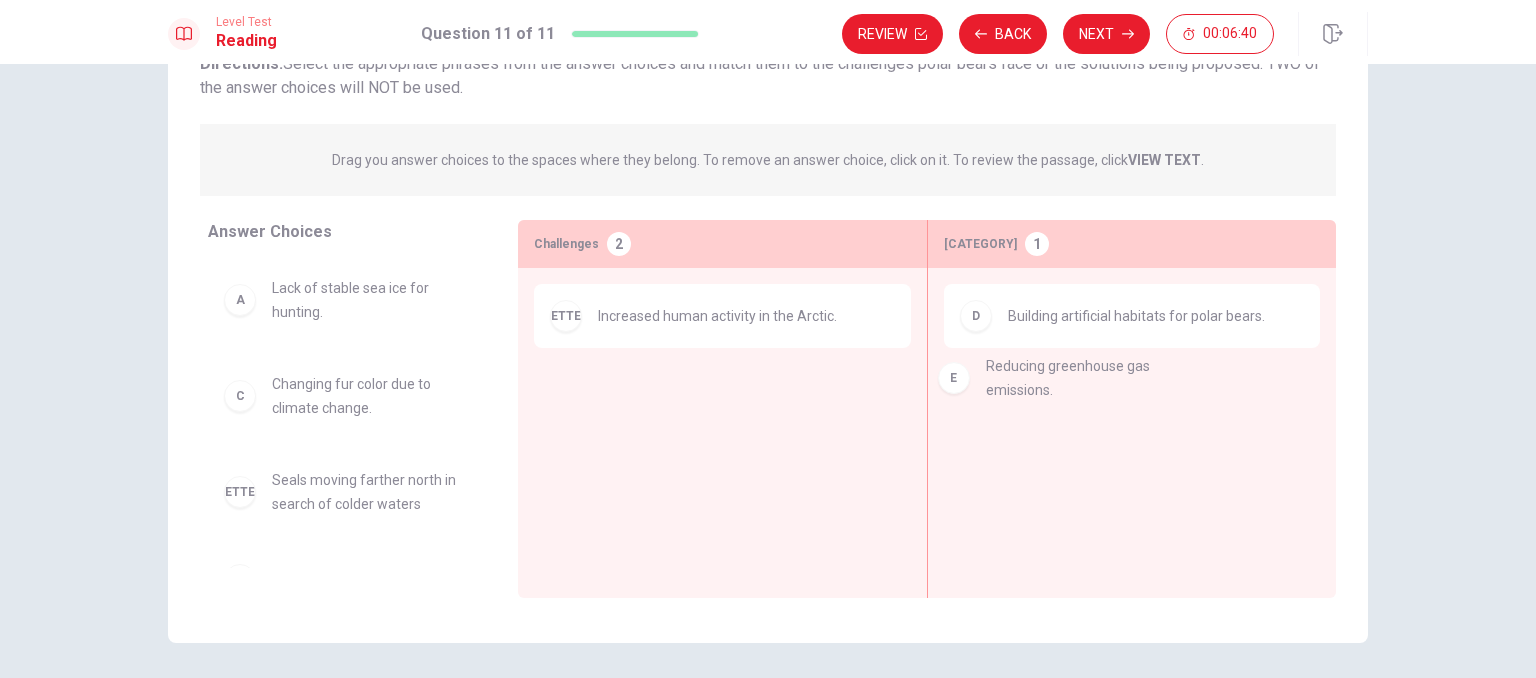 drag, startPoint x: 332, startPoint y: 481, endPoint x: 1072, endPoint y: 369, distance: 748.4277 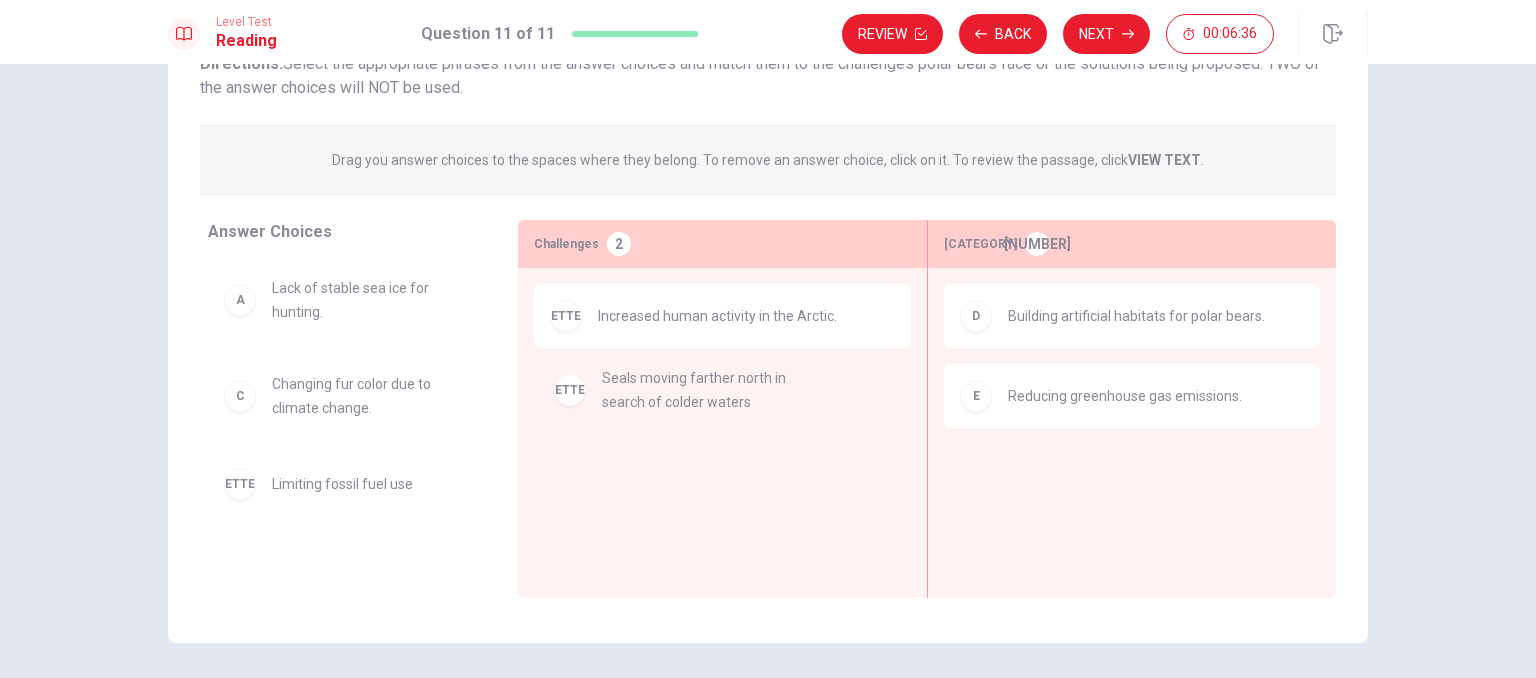 drag, startPoint x: 355, startPoint y: 479, endPoint x: 709, endPoint y: 373, distance: 369.52942 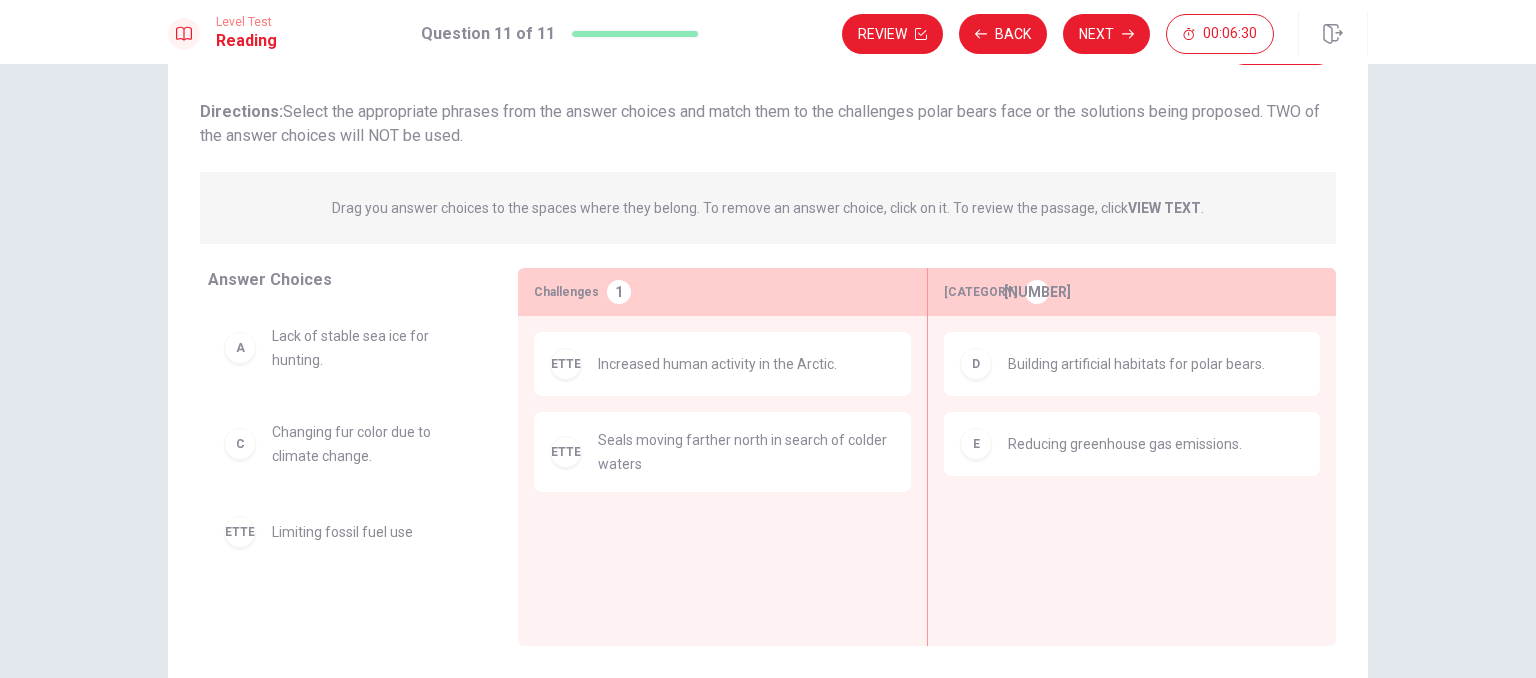 scroll, scrollTop: 111, scrollLeft: 0, axis: vertical 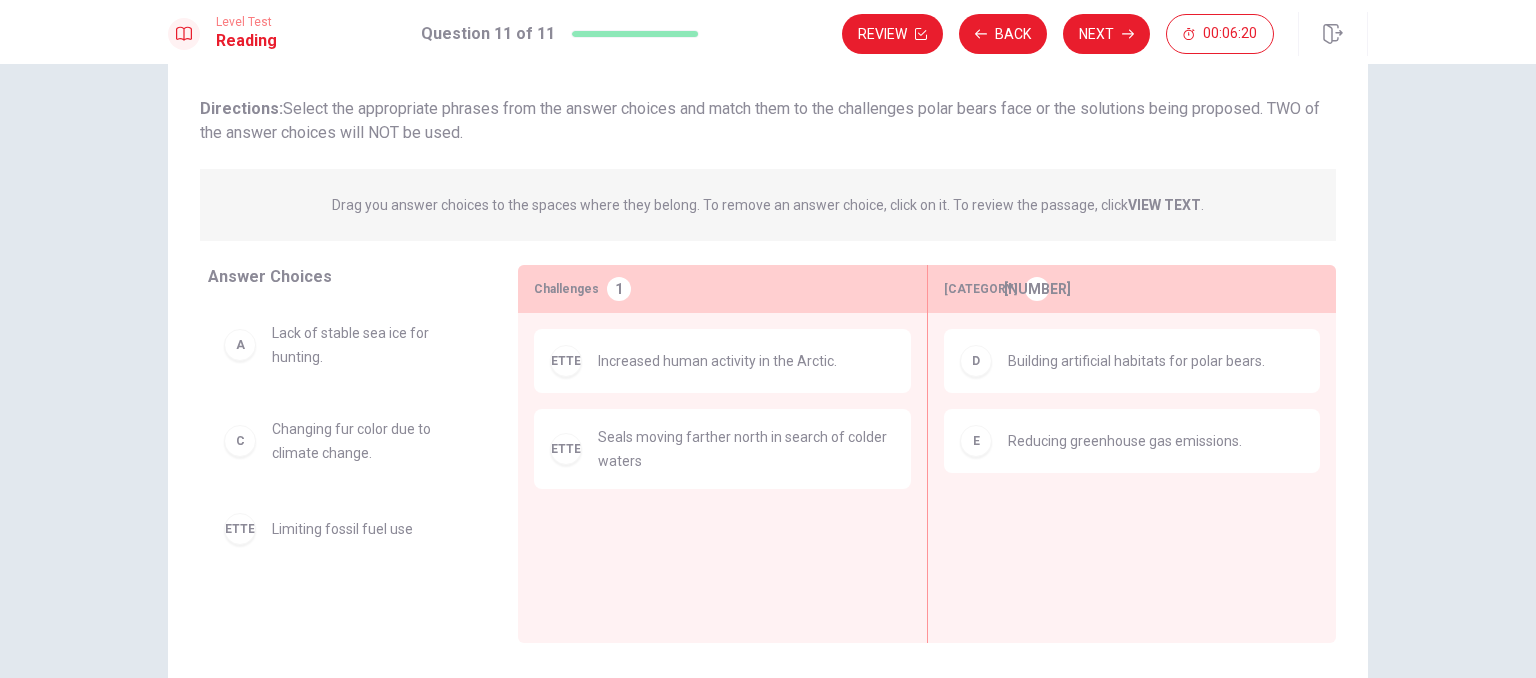 drag, startPoint x: 1090, startPoint y: 353, endPoint x: 444, endPoint y: 440, distance: 651.83203 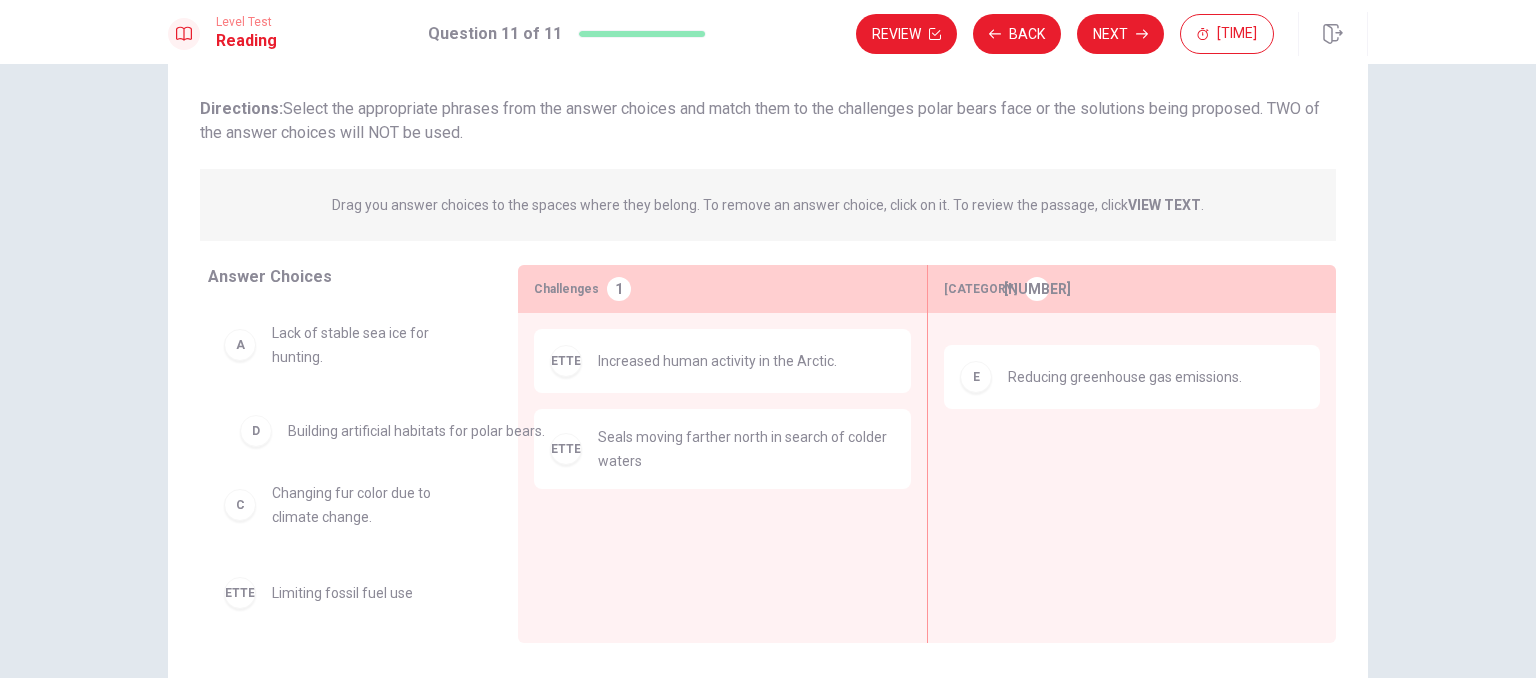 drag, startPoint x: 1076, startPoint y: 380, endPoint x: 352, endPoint y: 453, distance: 727.67096 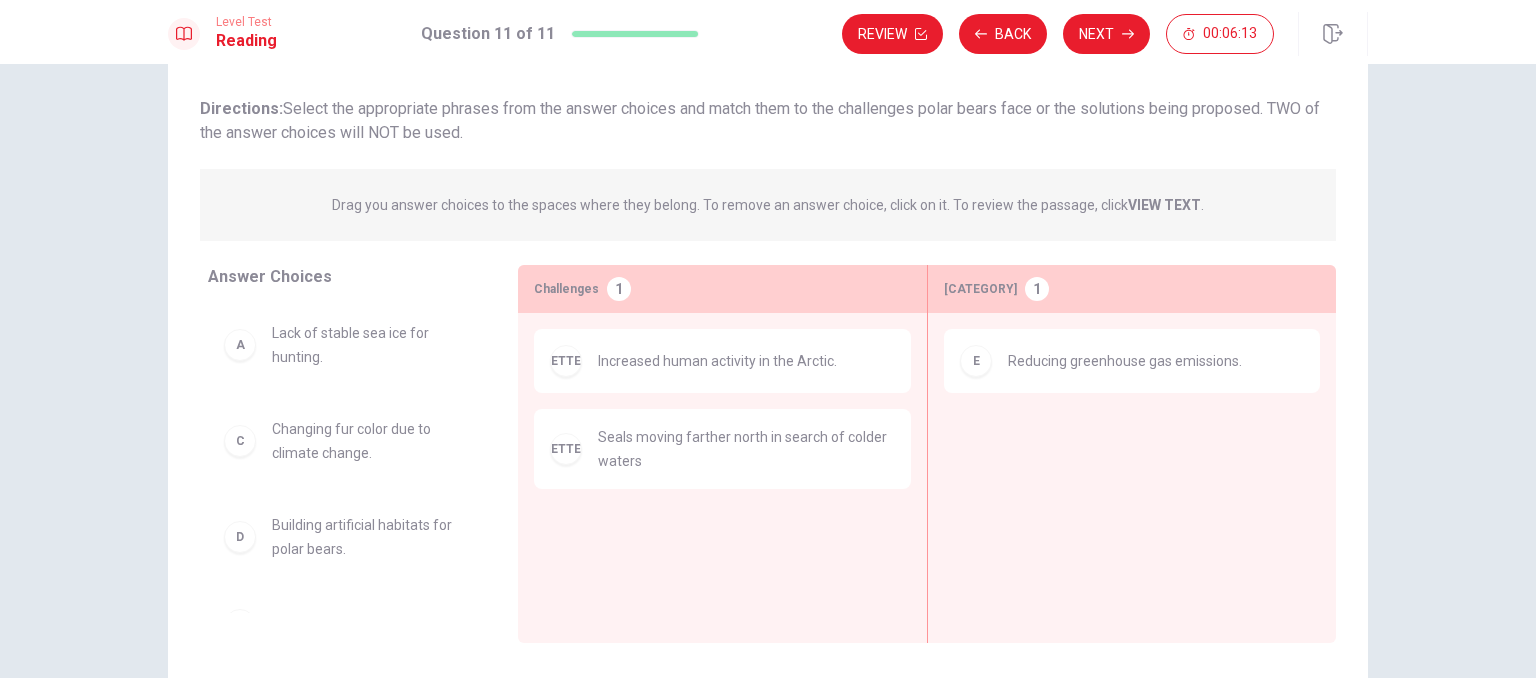 scroll, scrollTop: 44, scrollLeft: 0, axis: vertical 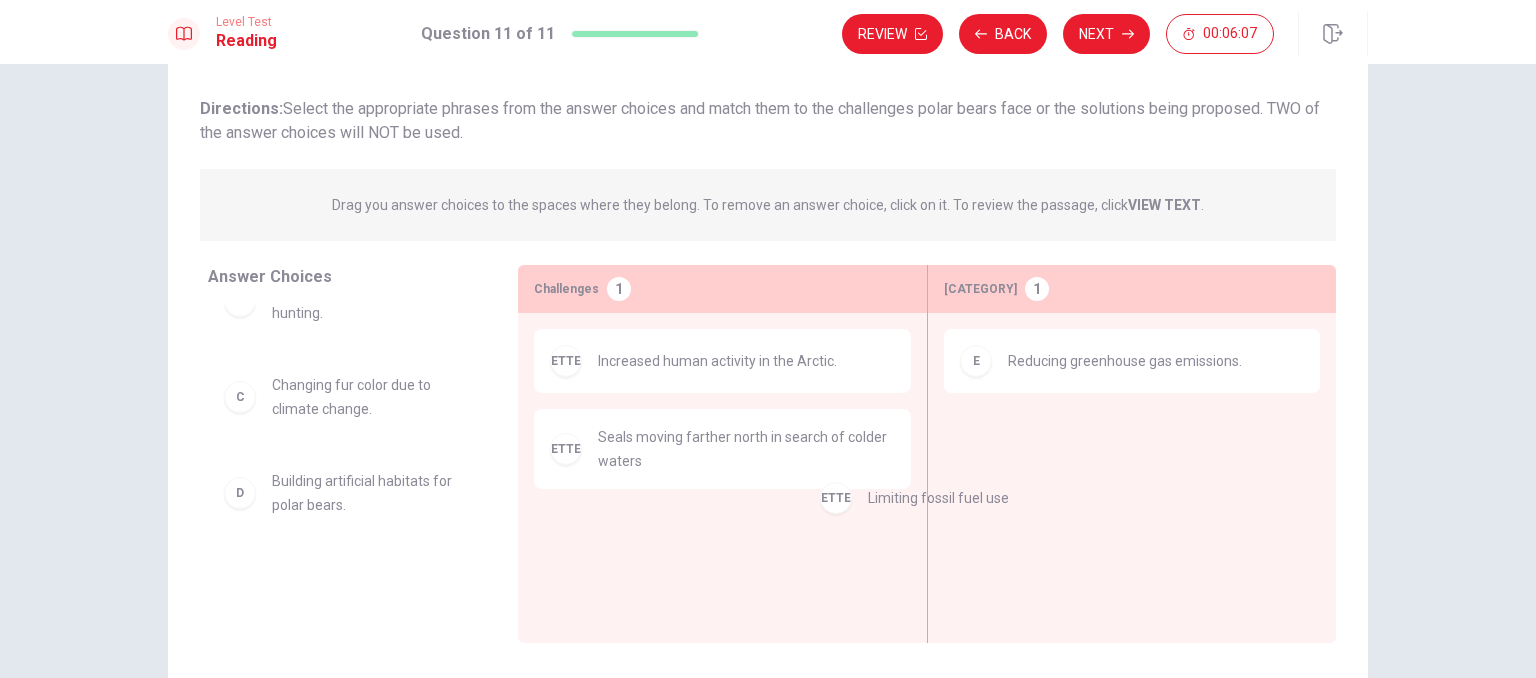 drag, startPoint x: 356, startPoint y: 581, endPoint x: 1020, endPoint y: 494, distance: 669.6753 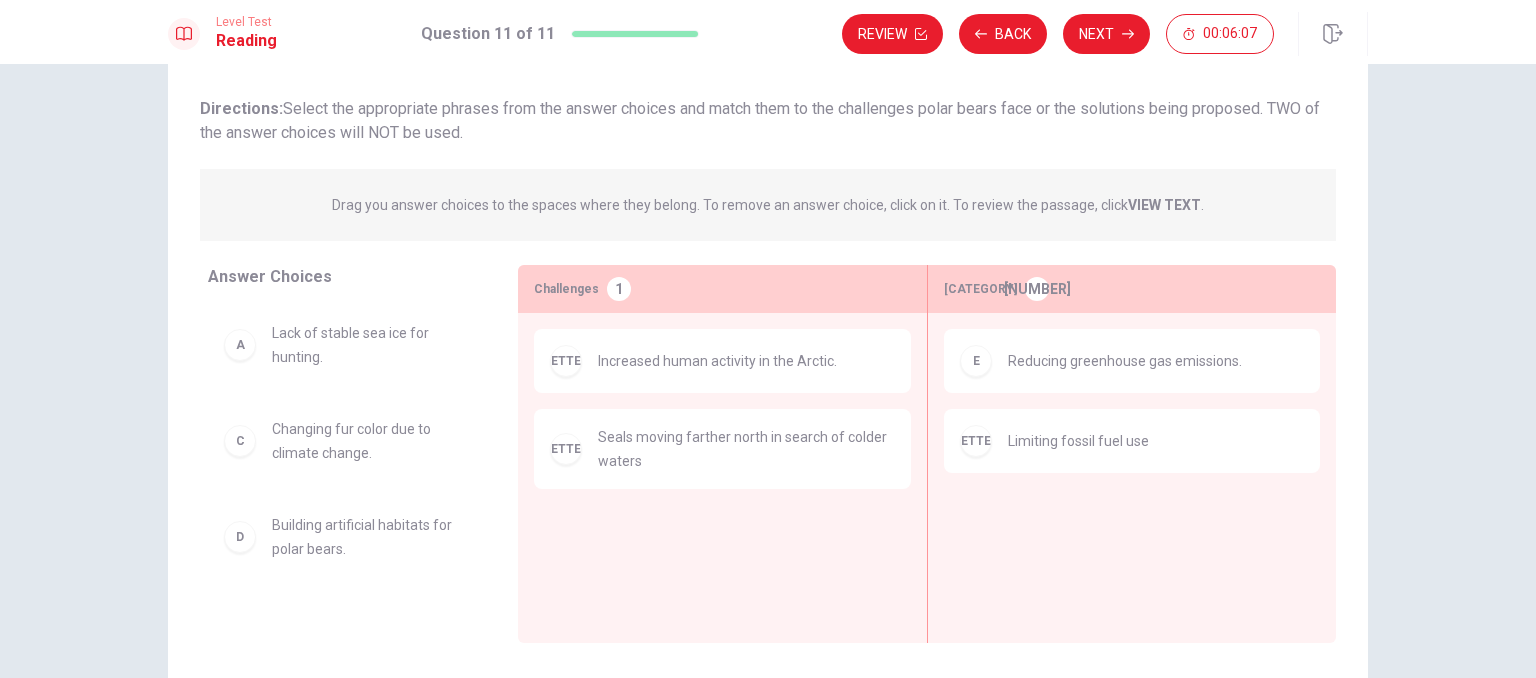 scroll, scrollTop: 0, scrollLeft: 0, axis: both 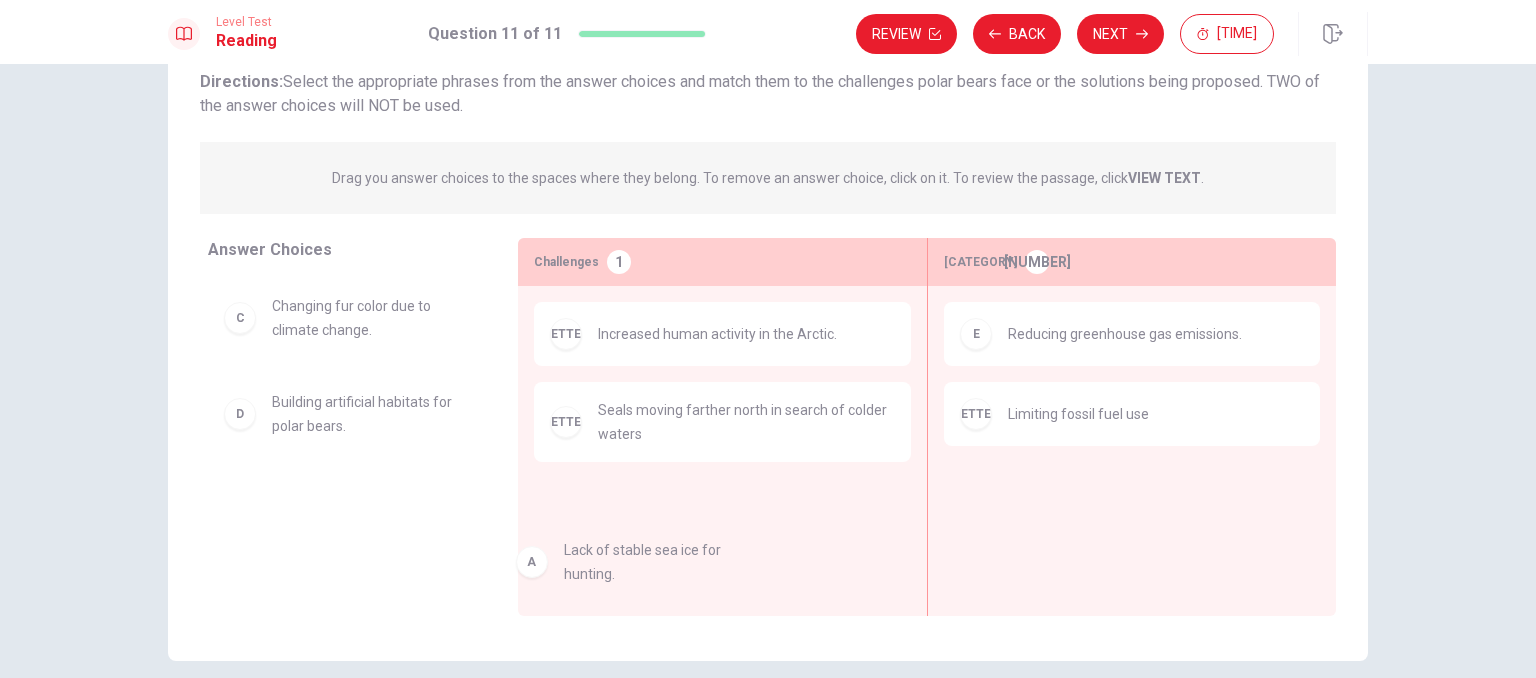 drag, startPoint x: 406, startPoint y: 320, endPoint x: 713, endPoint y: 573, distance: 397.81653 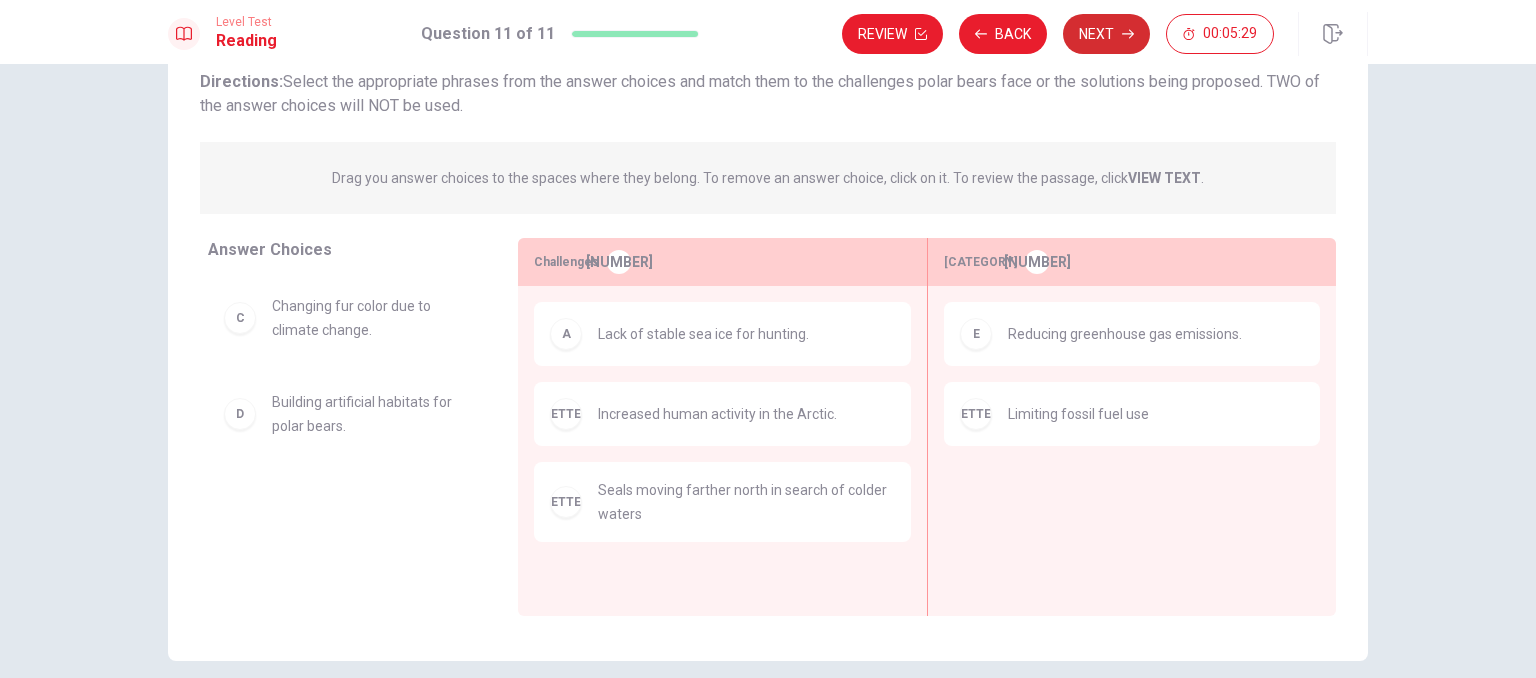 click on "Next" at bounding box center [1106, 34] 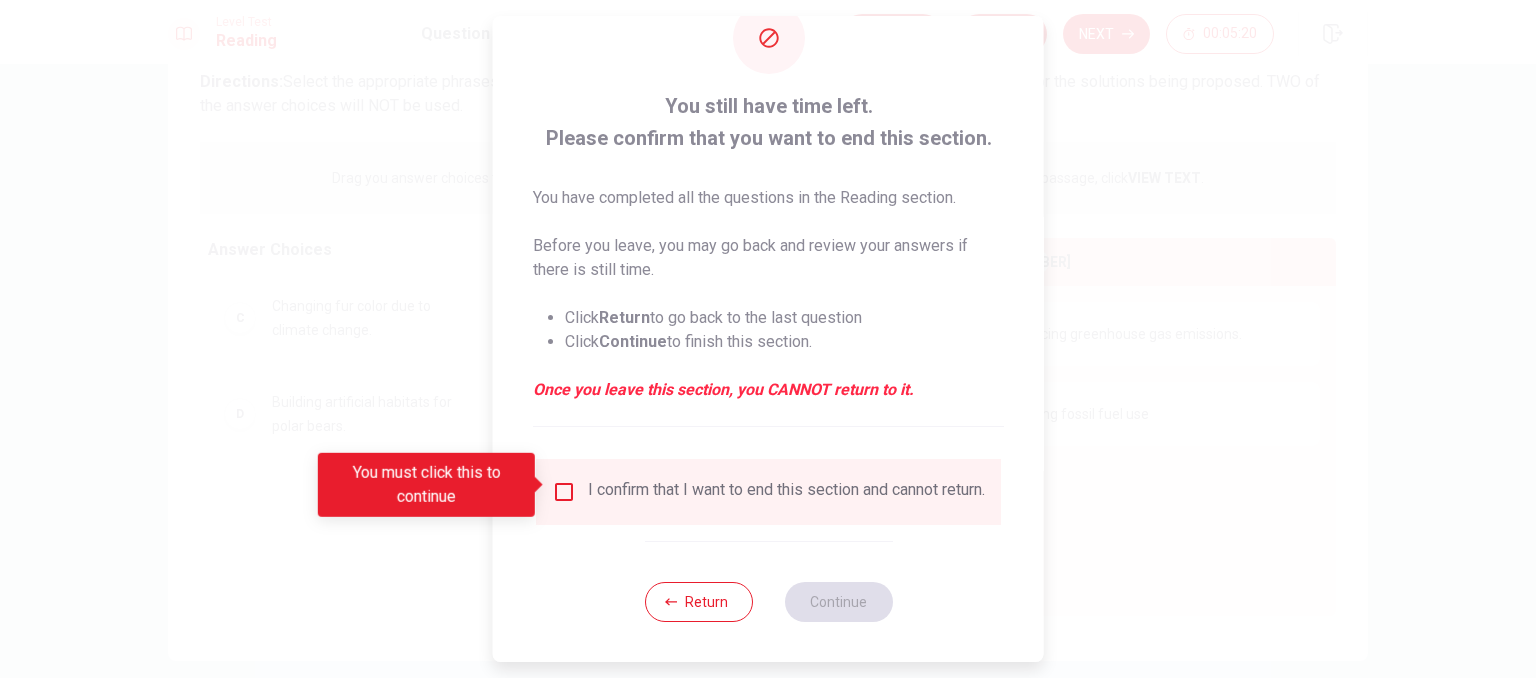 scroll, scrollTop: 60, scrollLeft: 0, axis: vertical 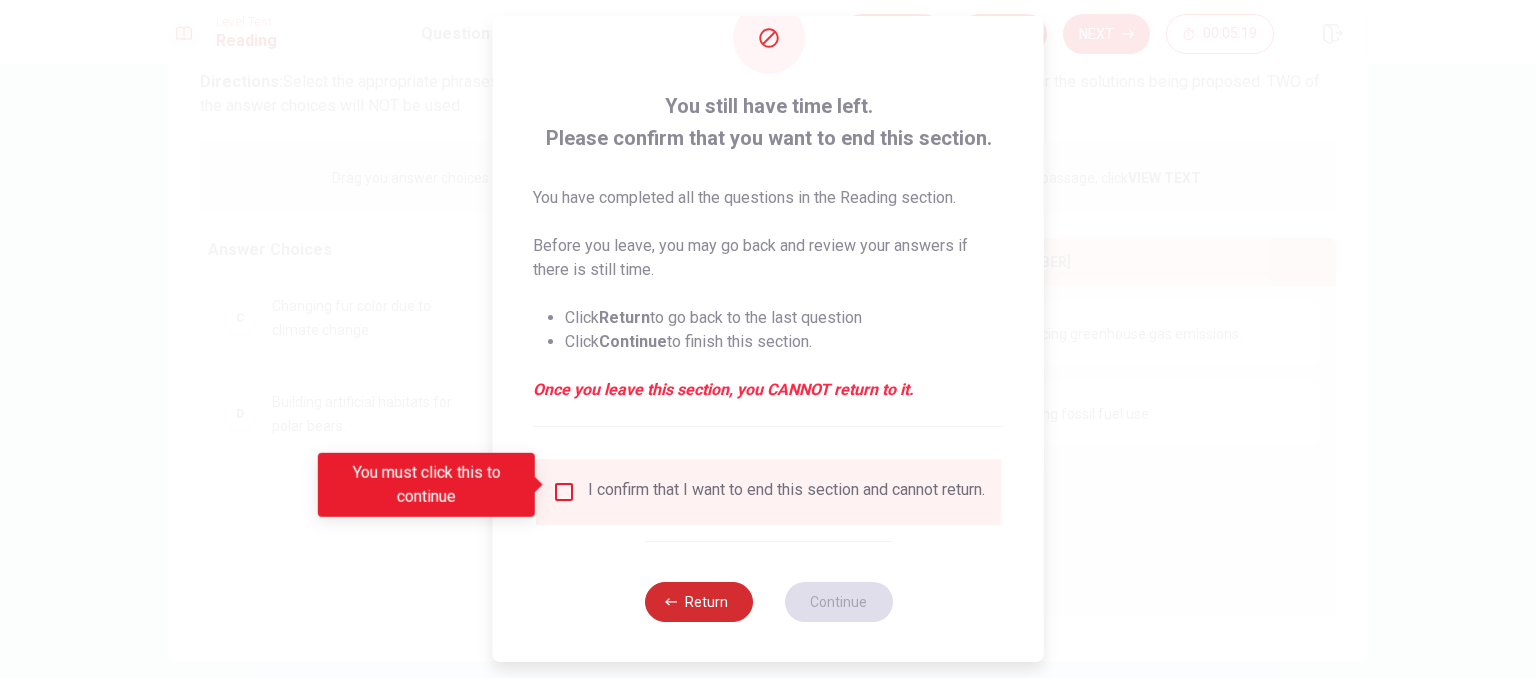 click on "Return" at bounding box center (698, 602) 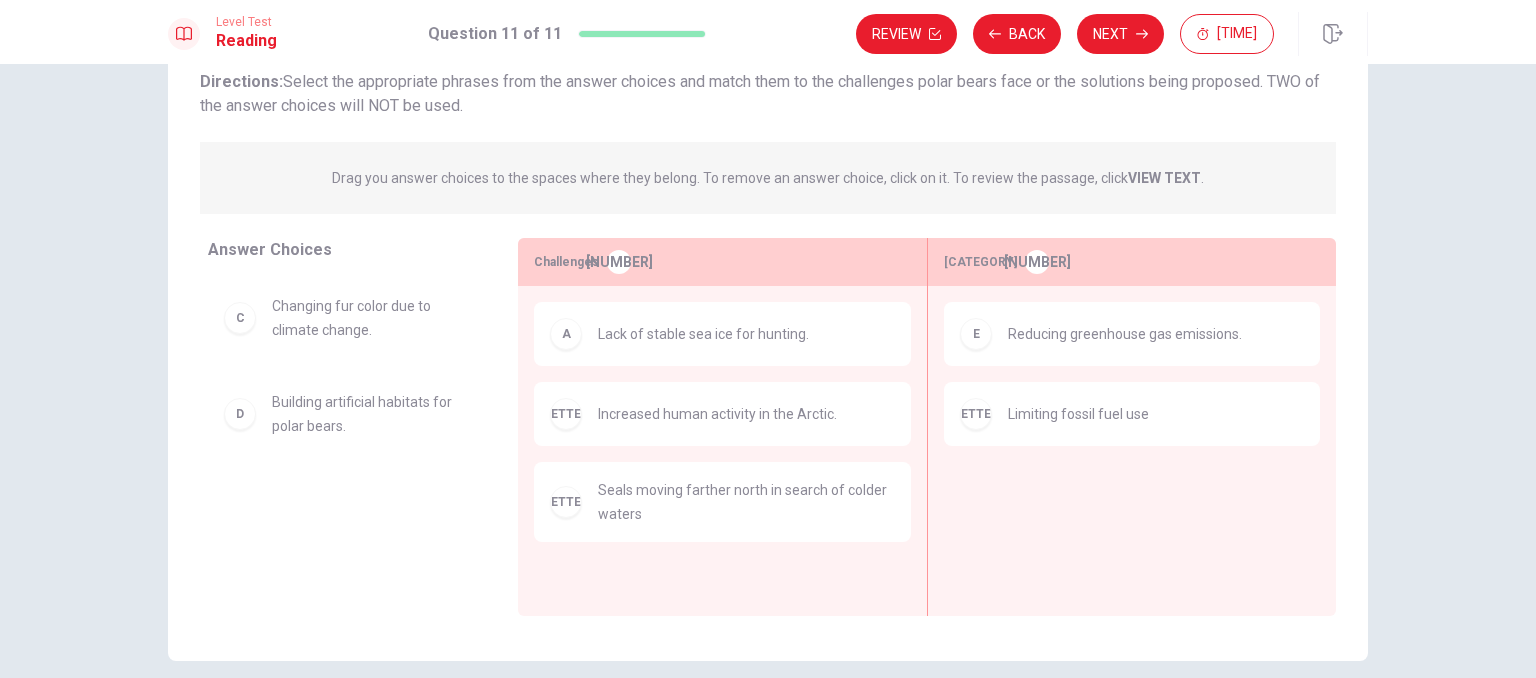 scroll, scrollTop: 0, scrollLeft: 0, axis: both 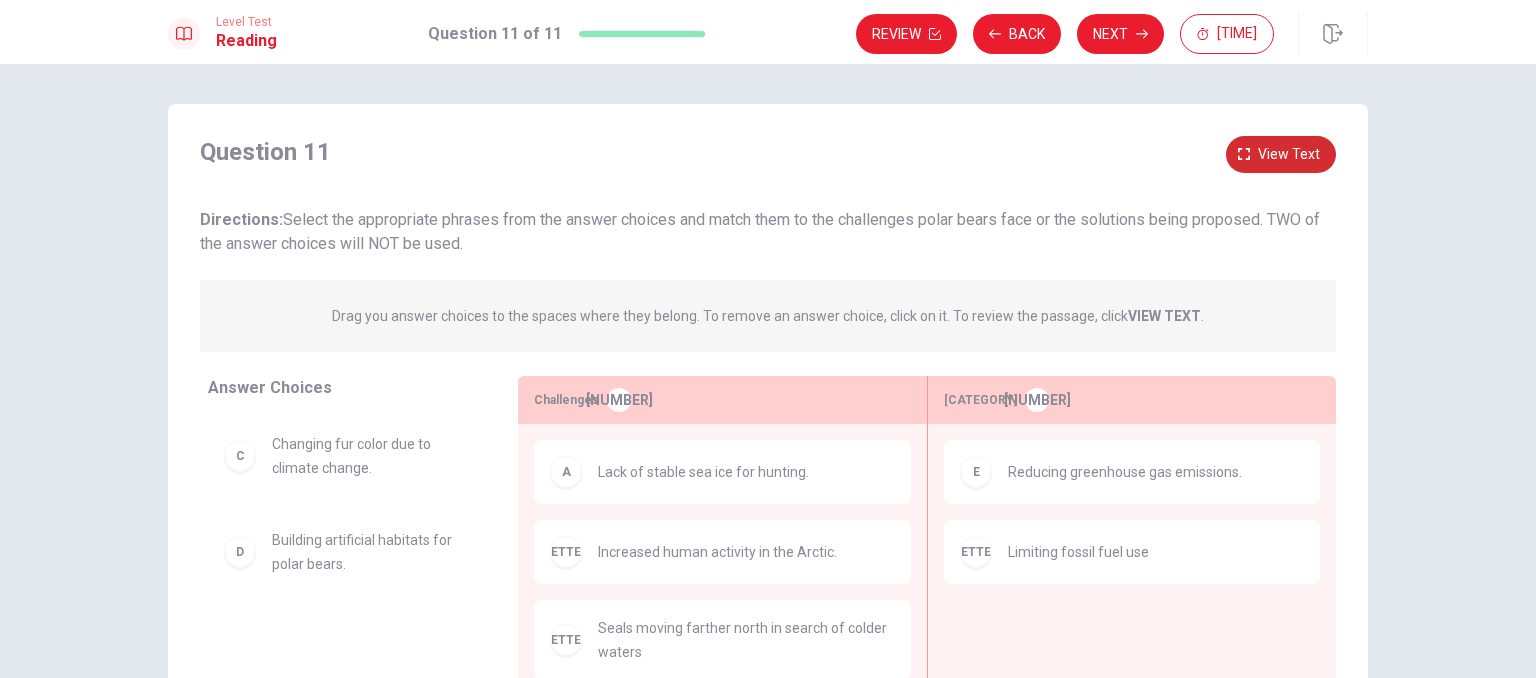 click on "View text" at bounding box center (1289, 154) 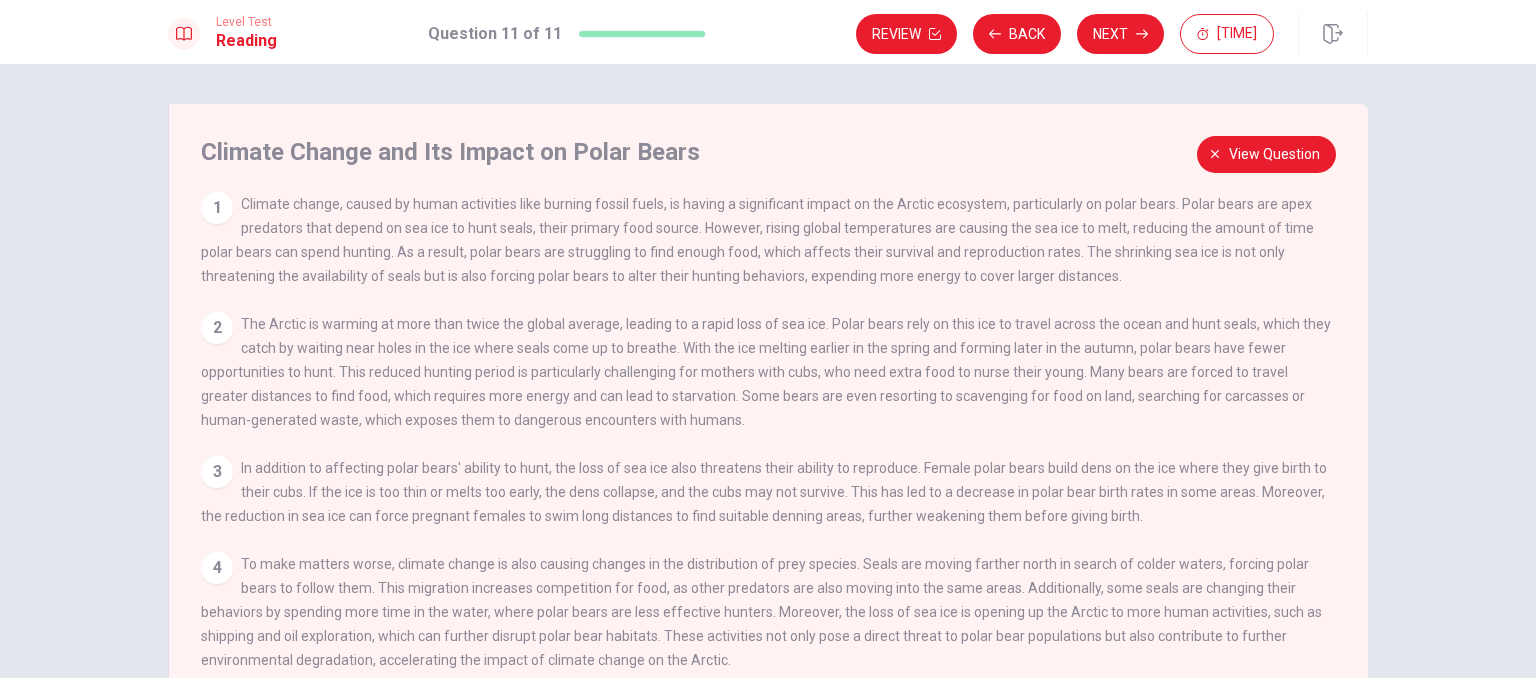 scroll, scrollTop: 41, scrollLeft: 0, axis: vertical 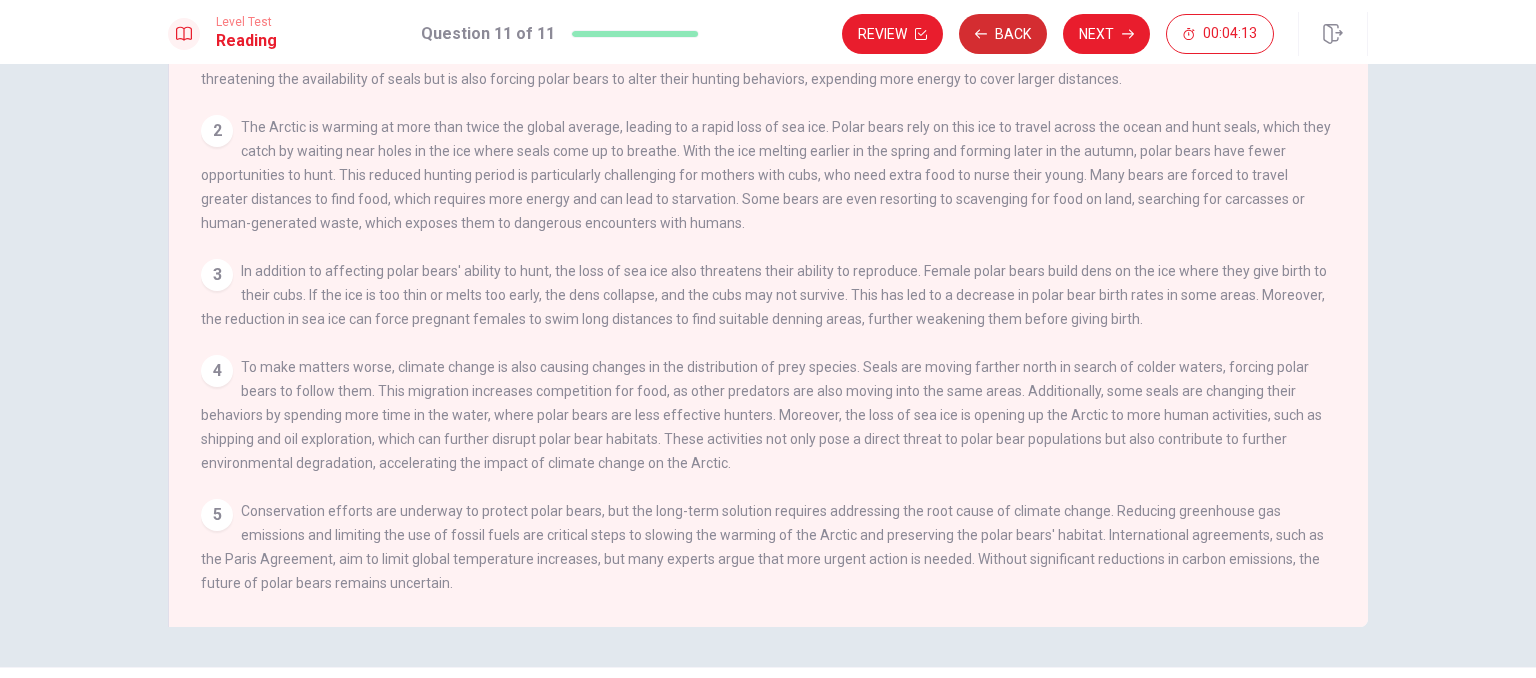 click on "Back" at bounding box center (1003, 34) 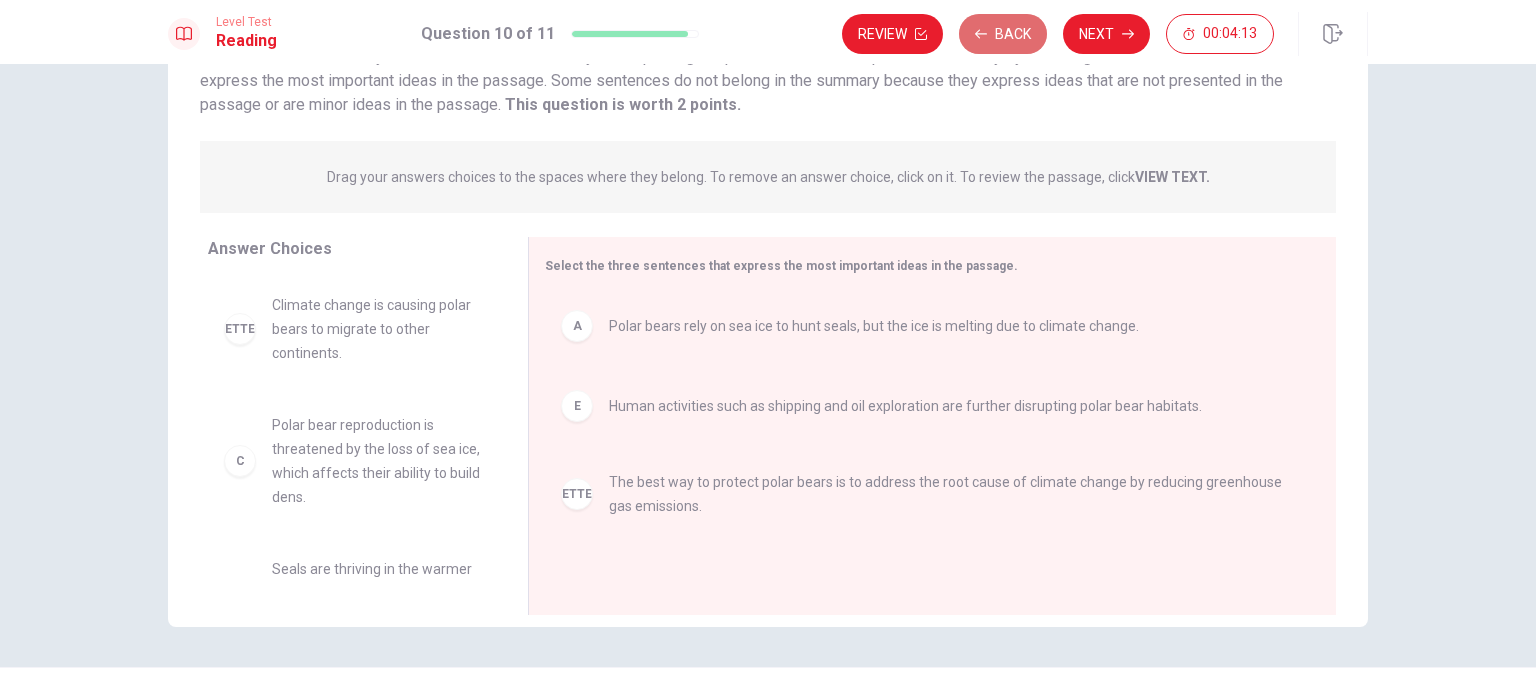 click on "Back" at bounding box center (1003, 34) 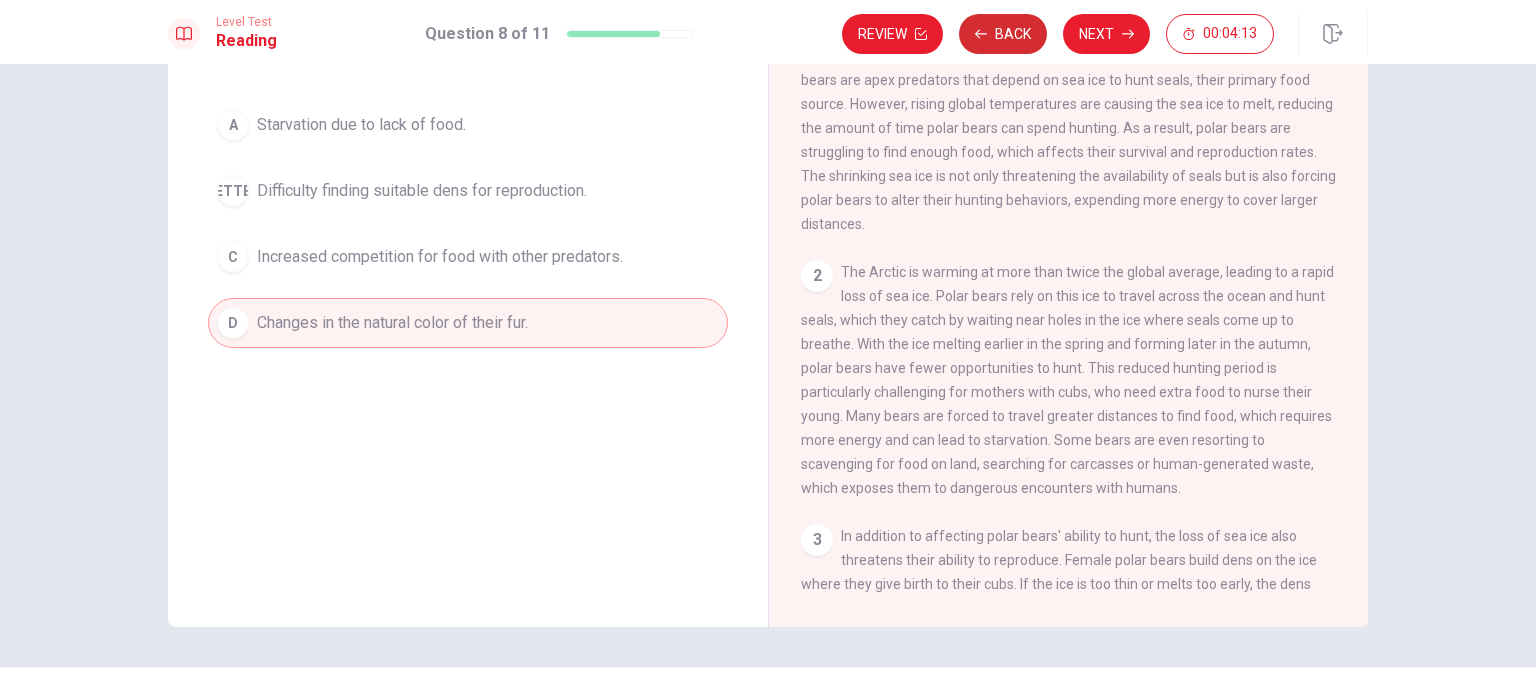 click on "Back" at bounding box center [1003, 34] 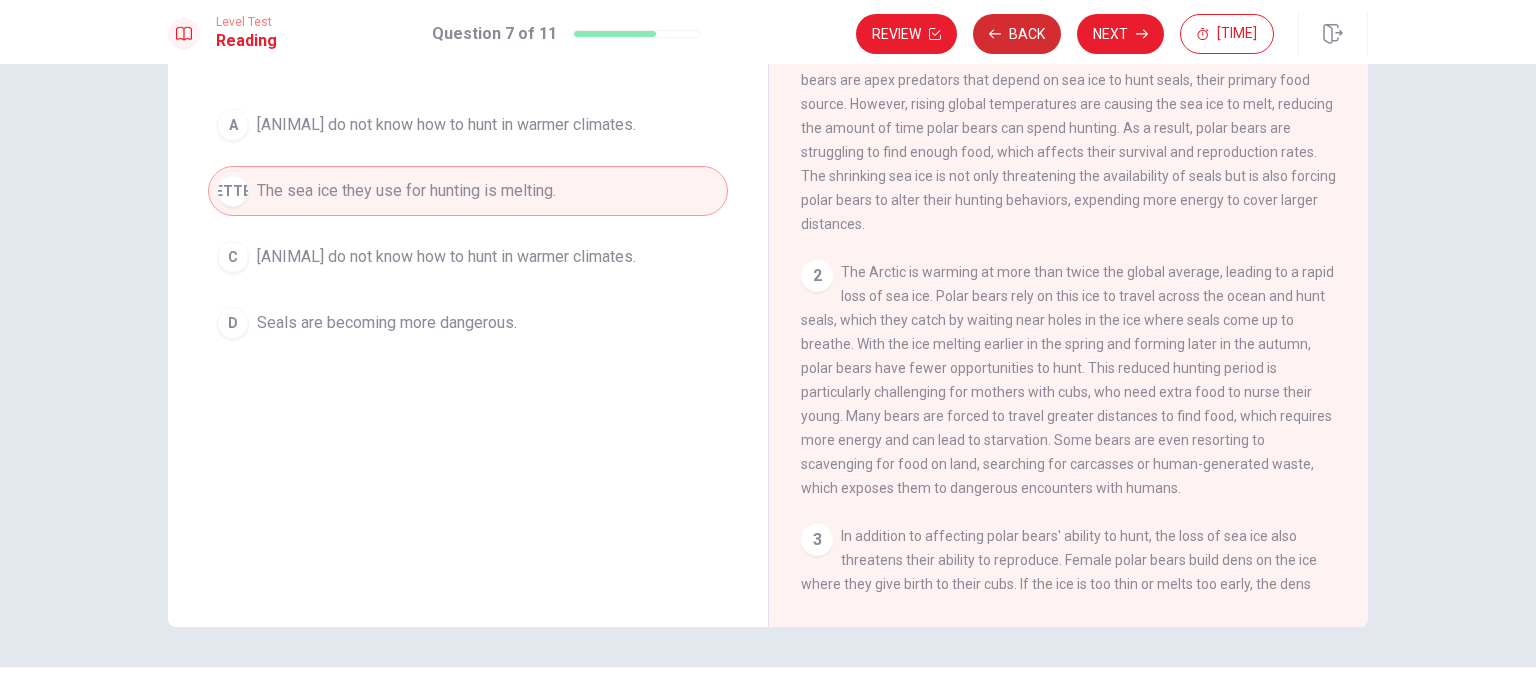 click on "Back" at bounding box center (1017, 34) 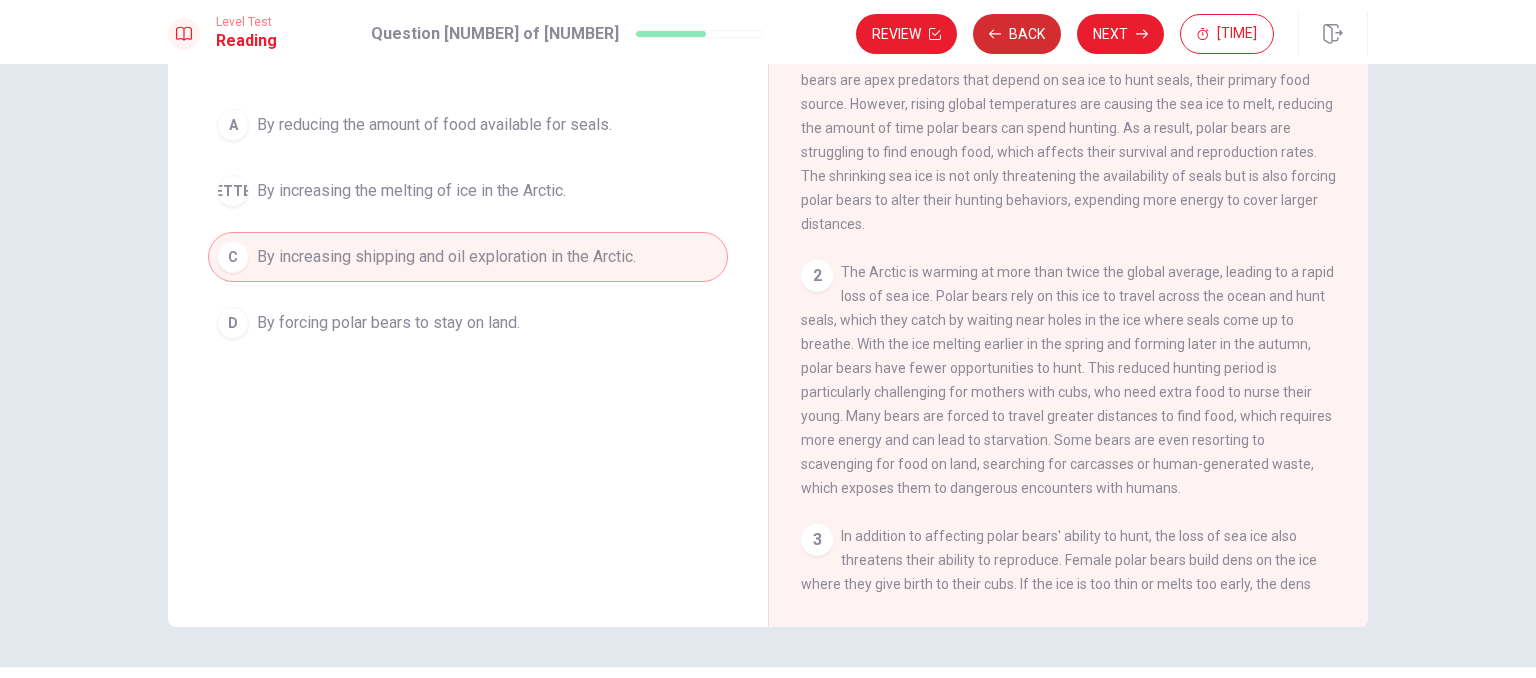 click on "Back" at bounding box center (1017, 34) 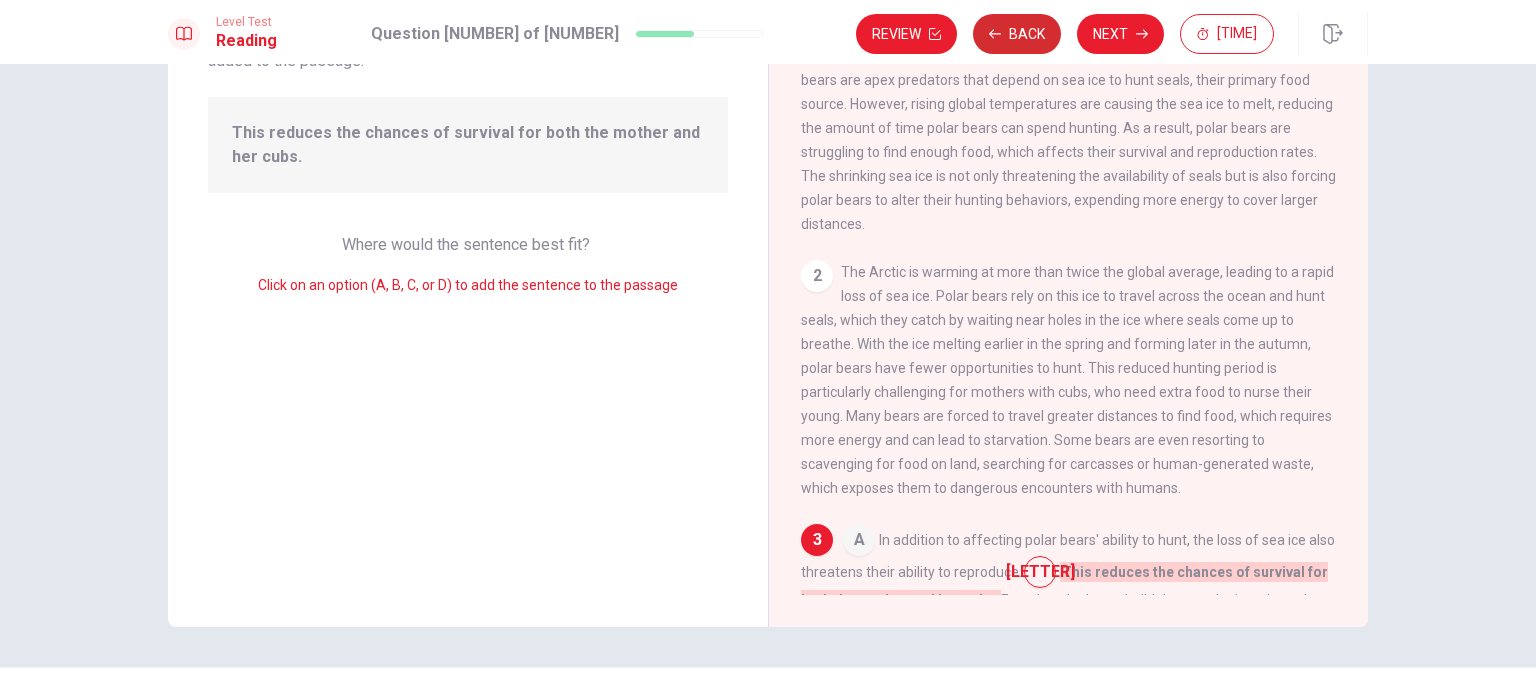 scroll, scrollTop: 106, scrollLeft: 0, axis: vertical 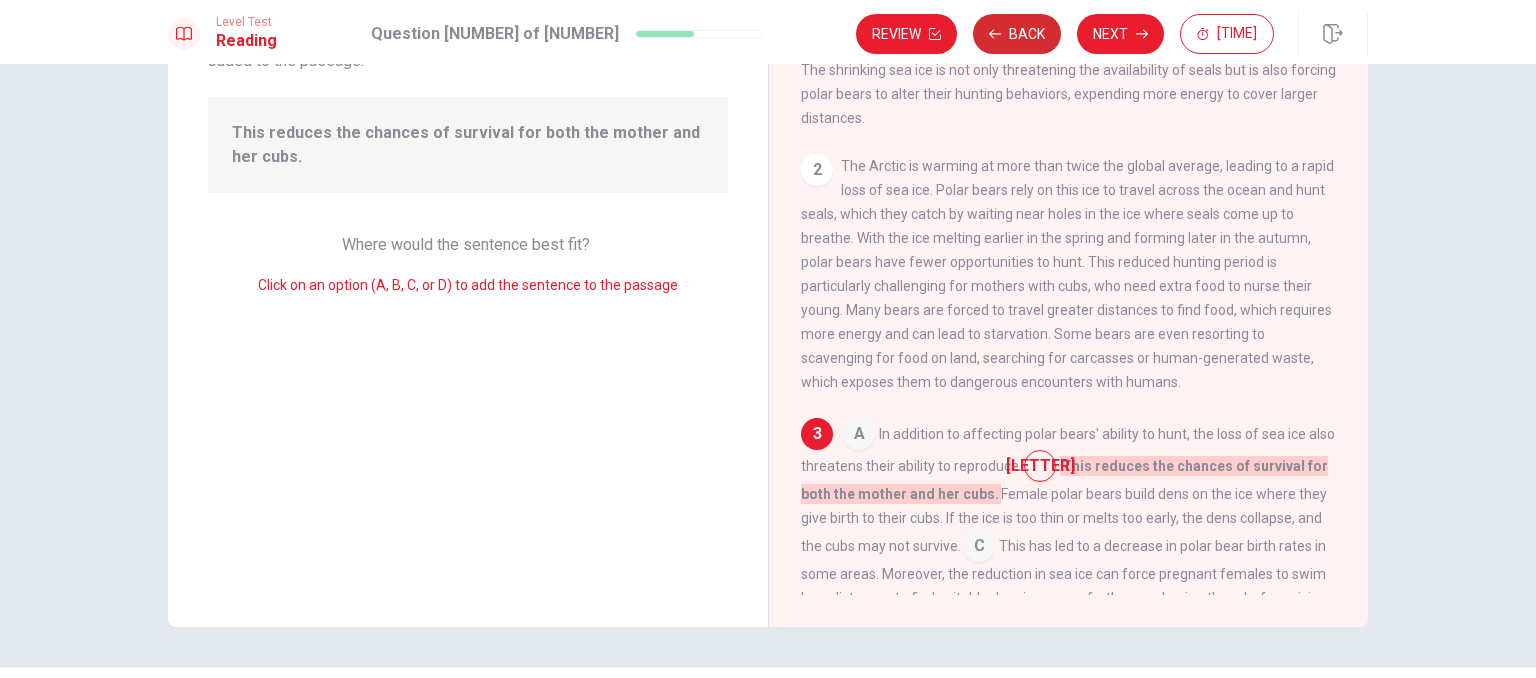 click on "Back" at bounding box center (1017, 34) 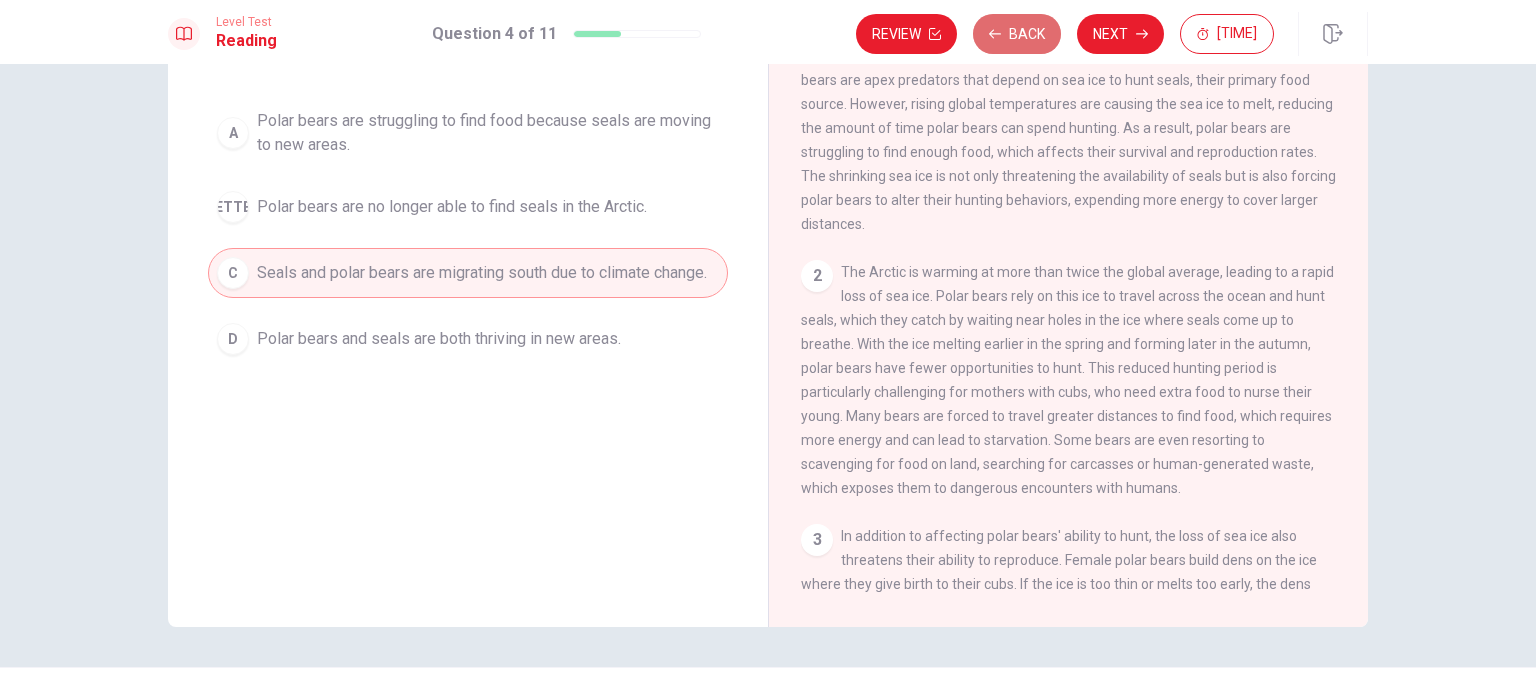 click on "Back" at bounding box center (1017, 34) 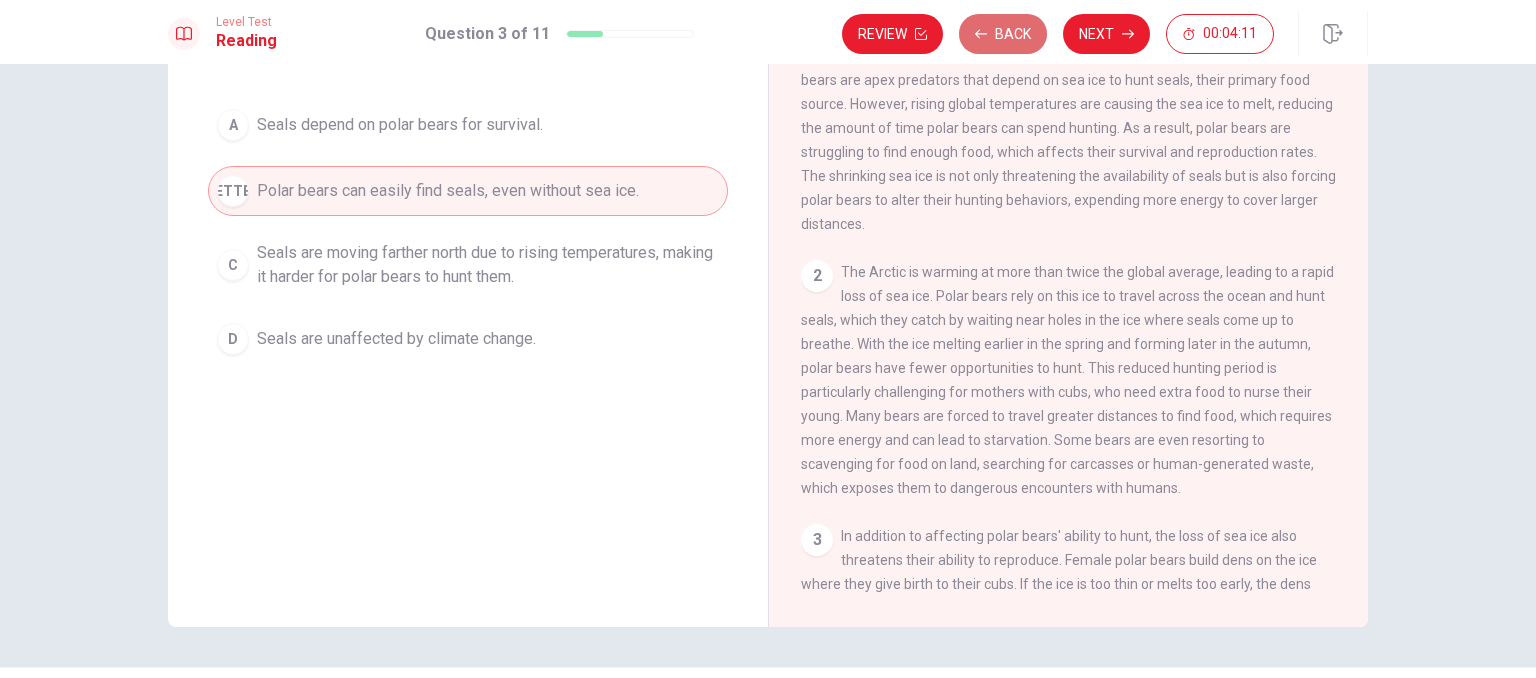 click on "Back" at bounding box center [1003, 34] 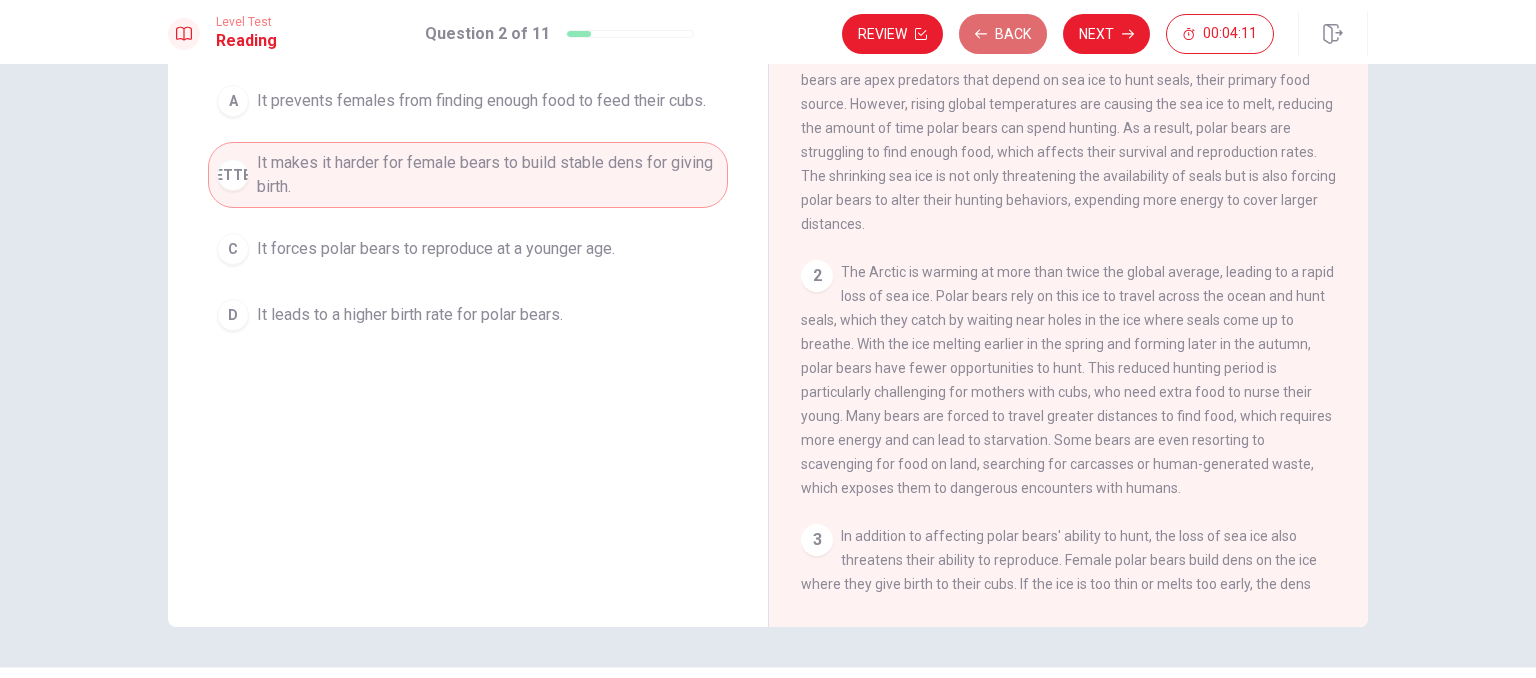 click on "Back" at bounding box center (1003, 34) 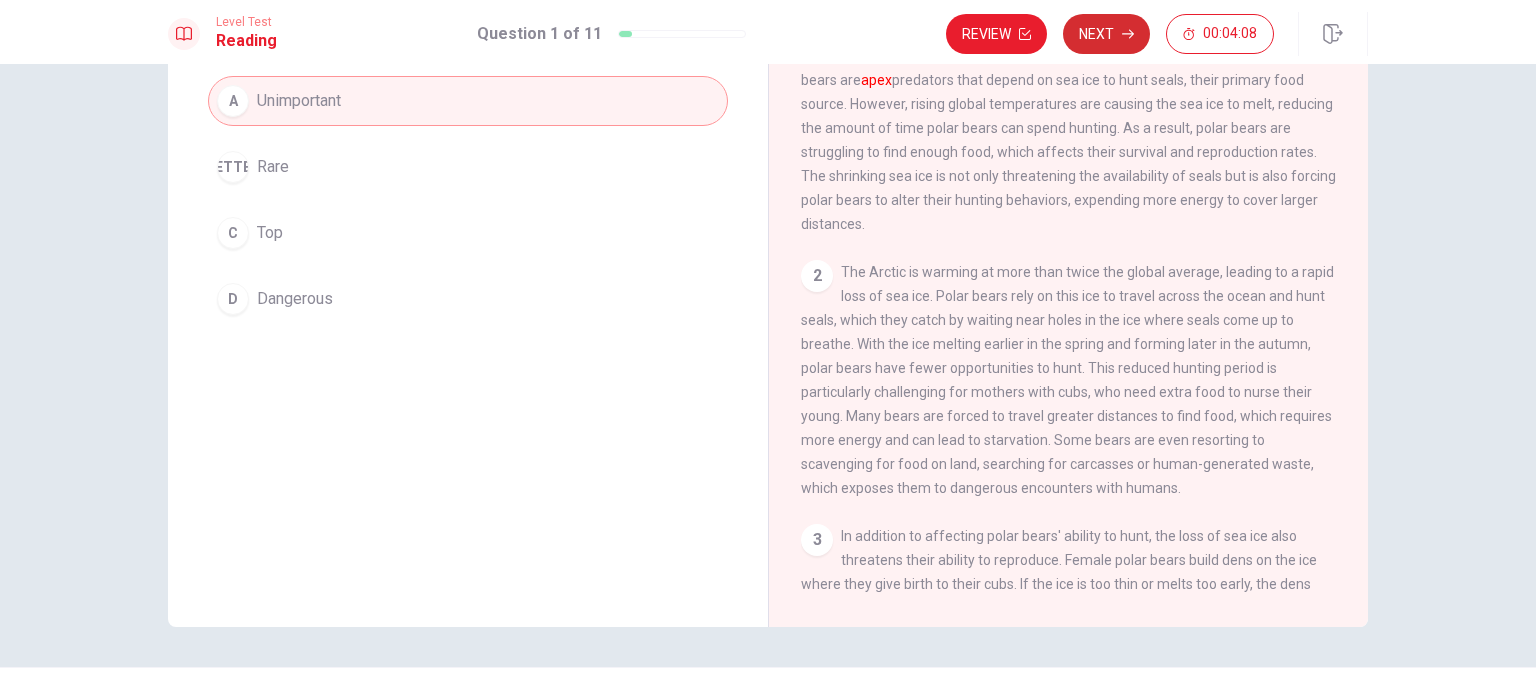 click on "Next" at bounding box center [1106, 34] 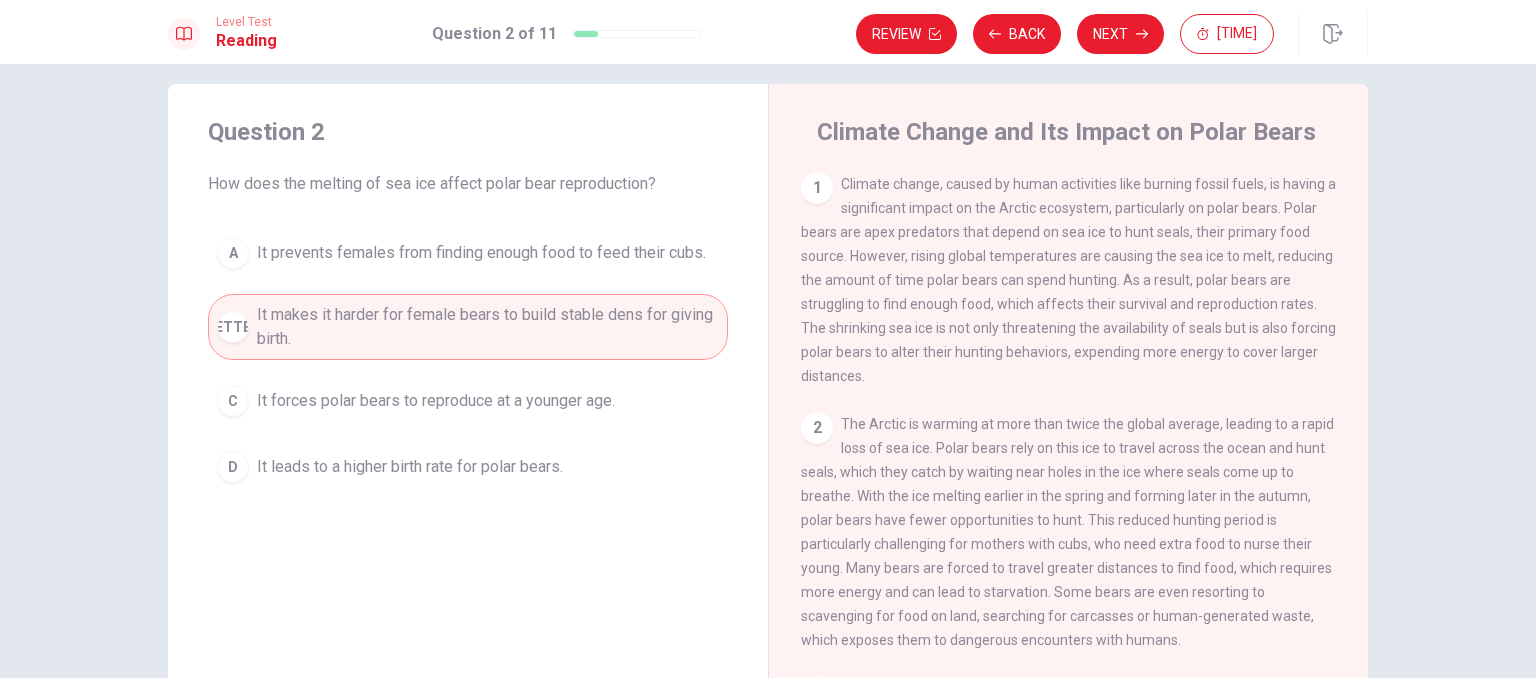 scroll, scrollTop: 24, scrollLeft: 0, axis: vertical 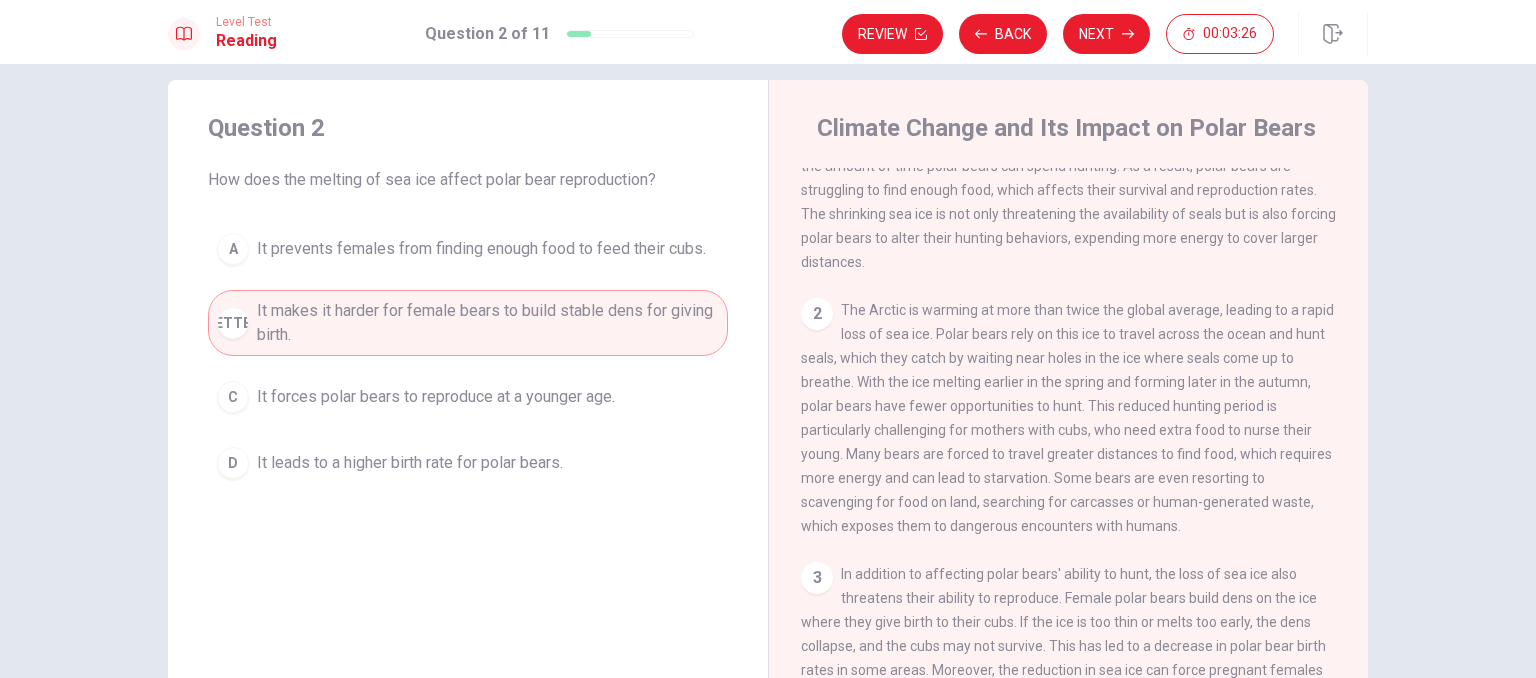 click on "[LETTER]" at bounding box center (233, 323) 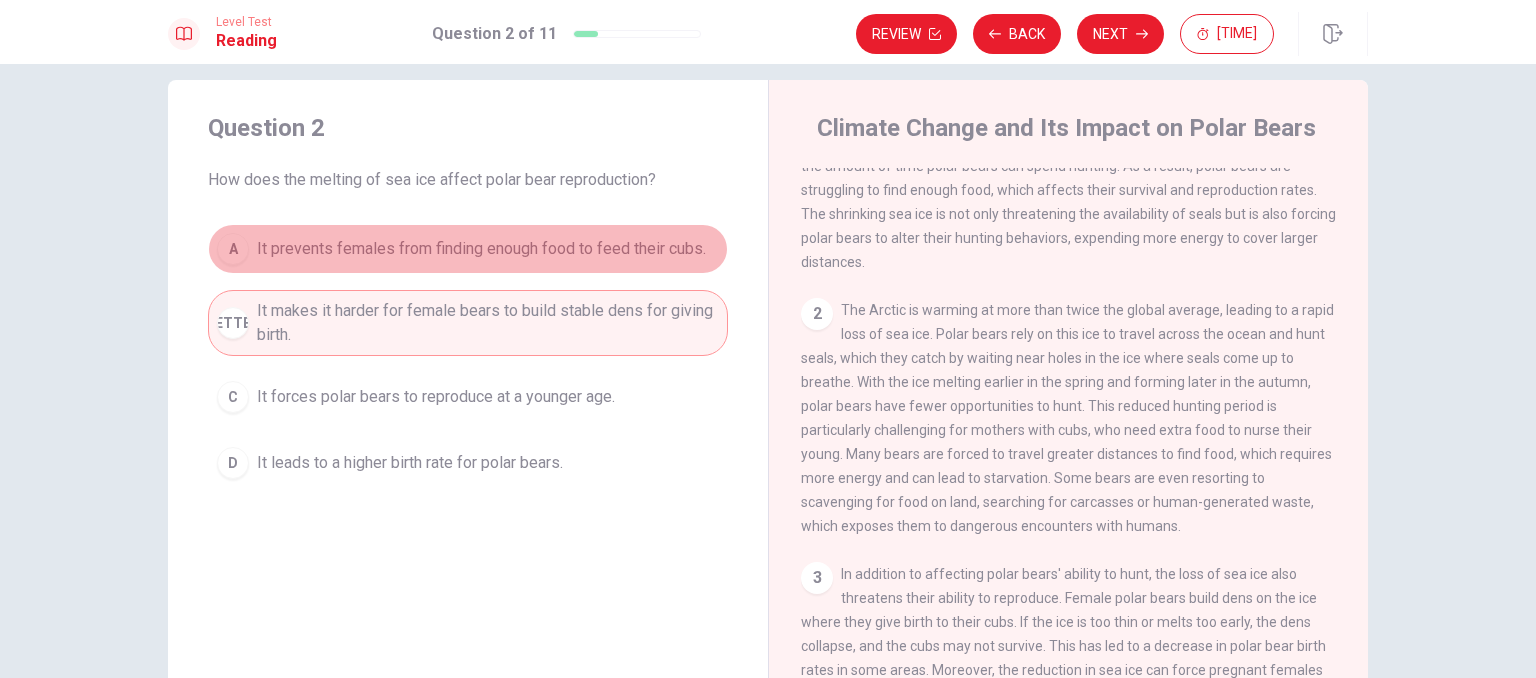 click on "A" at bounding box center (233, 249) 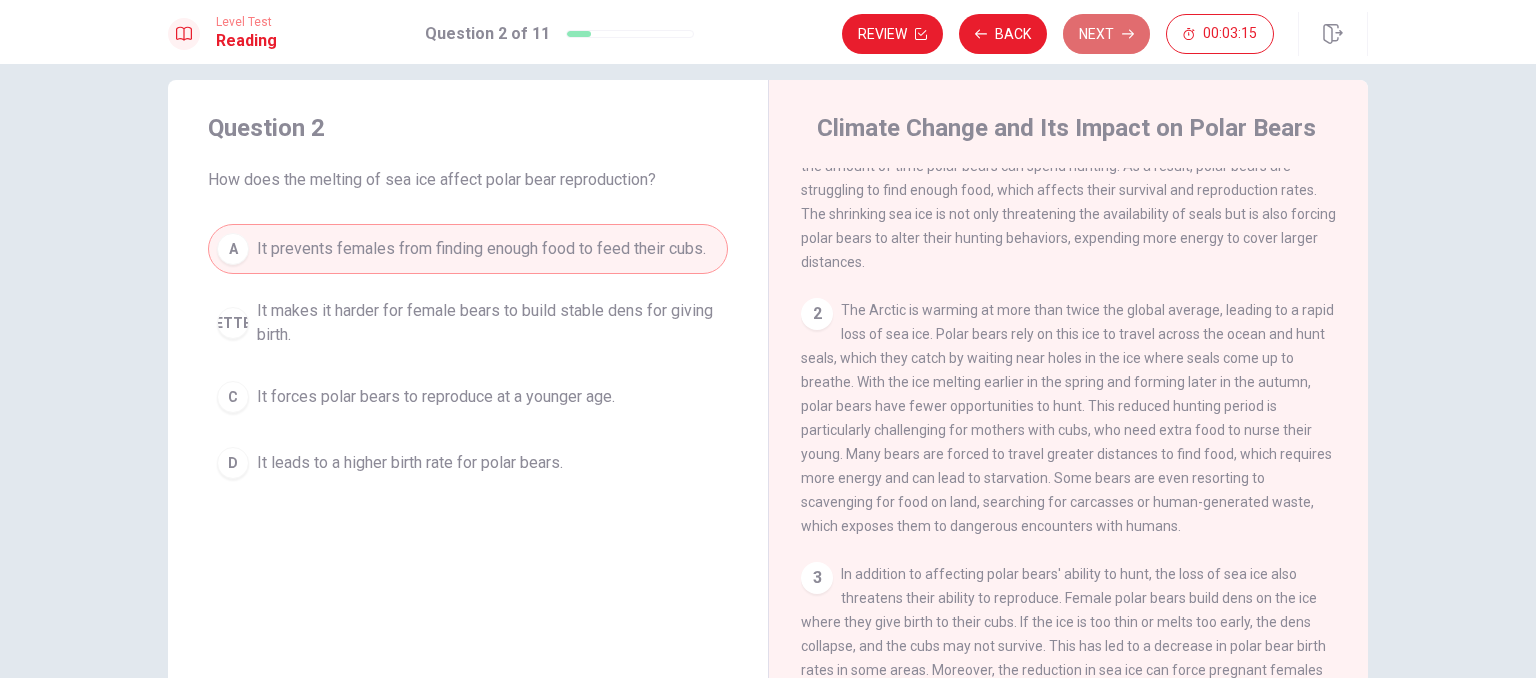 click on "Next" at bounding box center [1106, 34] 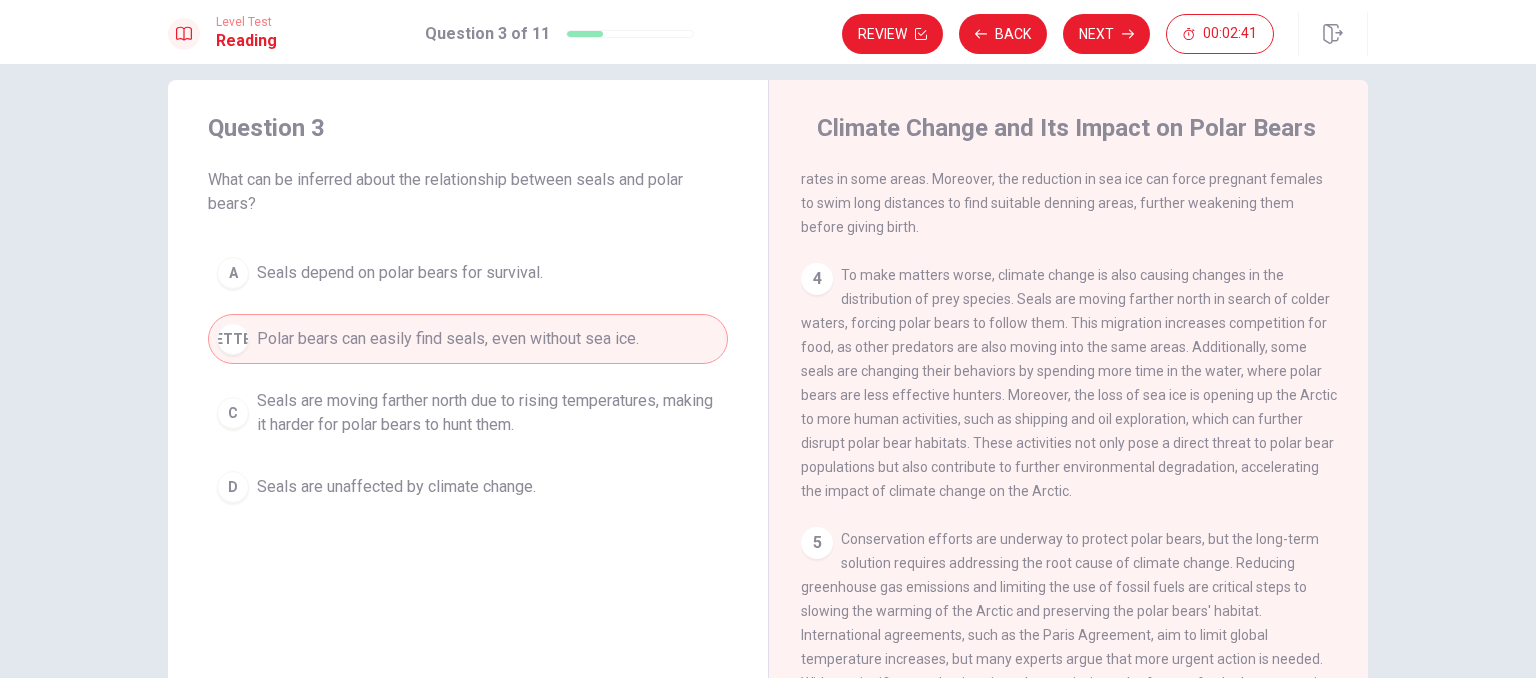 scroll, scrollTop: 636, scrollLeft: 0, axis: vertical 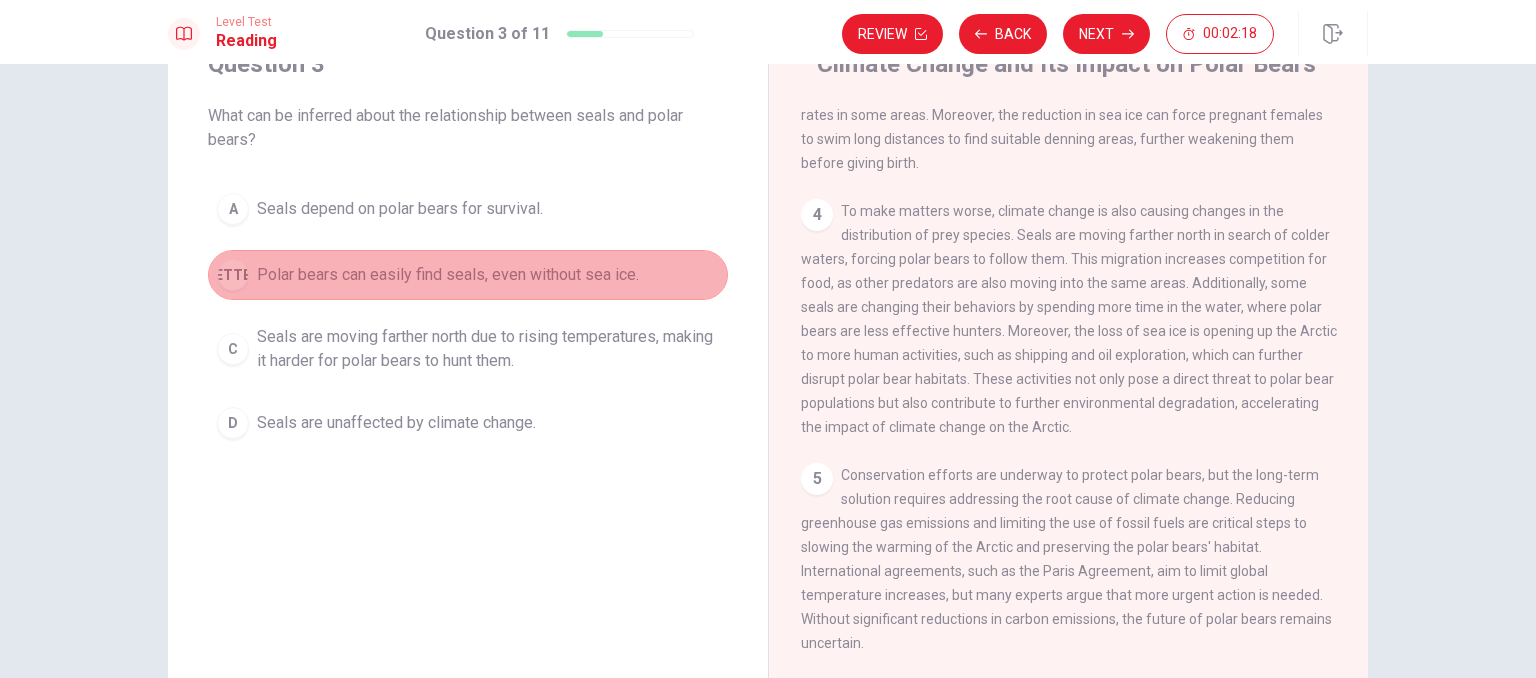 click on "[LETTER]" at bounding box center (233, 275) 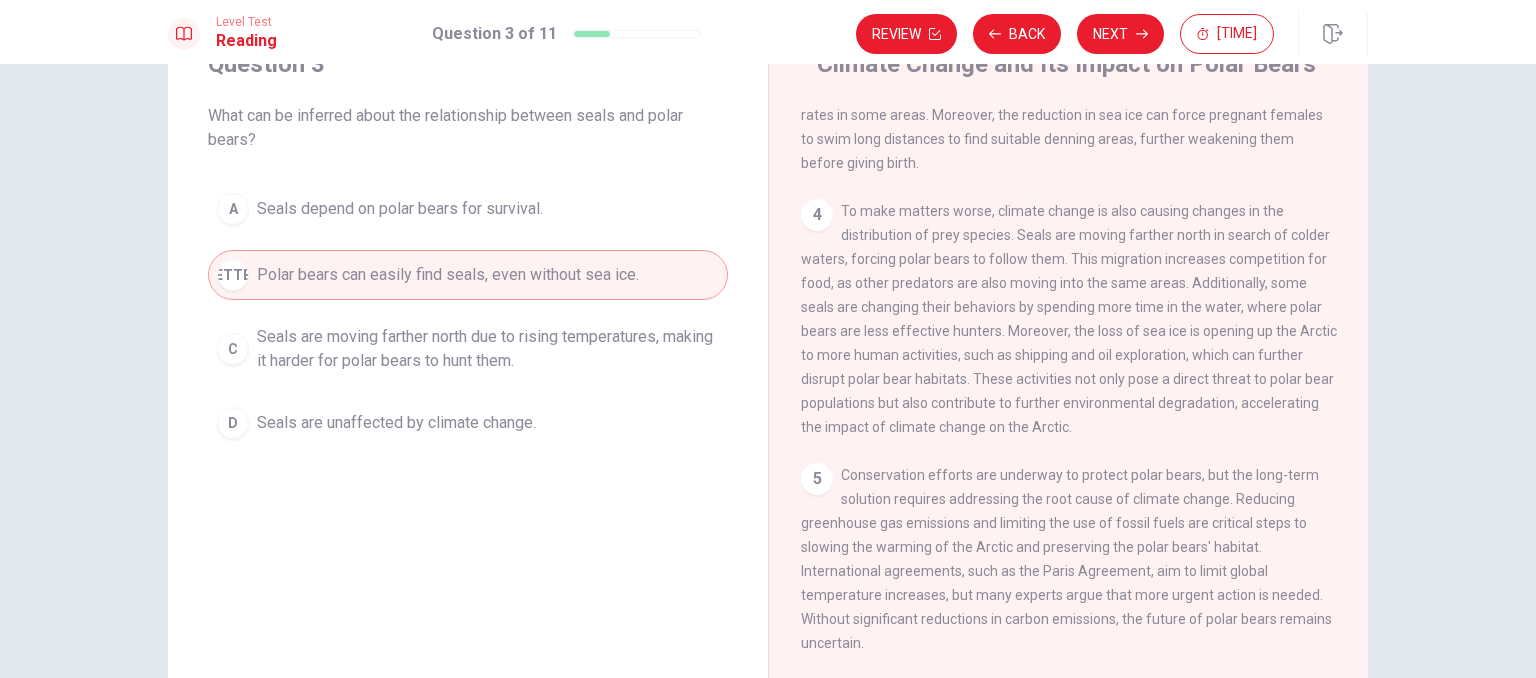 click on "[ANIMAL] are moving farther north due to rising temperatures, making it harder for [ANIMAL] to hunt them." at bounding box center [468, 349] 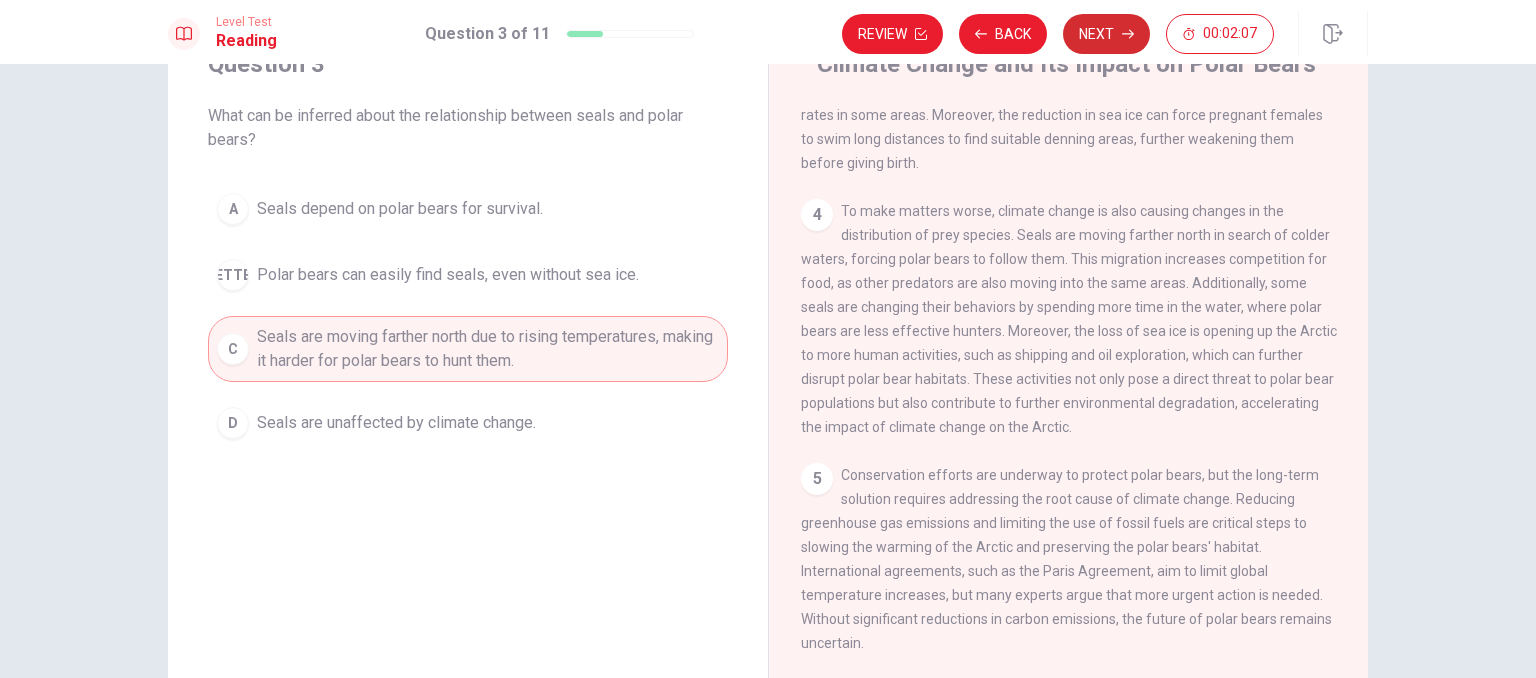 click on "Next" at bounding box center (1106, 34) 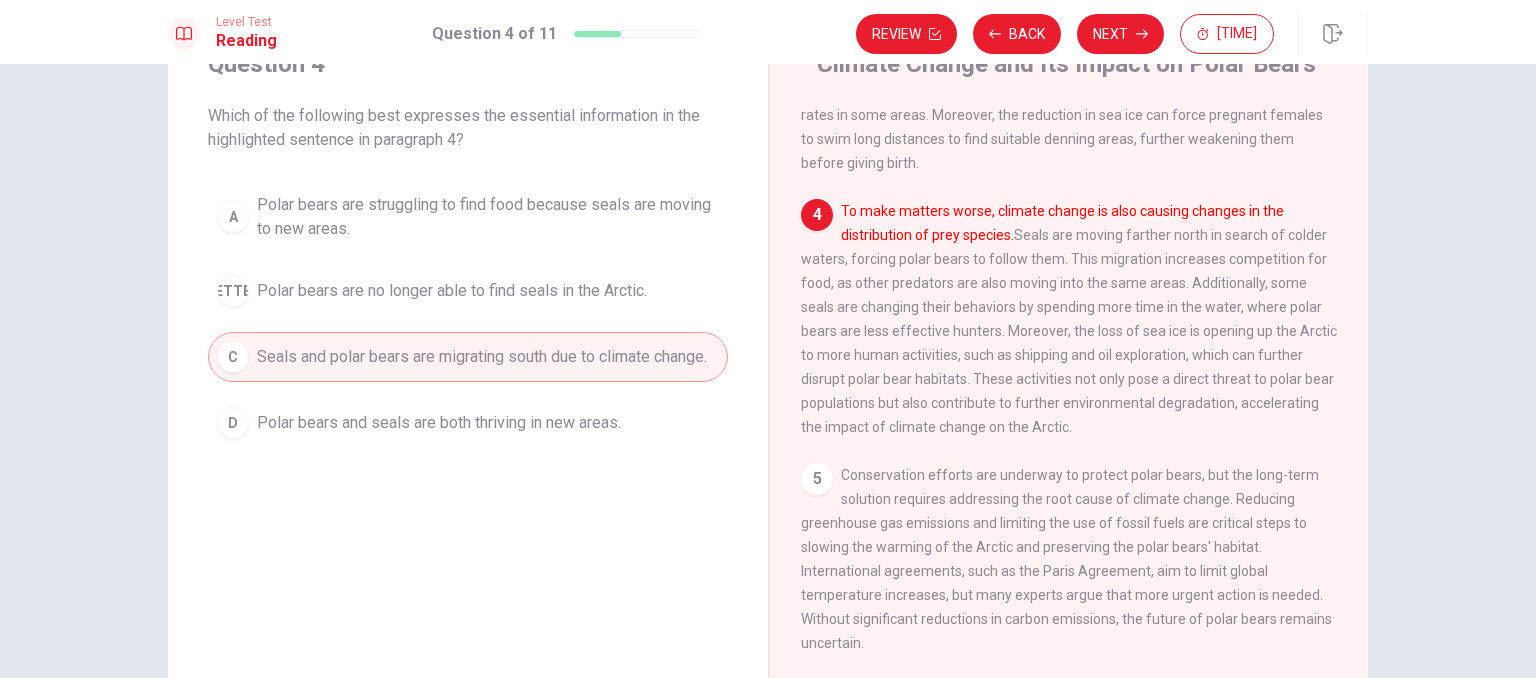 click on "D" at bounding box center [233, 217] 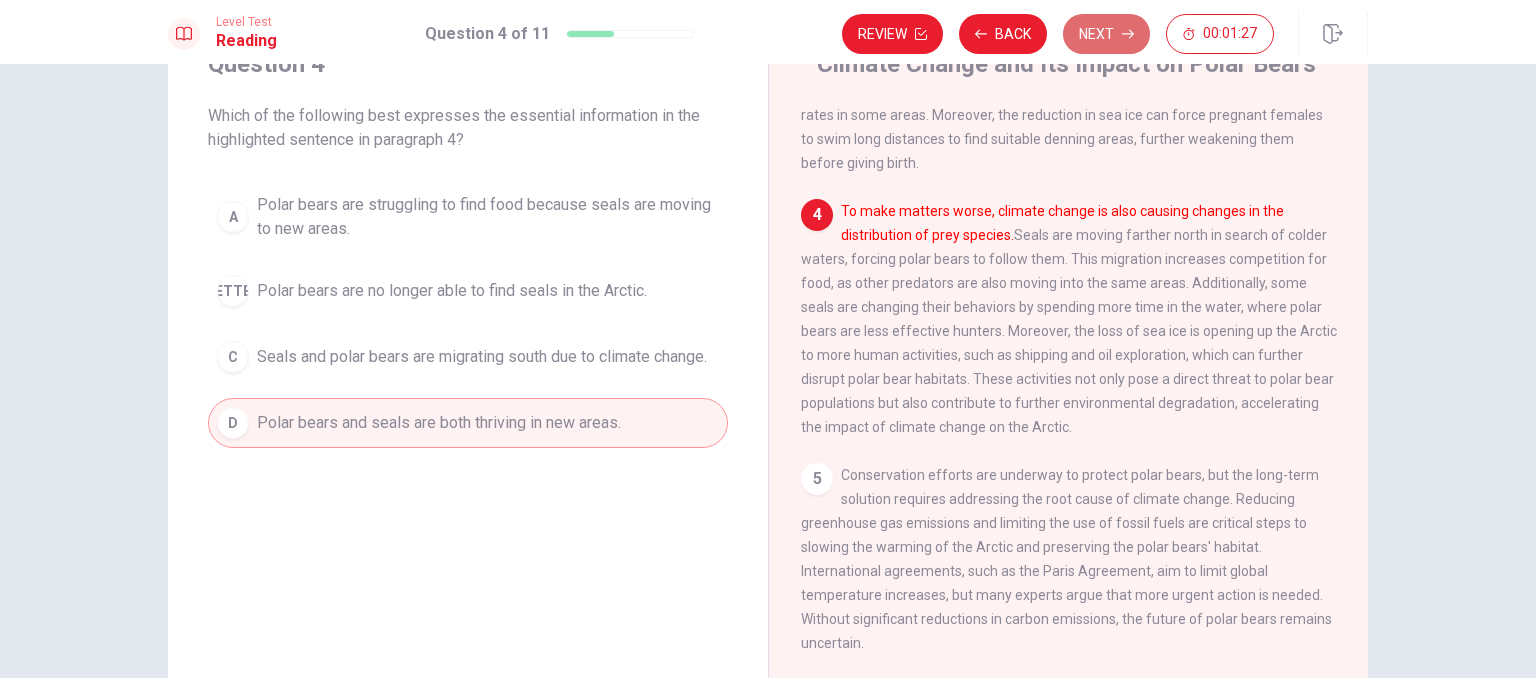 click on "Next" at bounding box center [1106, 34] 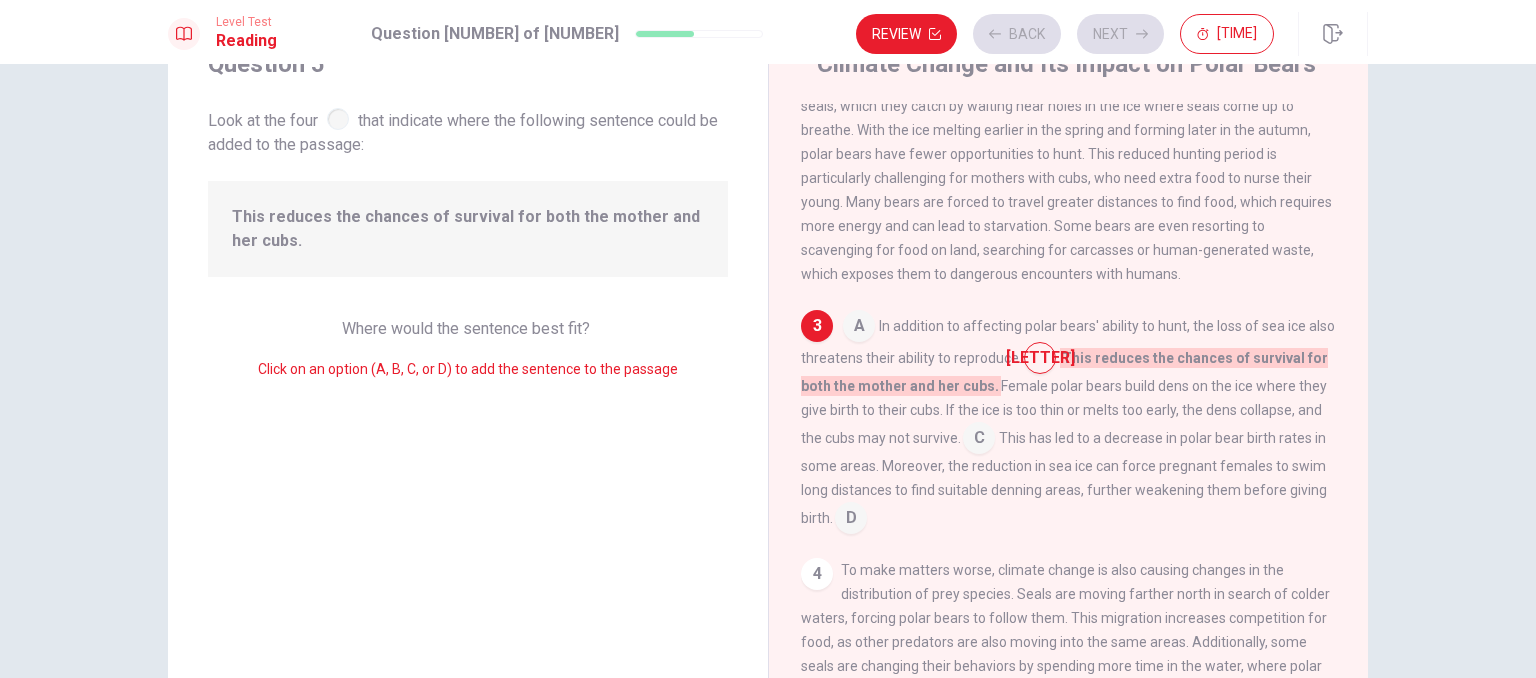 scroll, scrollTop: 368, scrollLeft: 0, axis: vertical 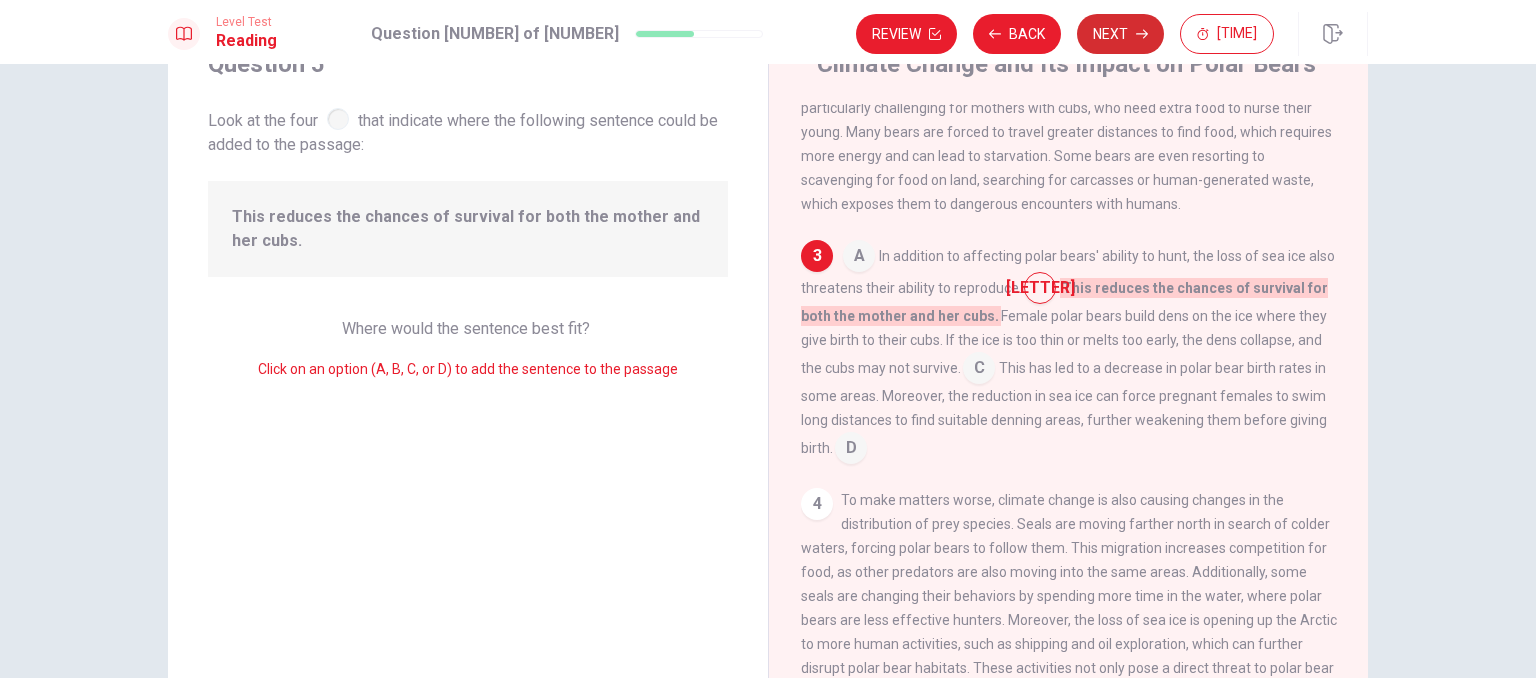 click at bounding box center [935, 34] 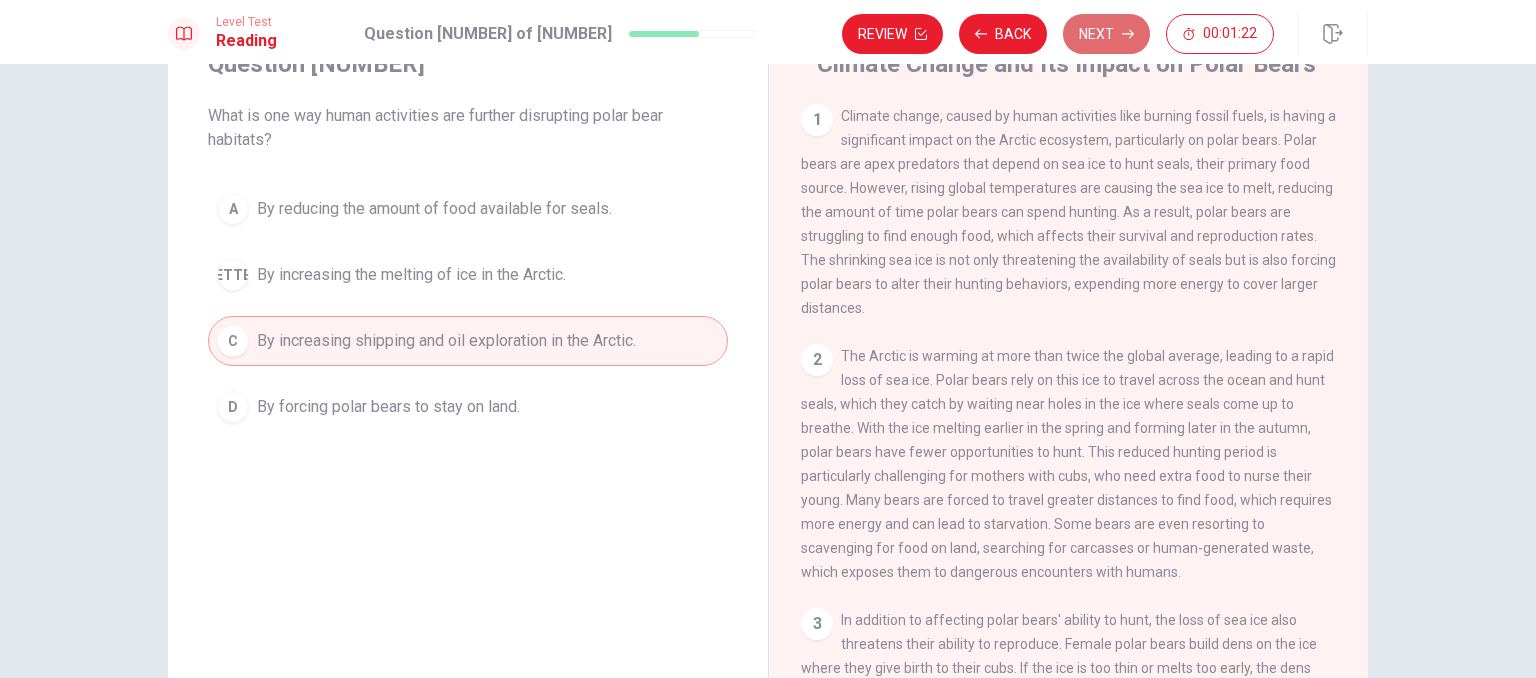 click on "Next" at bounding box center (1106, 34) 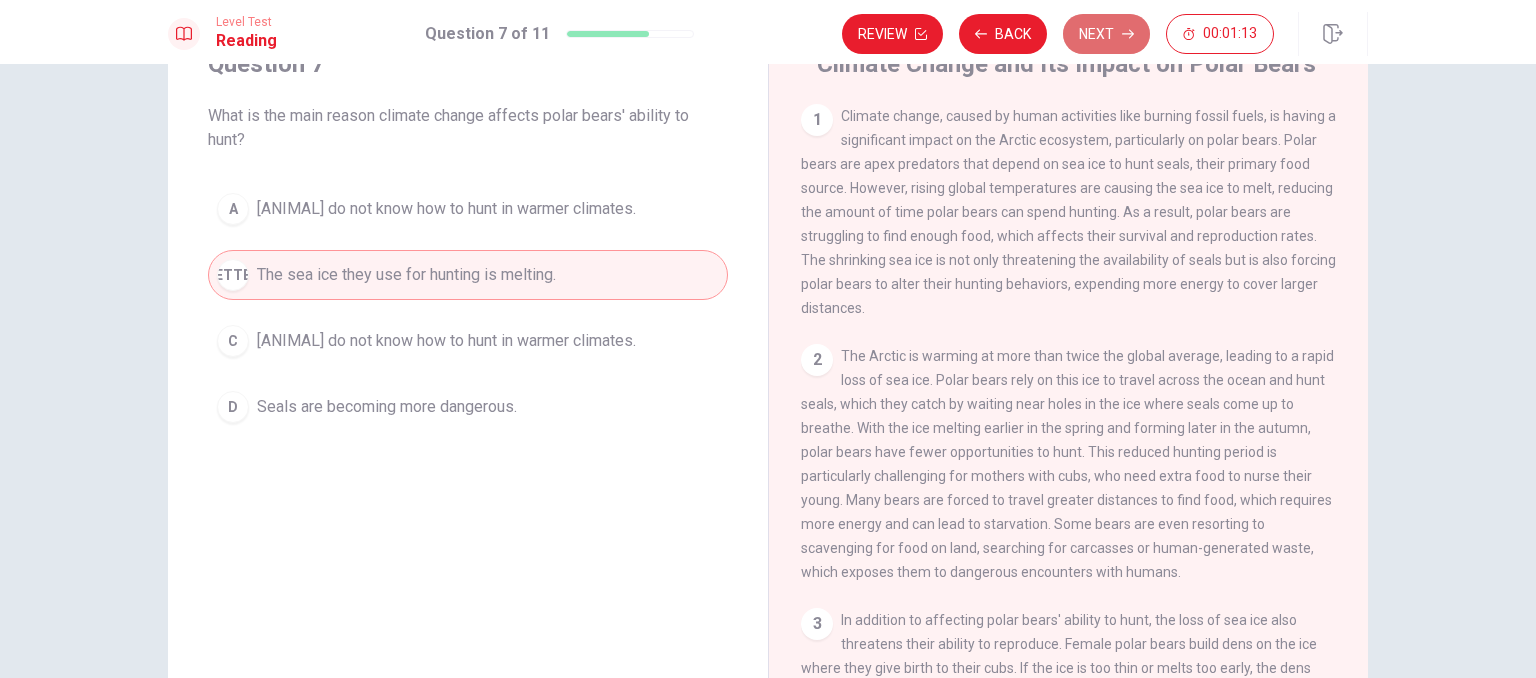 click on "Next" at bounding box center (1106, 34) 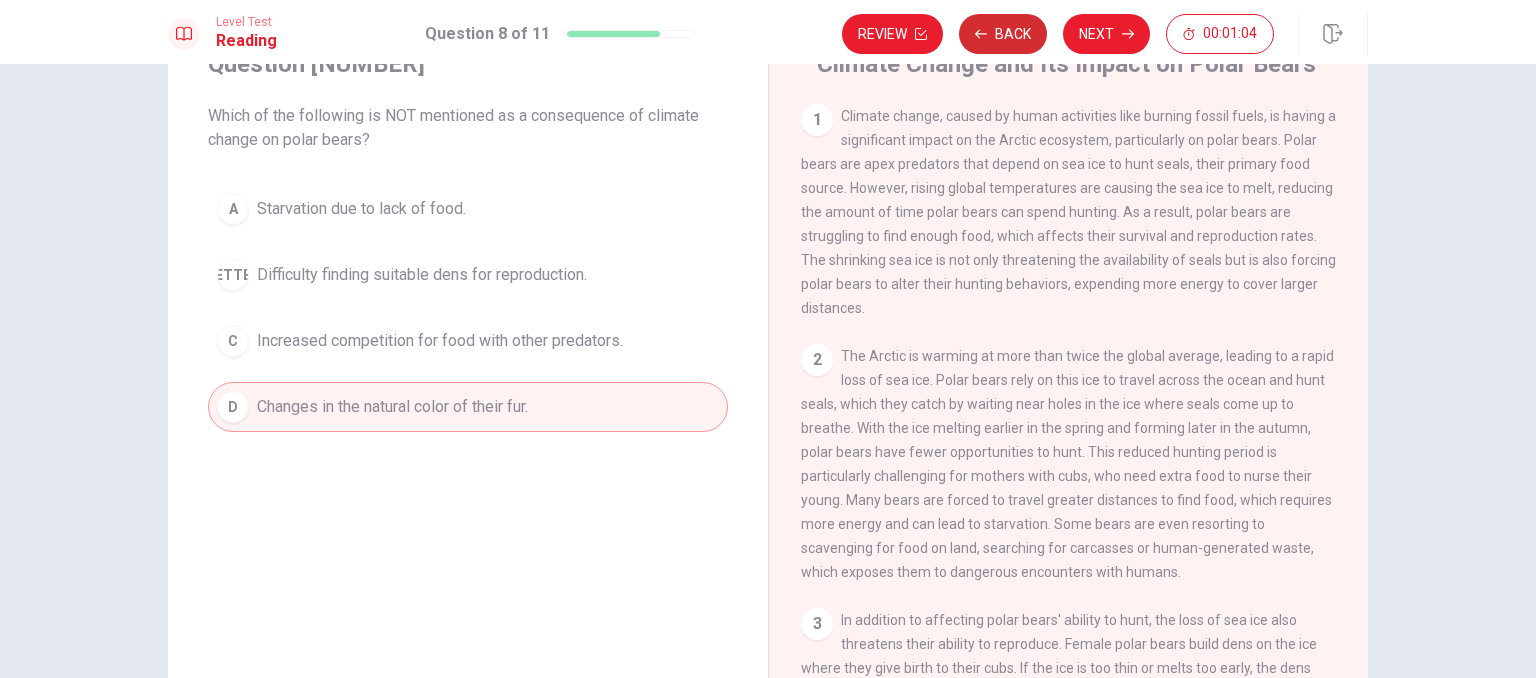 click on "Back" at bounding box center (1003, 34) 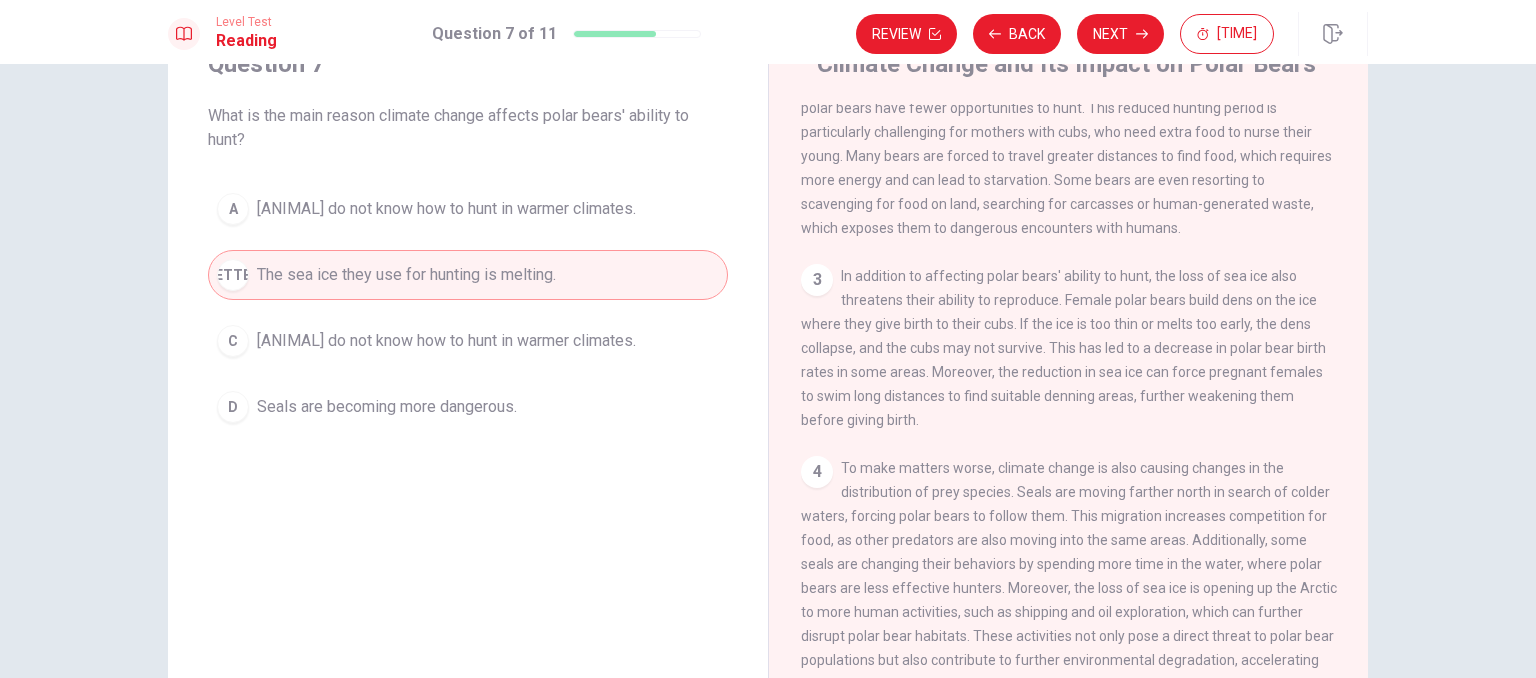 scroll, scrollTop: 347, scrollLeft: 0, axis: vertical 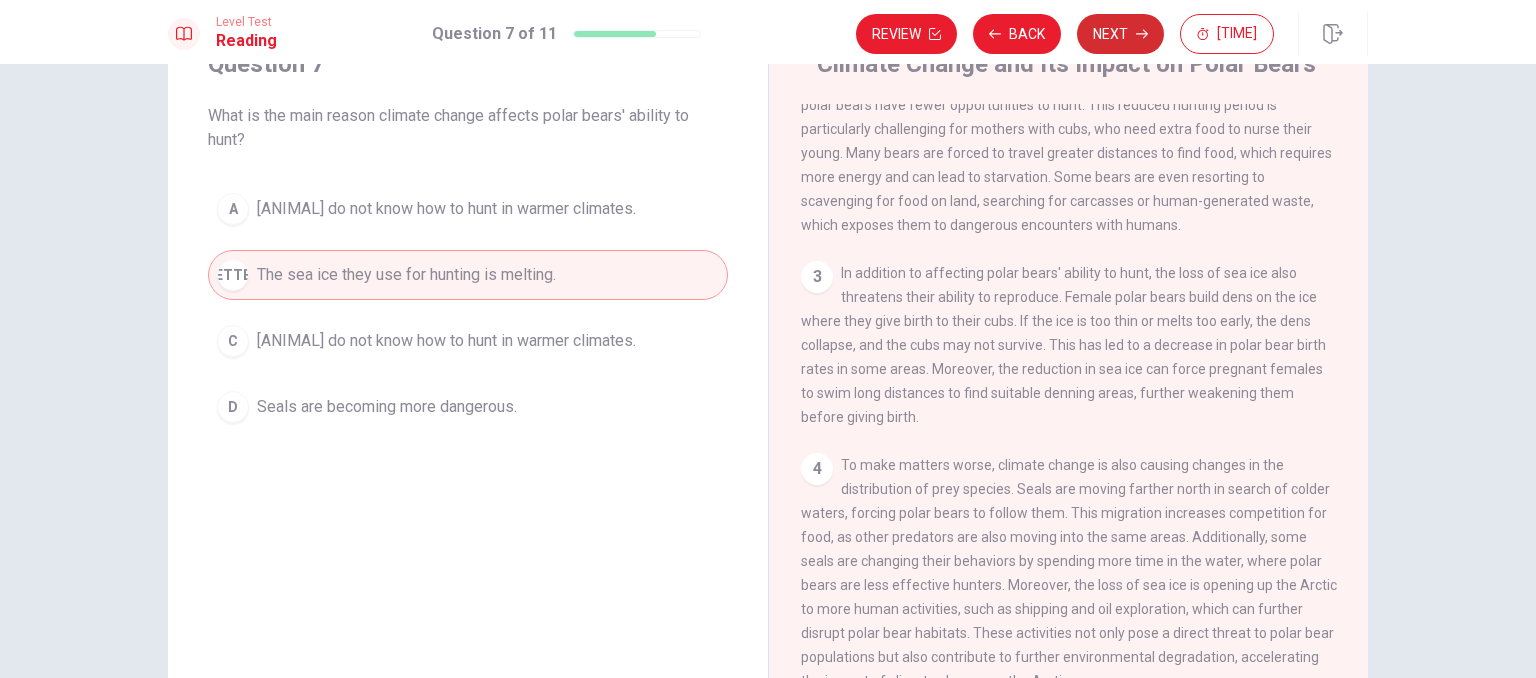click on "Next" at bounding box center [1120, 34] 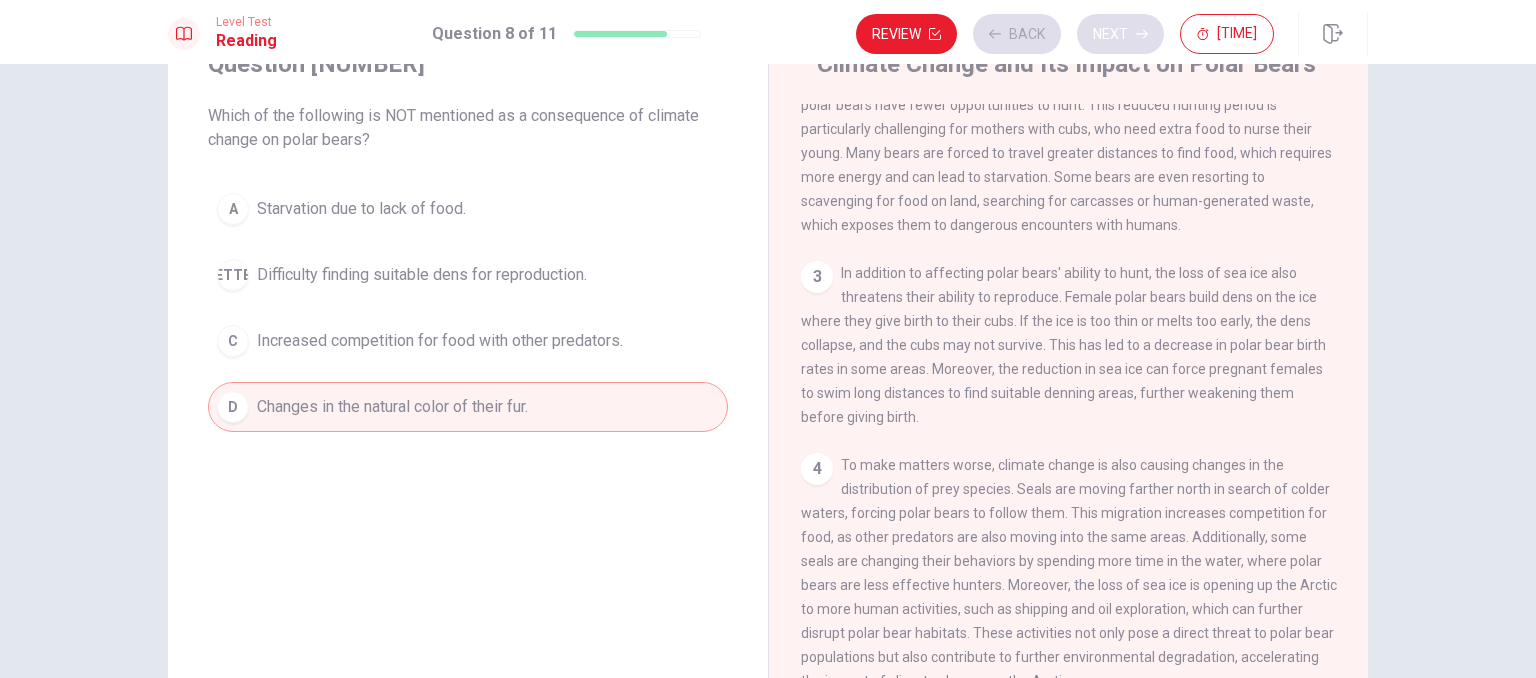 click on "Review Back Next [TIME]" at bounding box center [1065, 34] 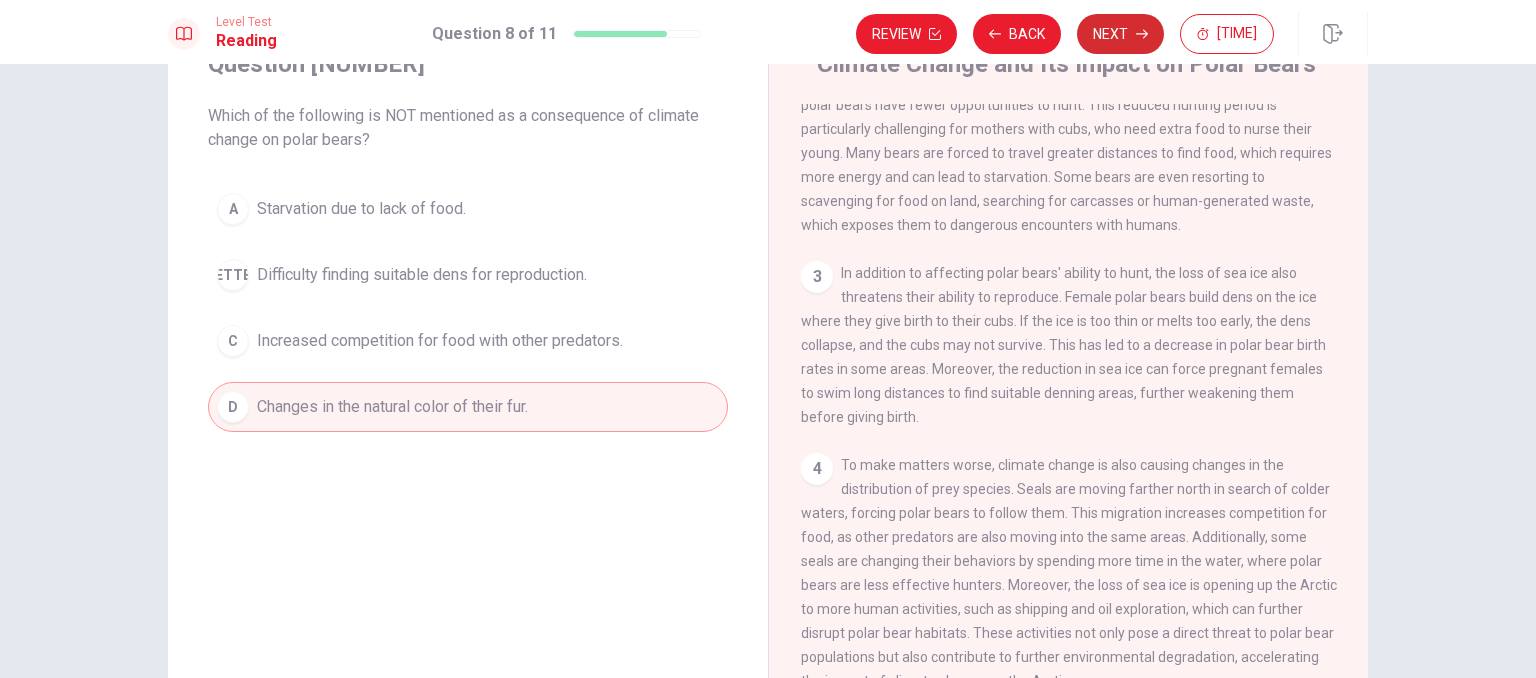 click on "Next" at bounding box center [1120, 34] 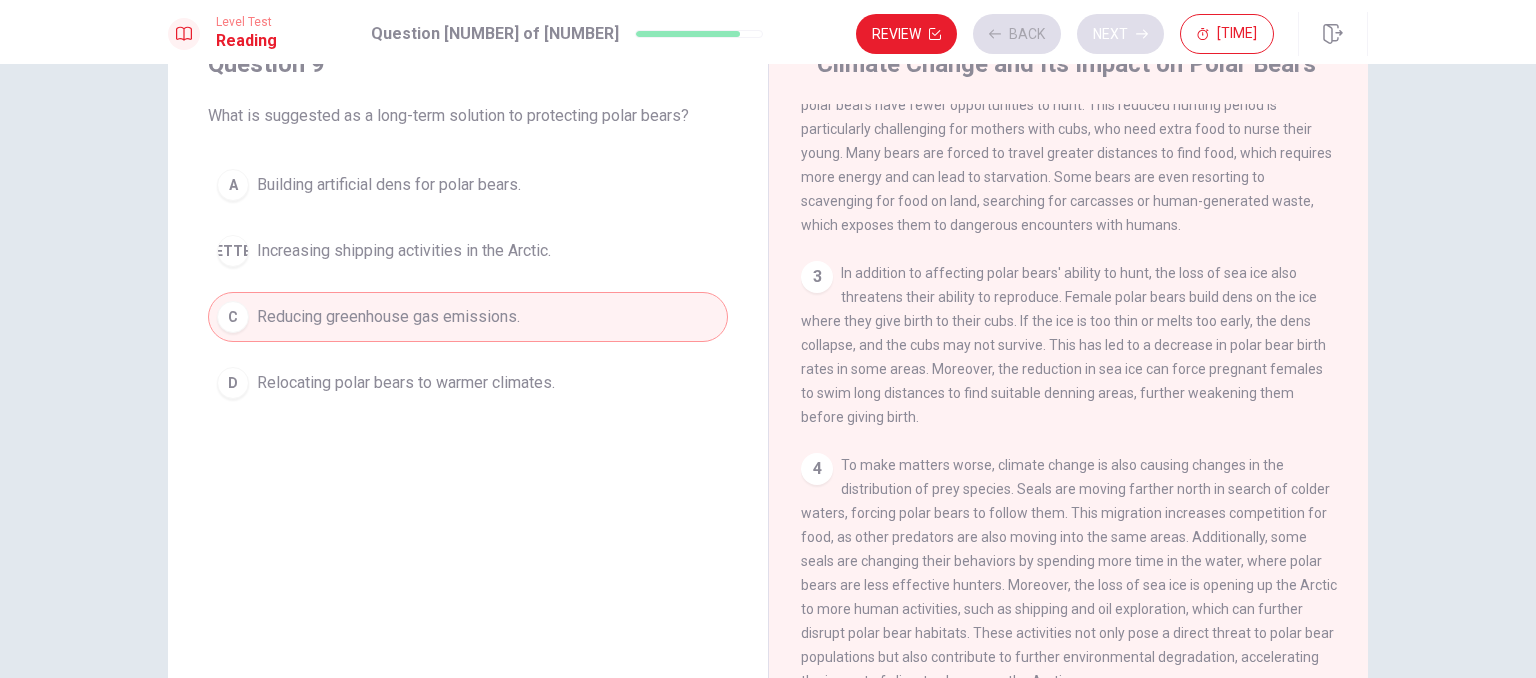 click on "Review Back Next [TIME]" at bounding box center [1065, 34] 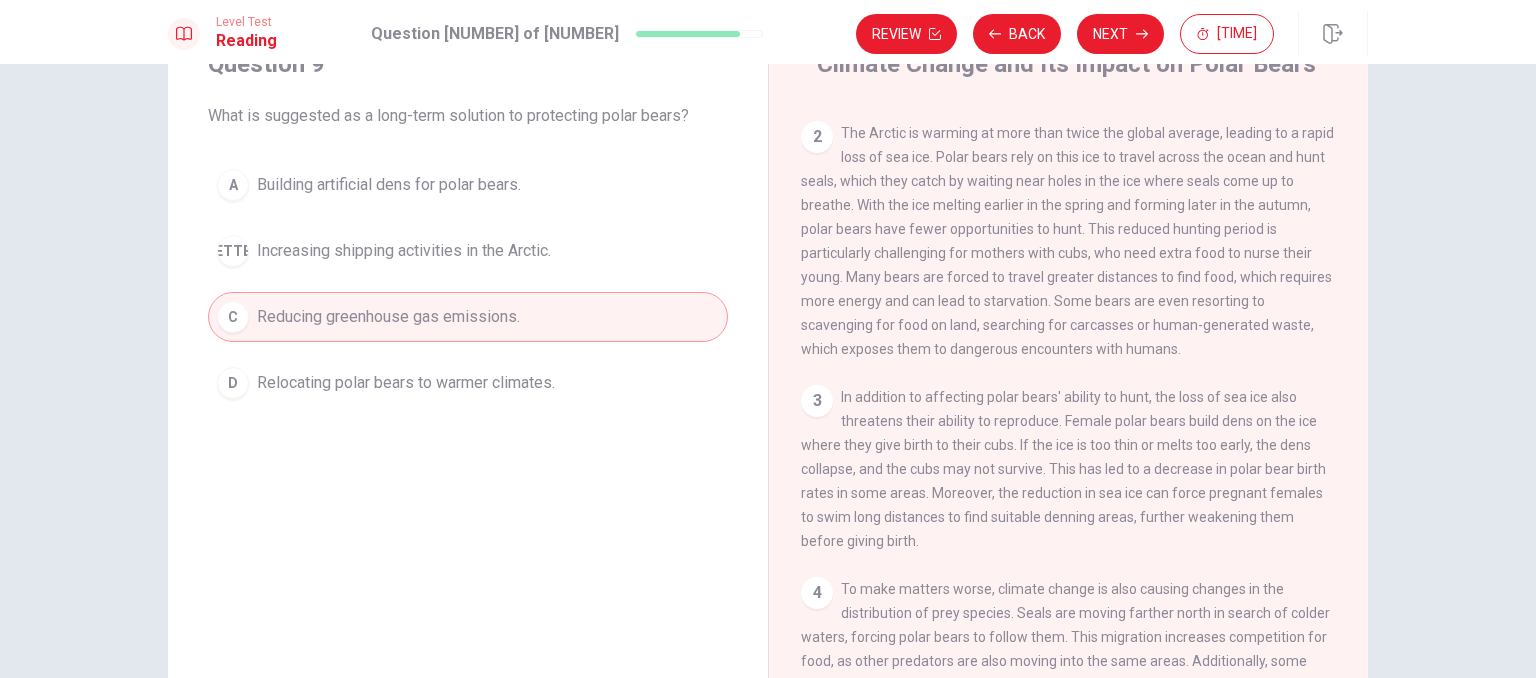 scroll, scrollTop: 222, scrollLeft: 0, axis: vertical 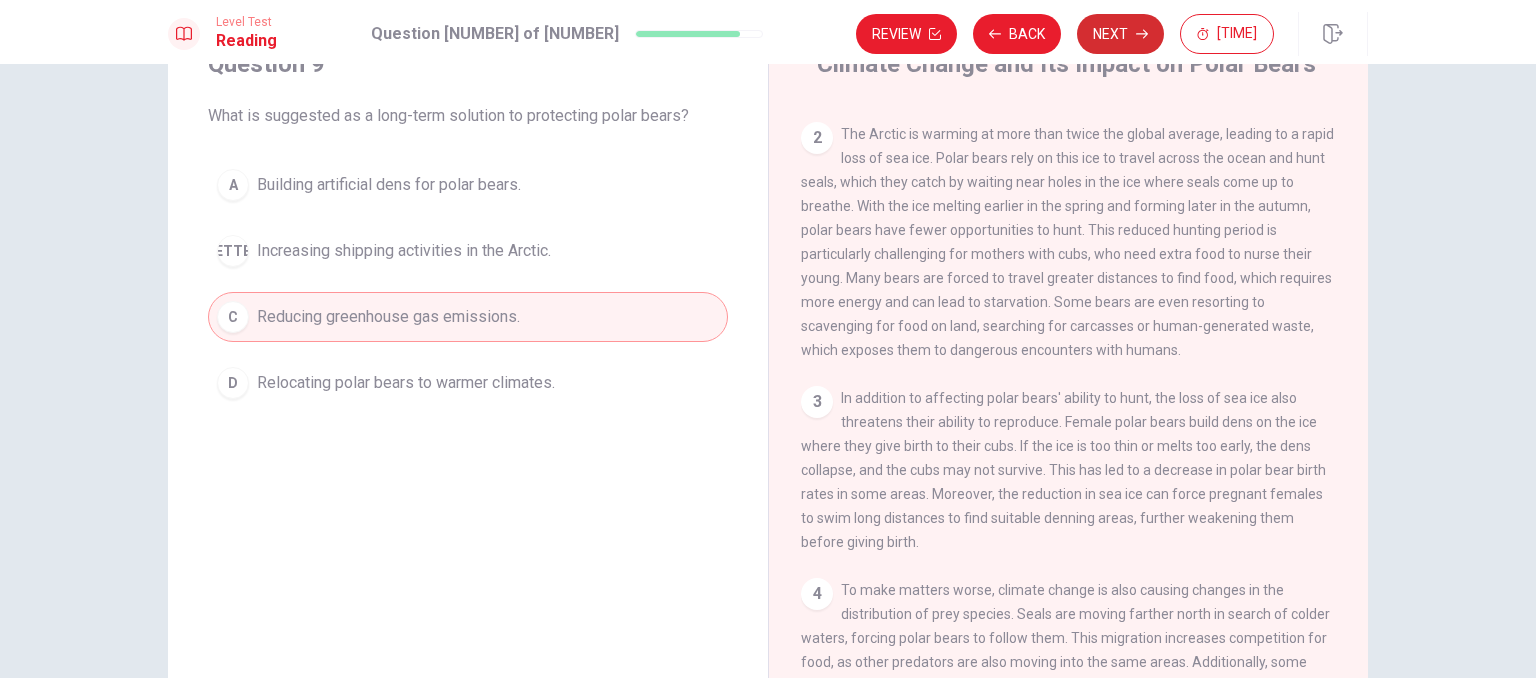 click on "Next" at bounding box center (1120, 34) 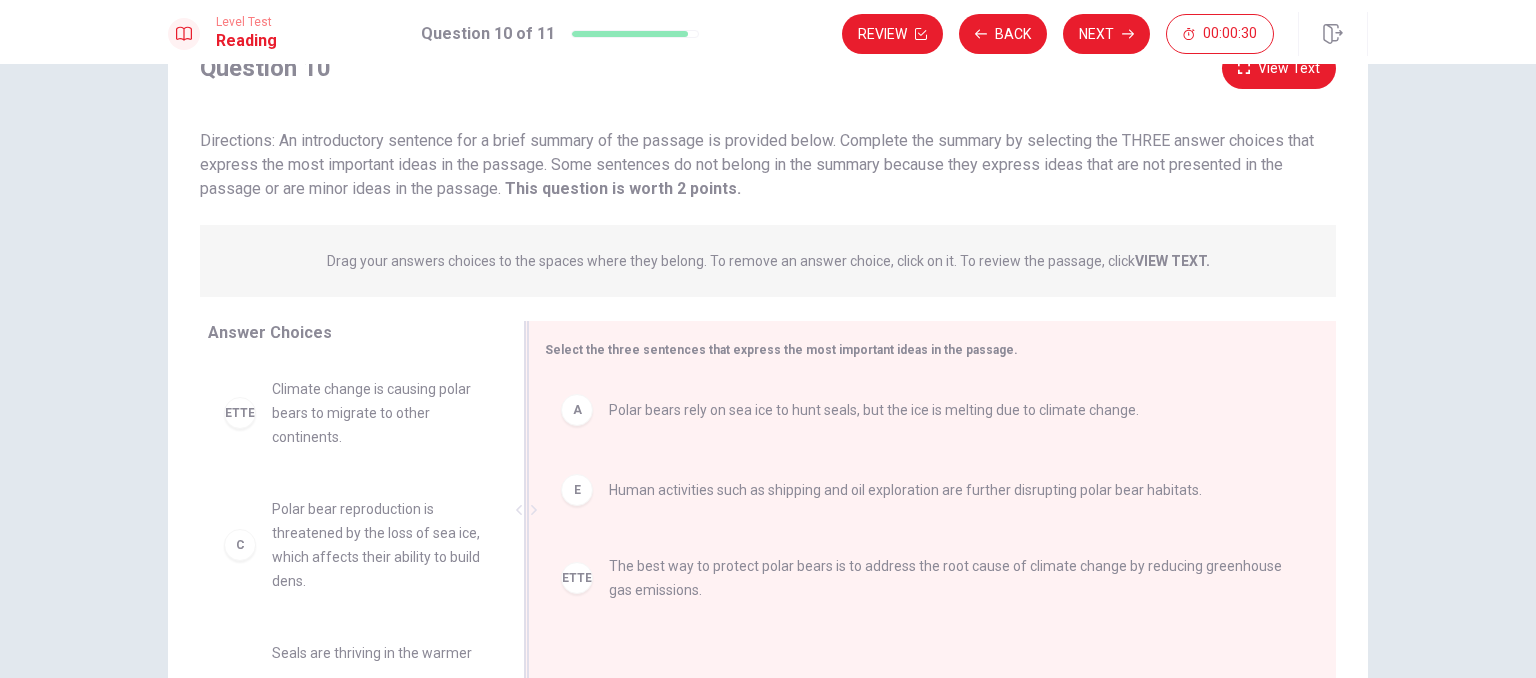 scroll, scrollTop: 225, scrollLeft: 0, axis: vertical 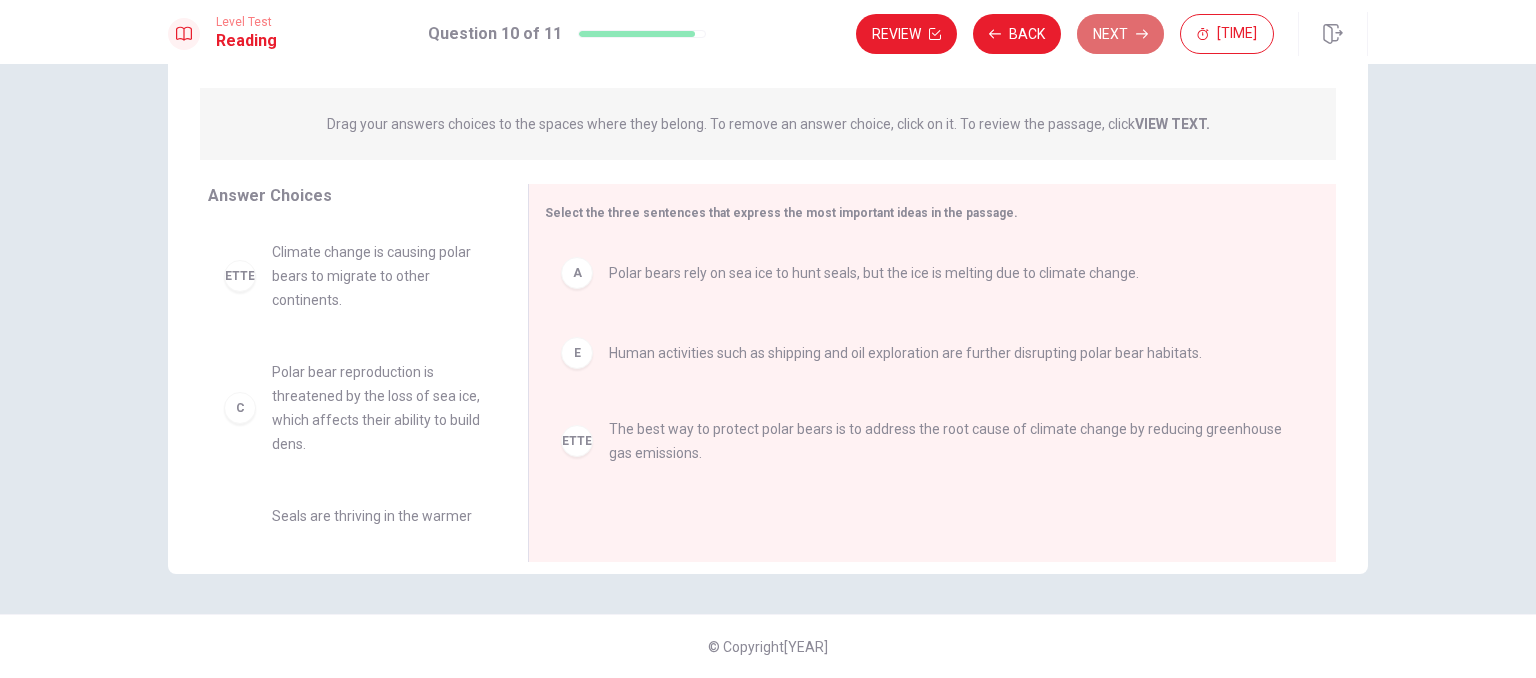click on "Next" at bounding box center [1120, 34] 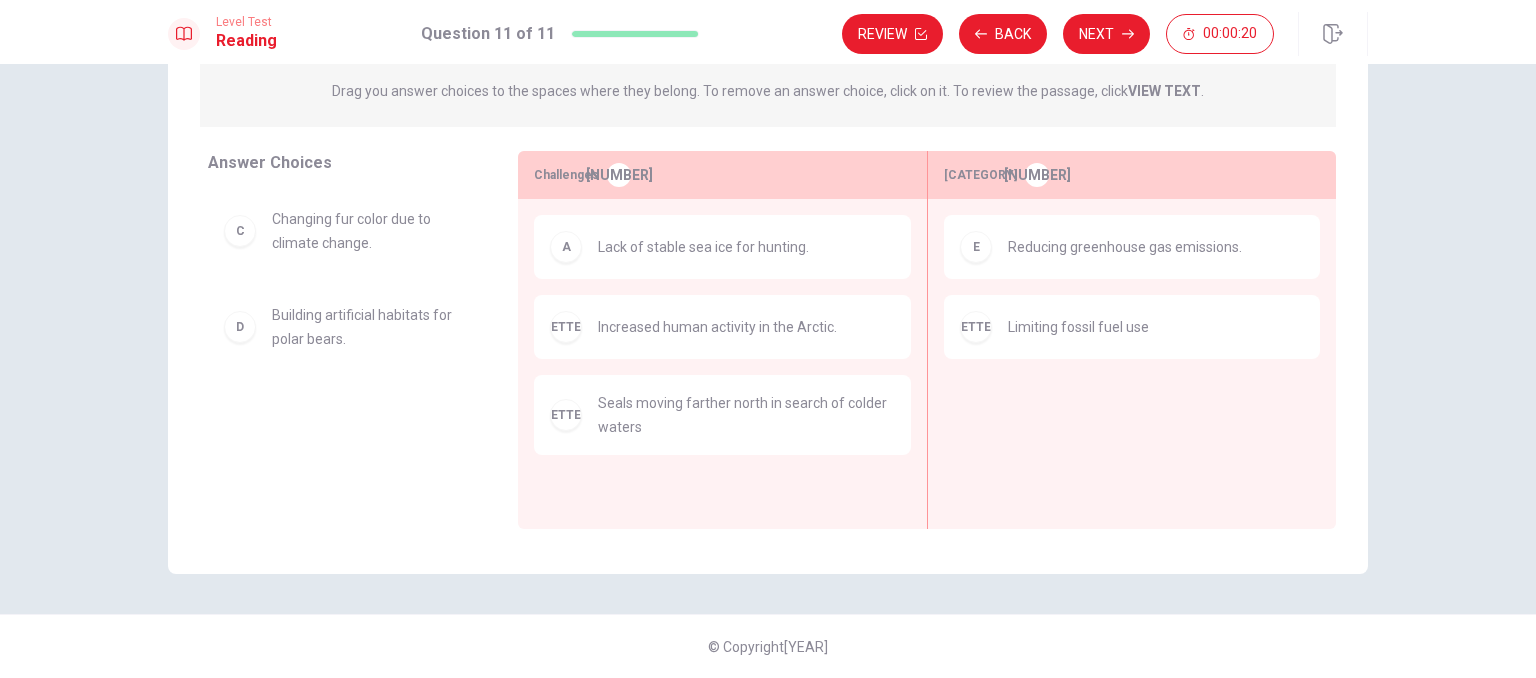 scroll, scrollTop: 0, scrollLeft: 0, axis: both 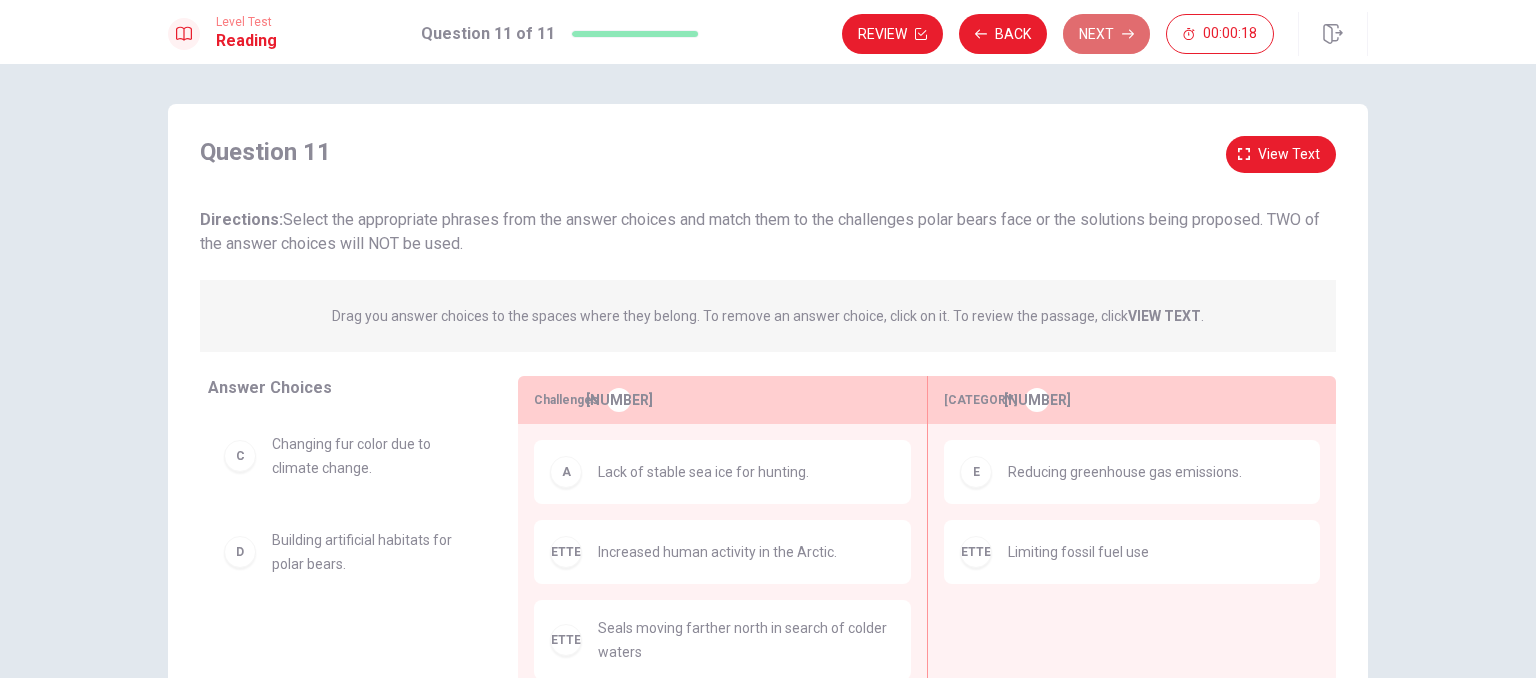 click on "Next" at bounding box center (1106, 34) 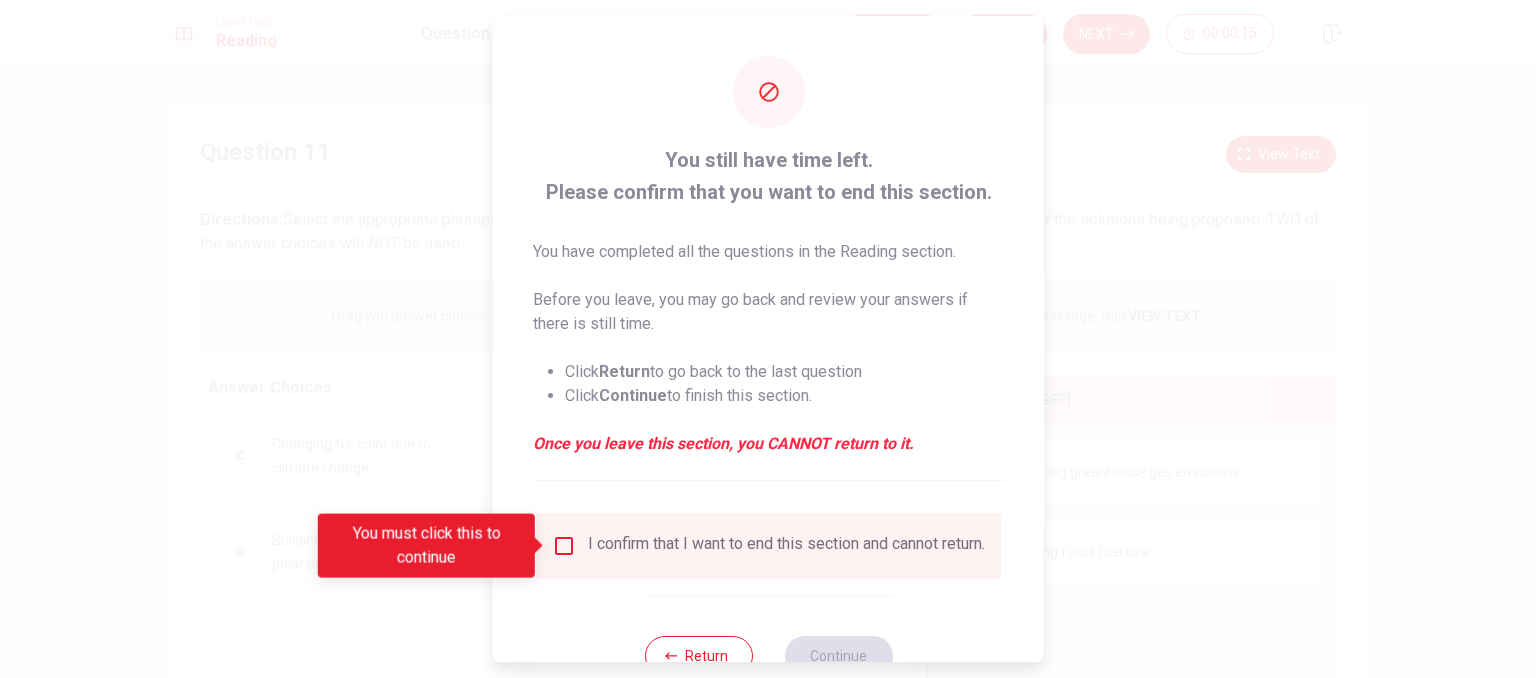 click on "I confirm that I want to end this section and cannot return." at bounding box center (768, 546) 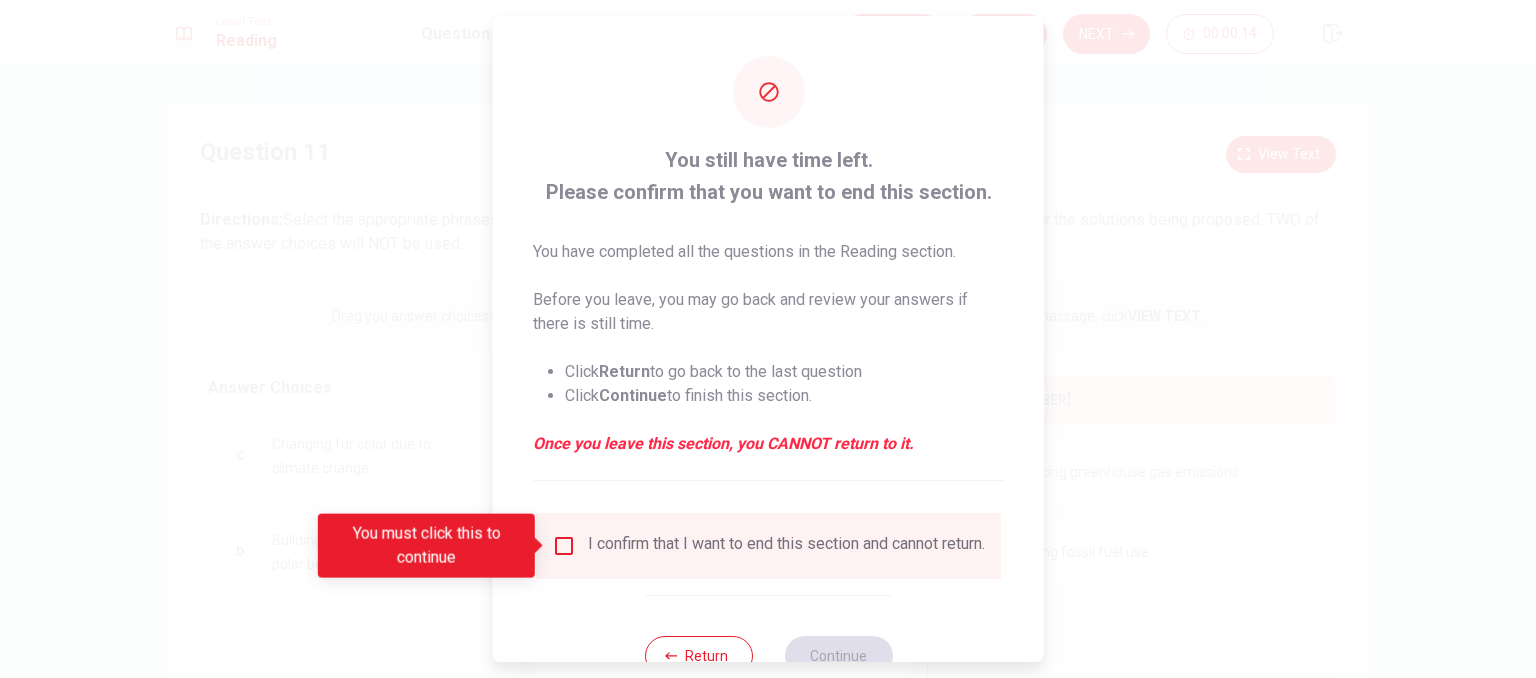 click on "I confirm that I want to end this section and cannot return." at bounding box center (768, 546) 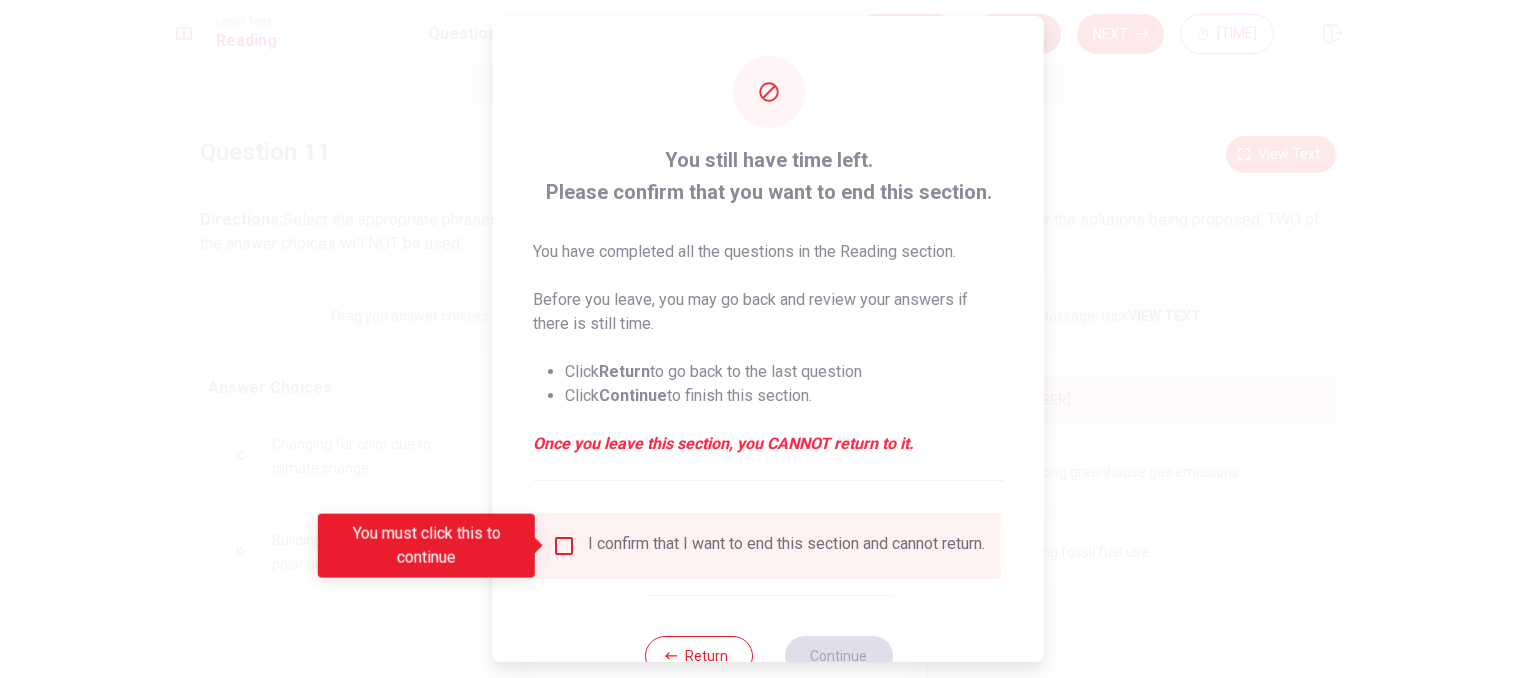 click at bounding box center (564, 546) 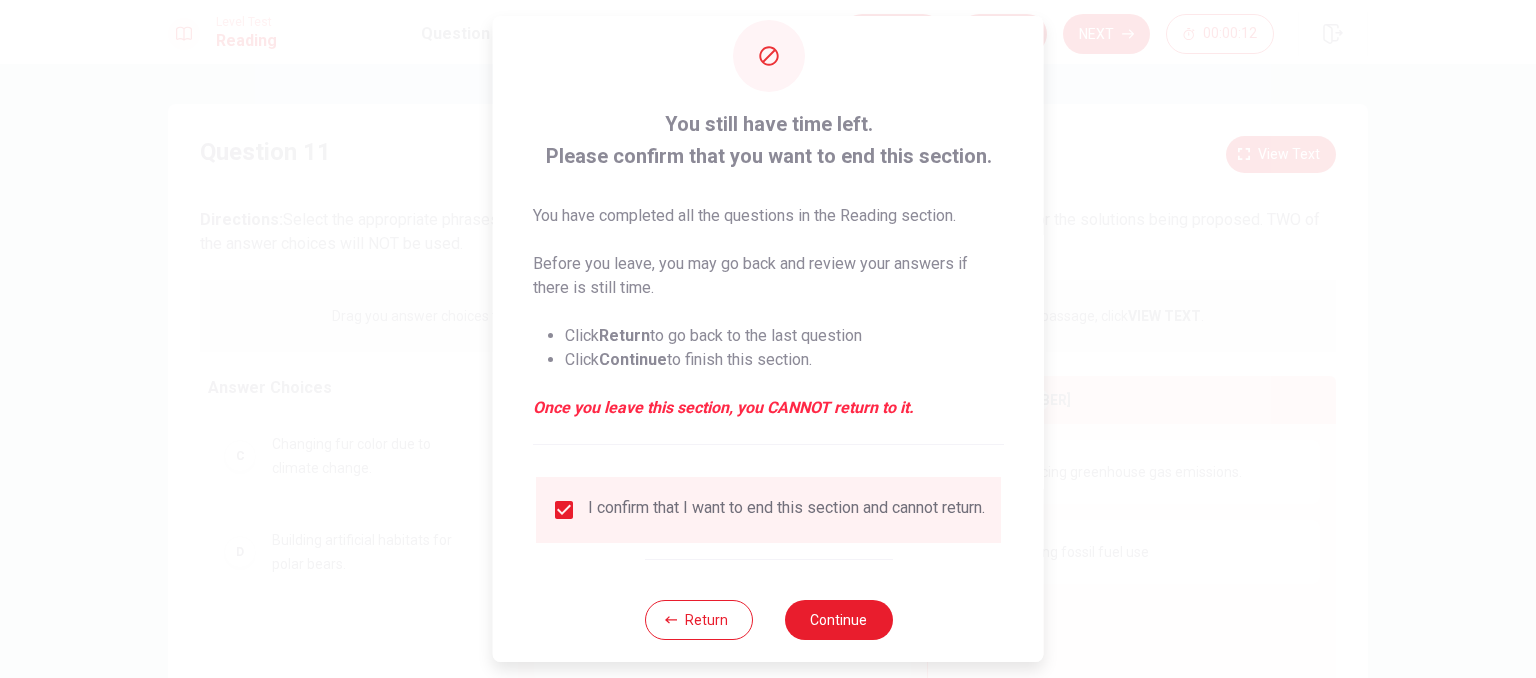 scroll, scrollTop: 68, scrollLeft: 0, axis: vertical 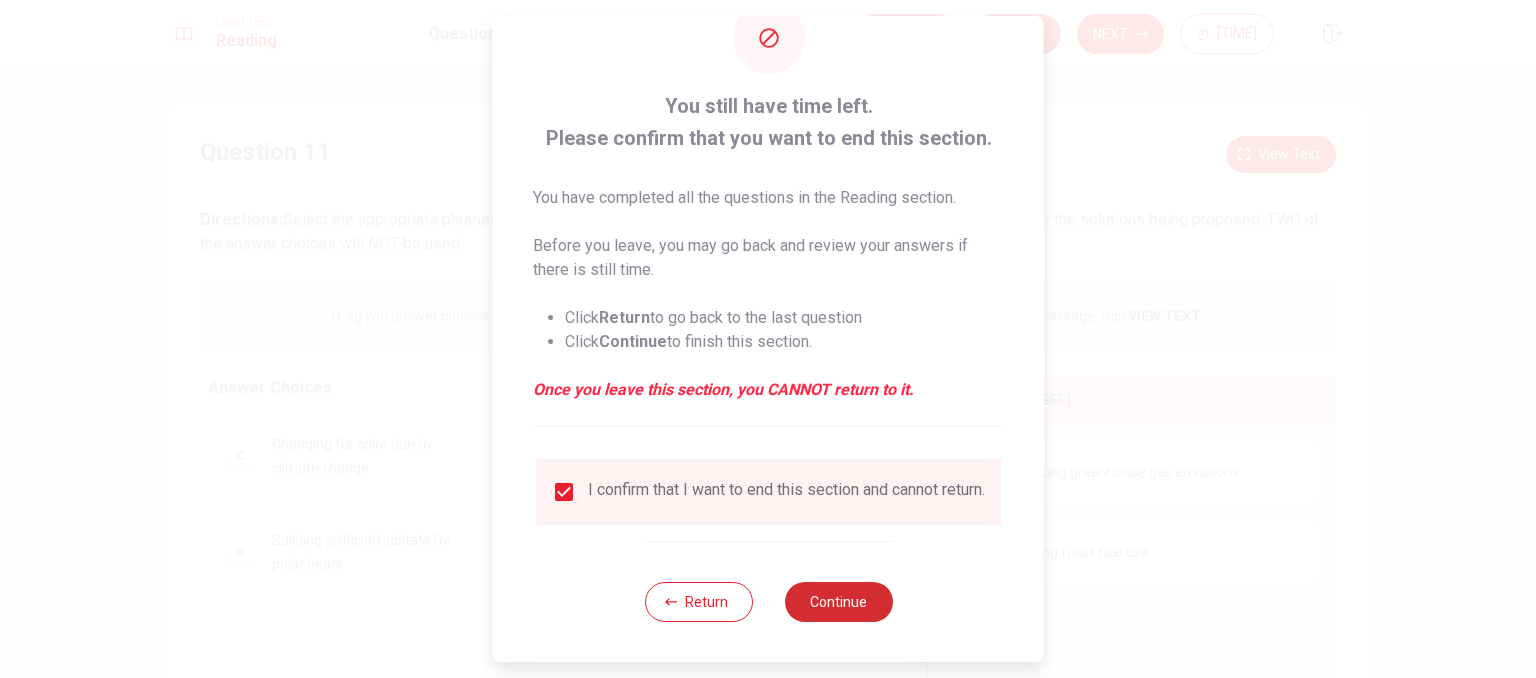 click on "Continue" at bounding box center [838, 602] 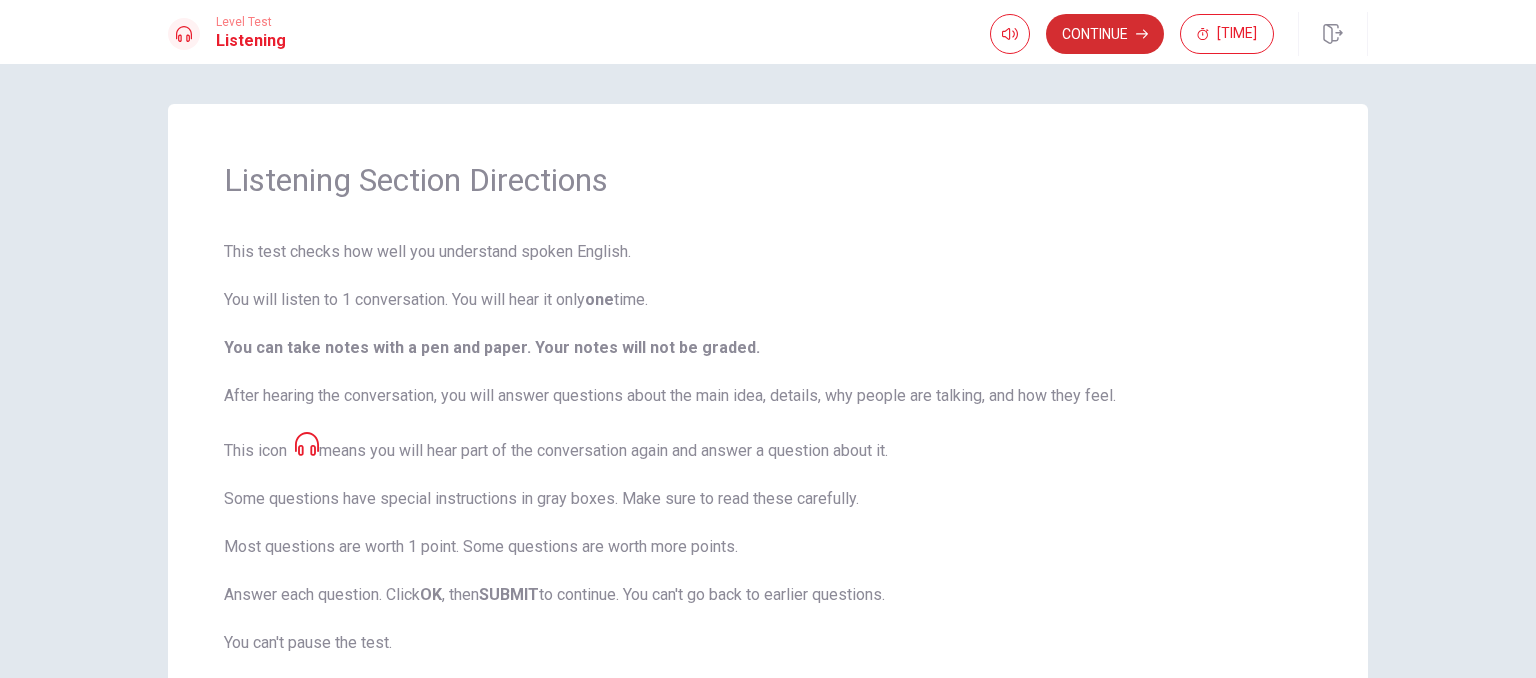 click on "Continue" at bounding box center (1105, 34) 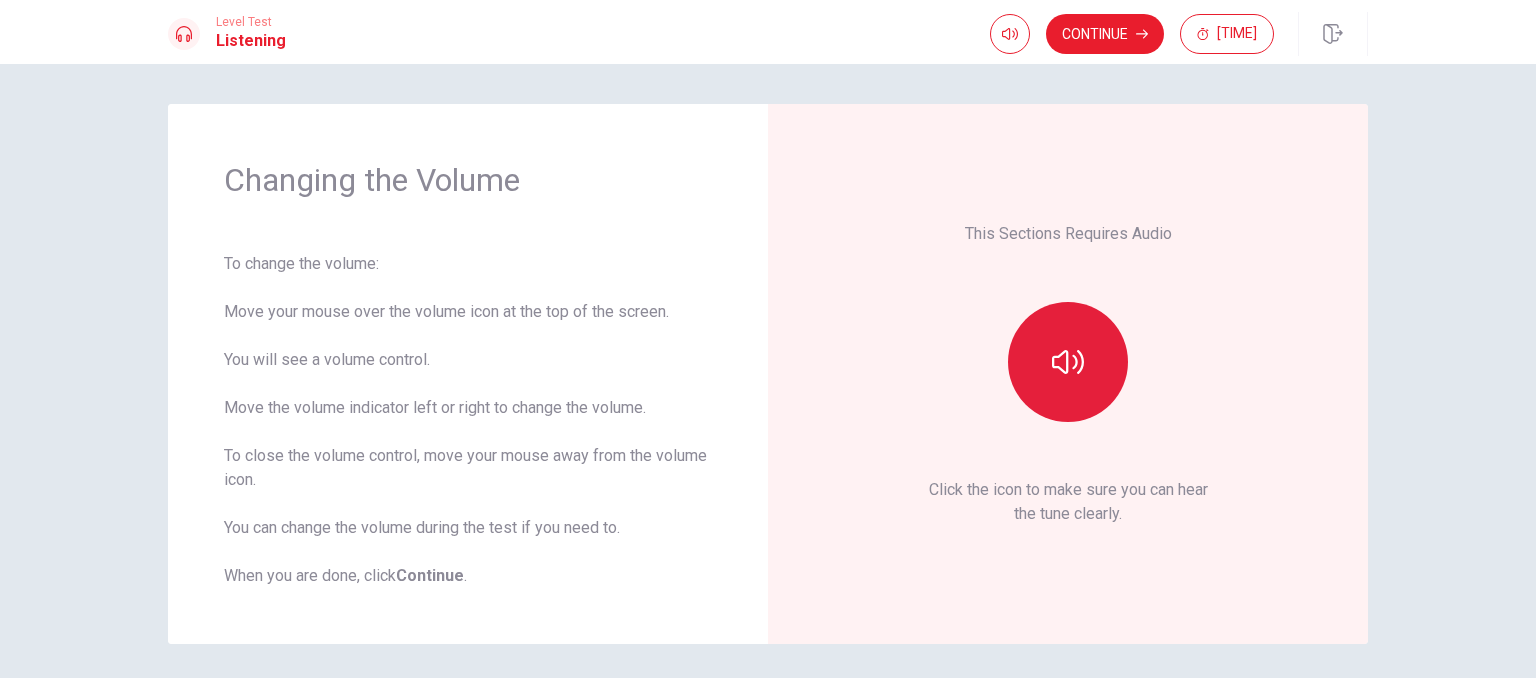 click at bounding box center (1068, 362) 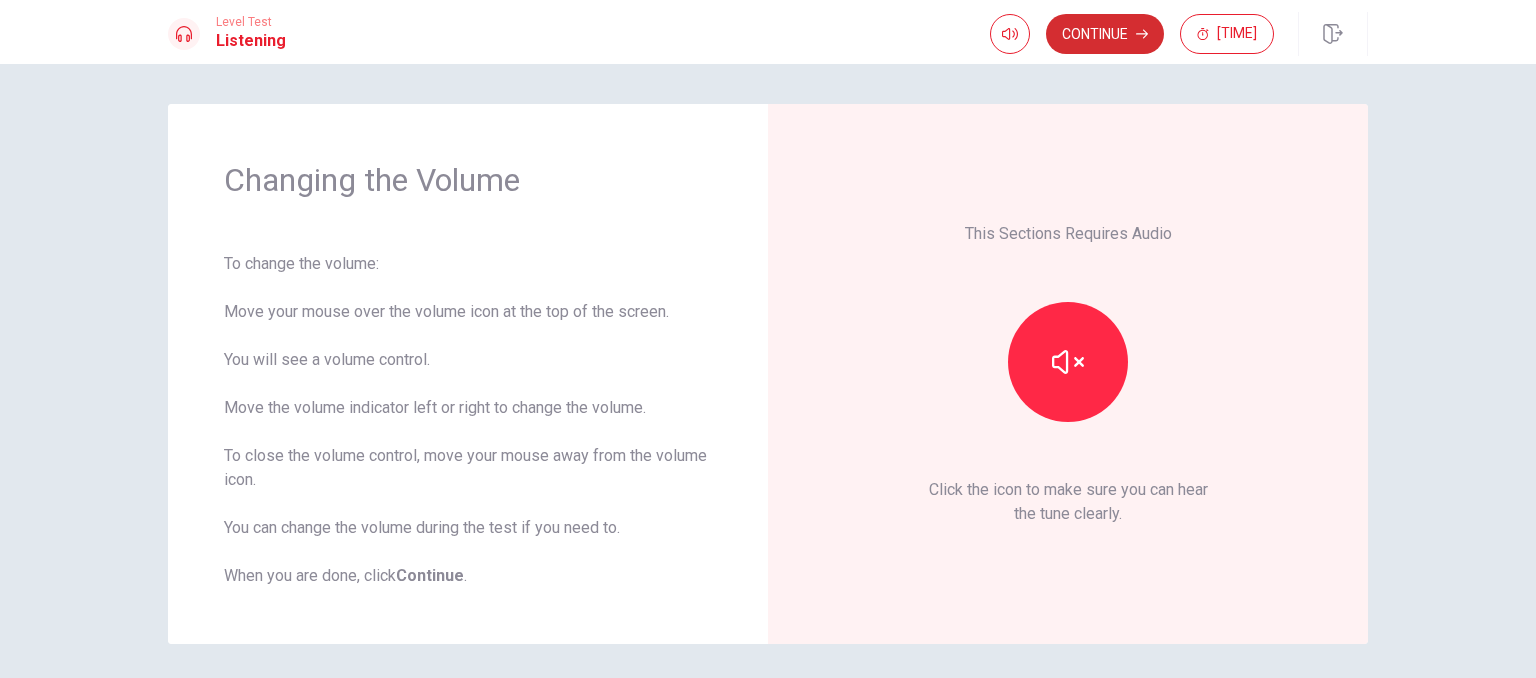 click on "Continue" at bounding box center [1105, 34] 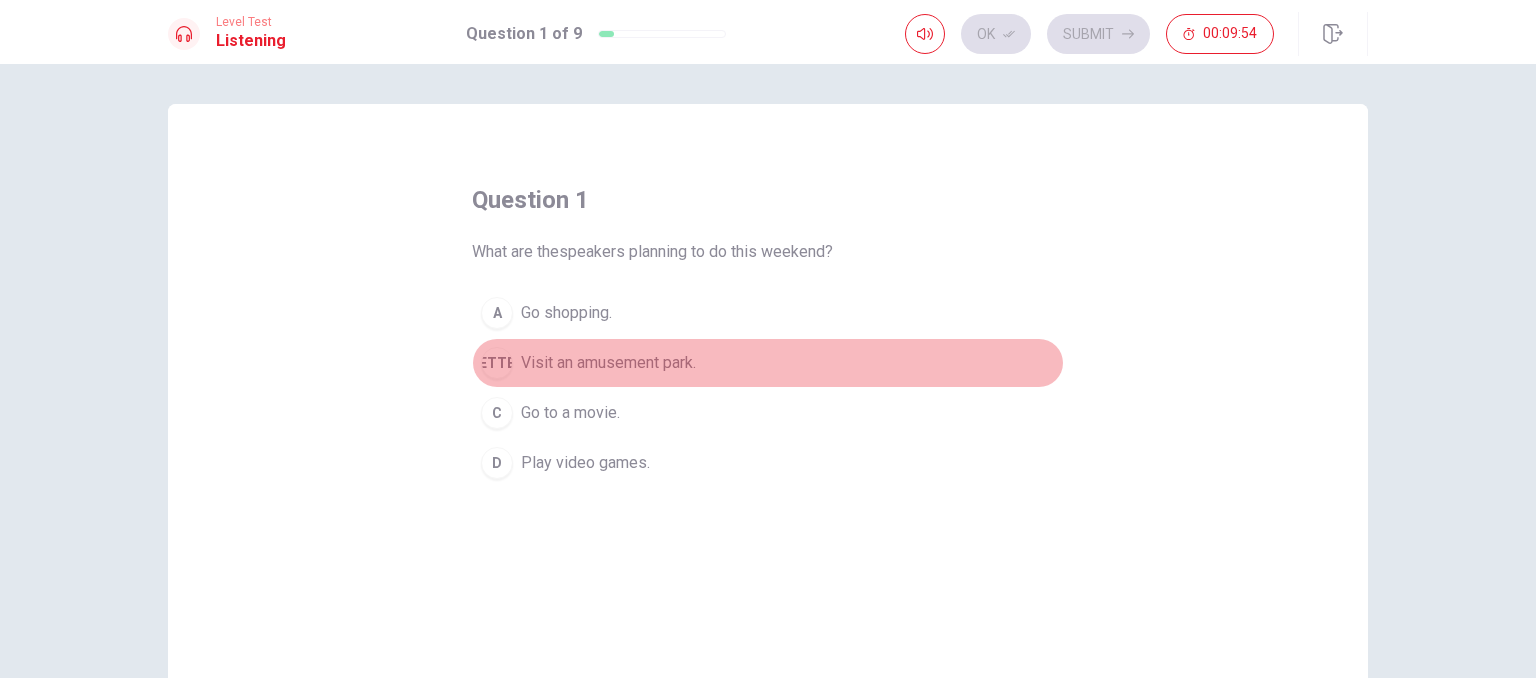 click on "Visit an amusement park." at bounding box center (566, 313) 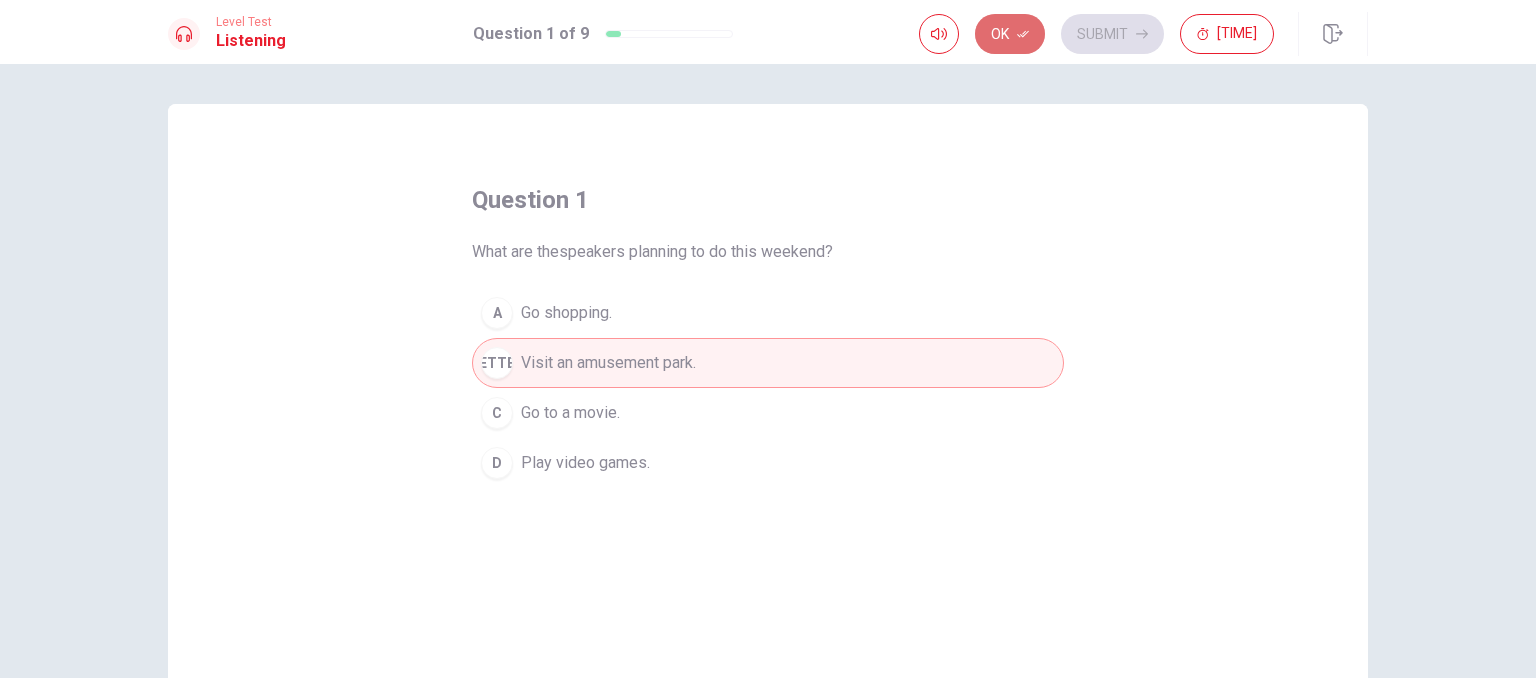 click on "Ok" at bounding box center (1010, 34) 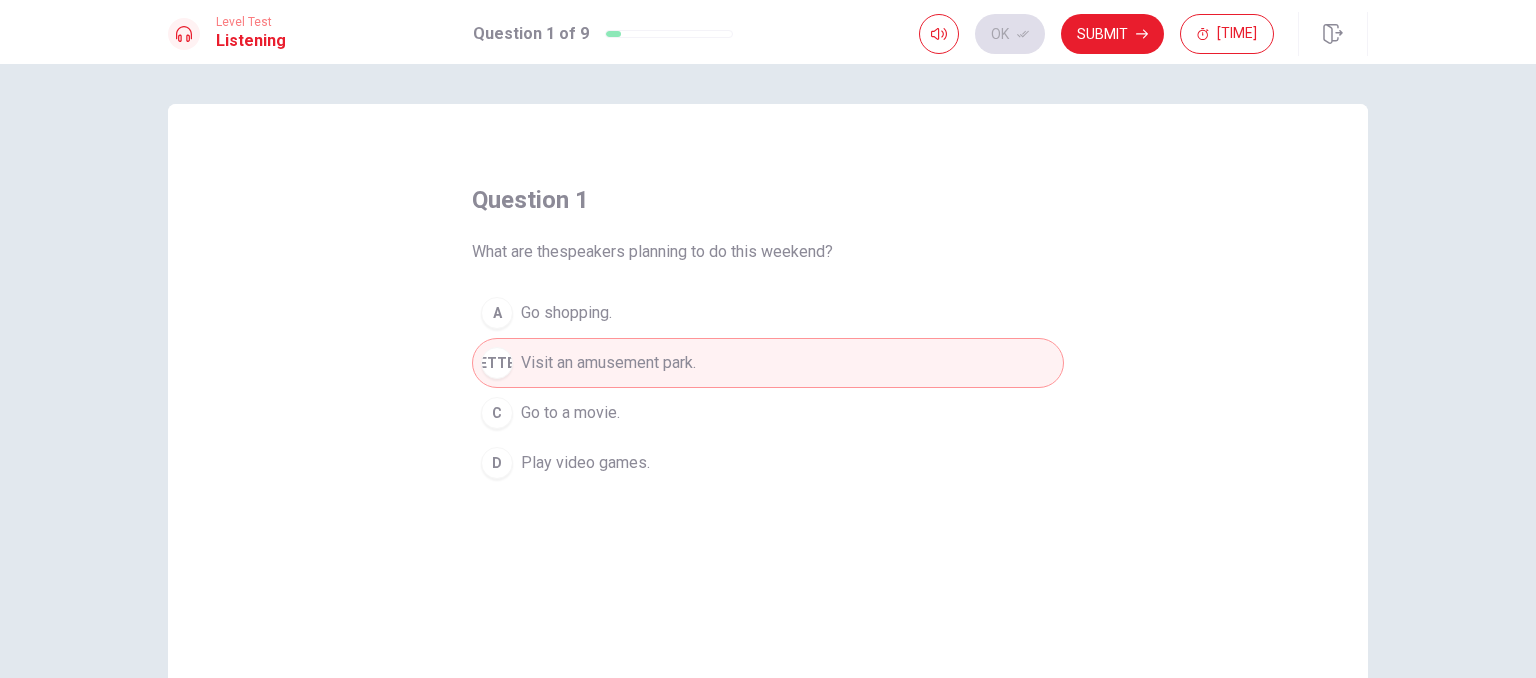 drag, startPoint x: 1074, startPoint y: 37, endPoint x: 1040, endPoint y: 47, distance: 35.44009 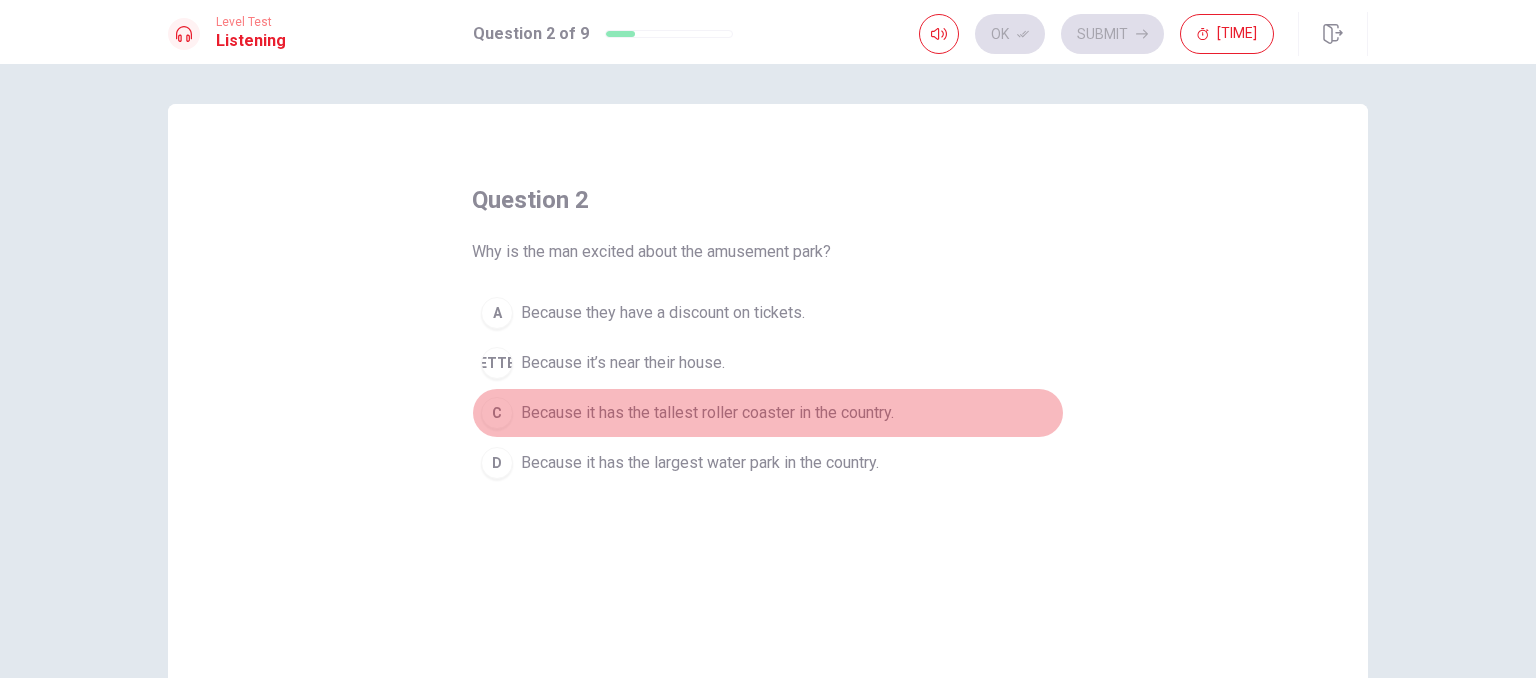 click on "Because it has the tallest roller coaster in the country." at bounding box center (663, 313) 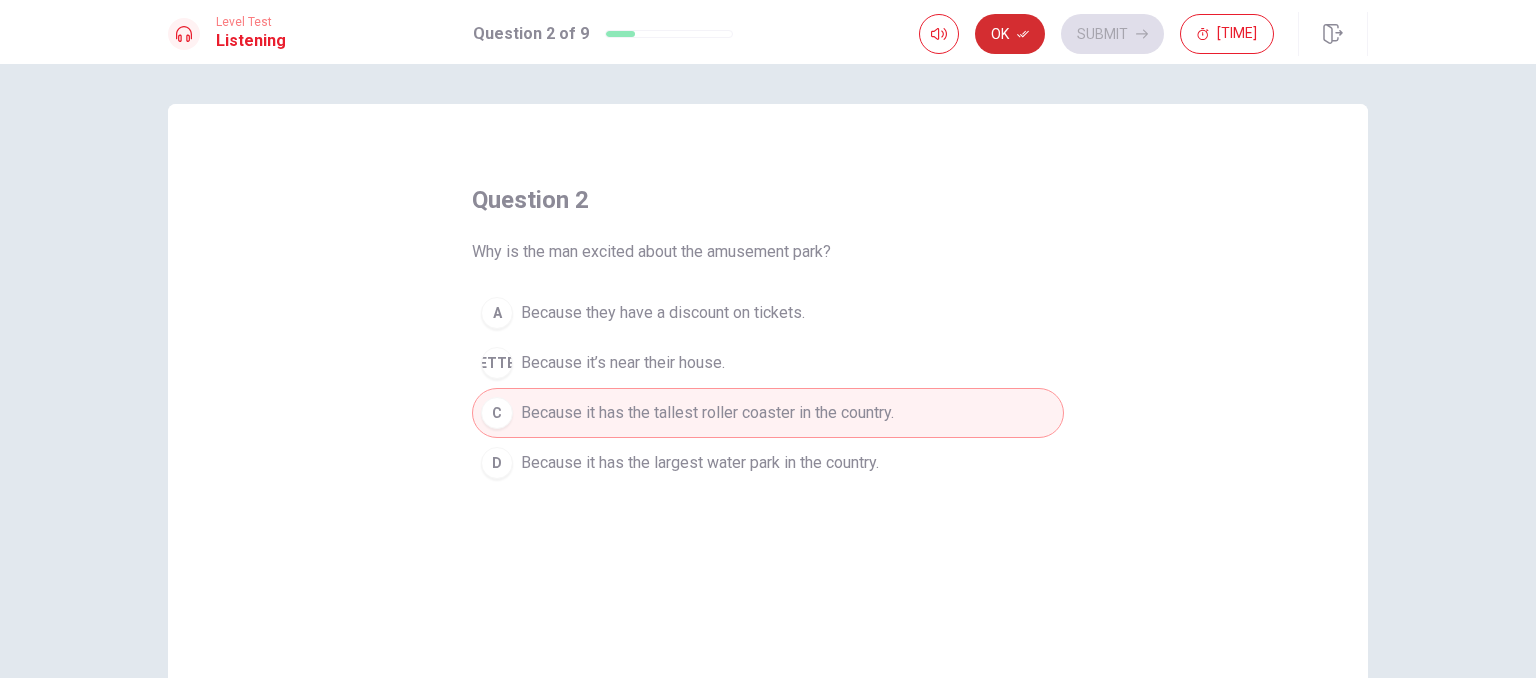 click on "Ok" at bounding box center (1010, 34) 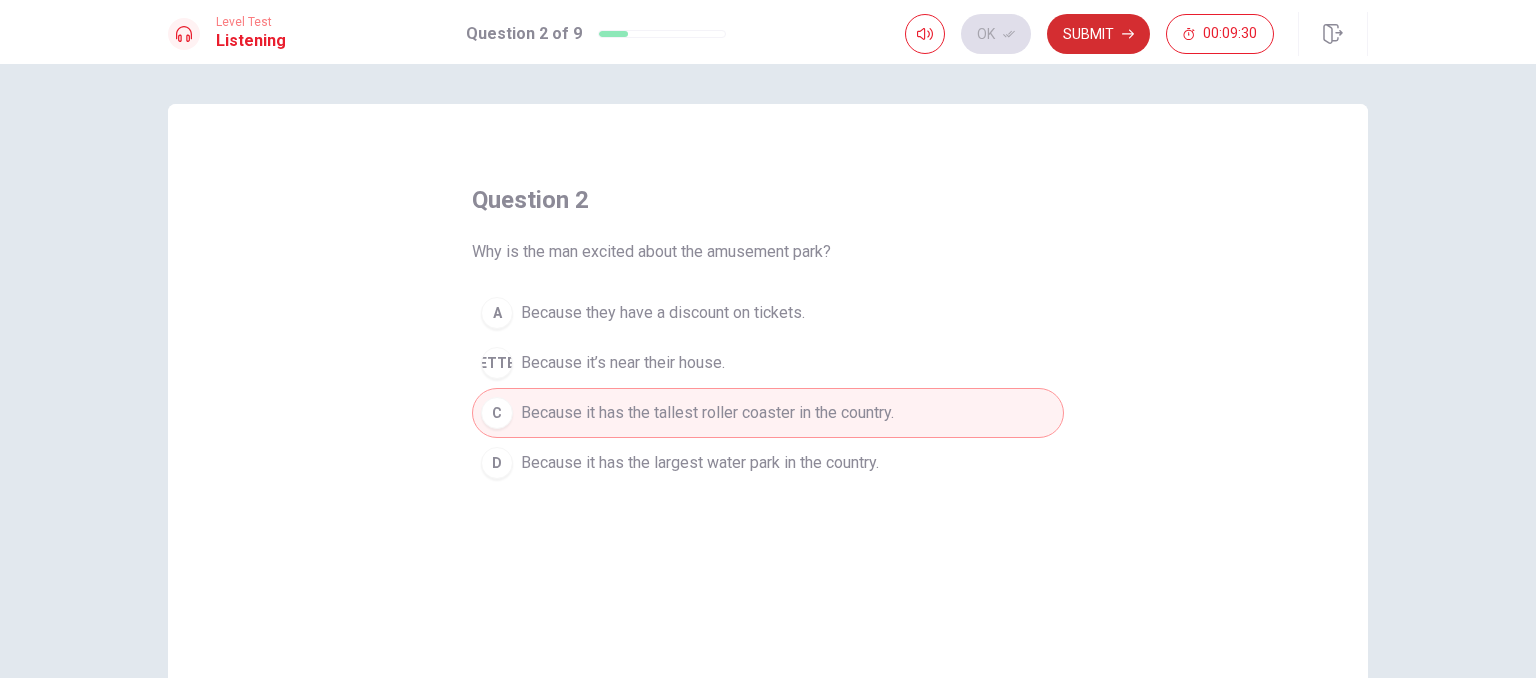 click on "Submit" at bounding box center (1098, 34) 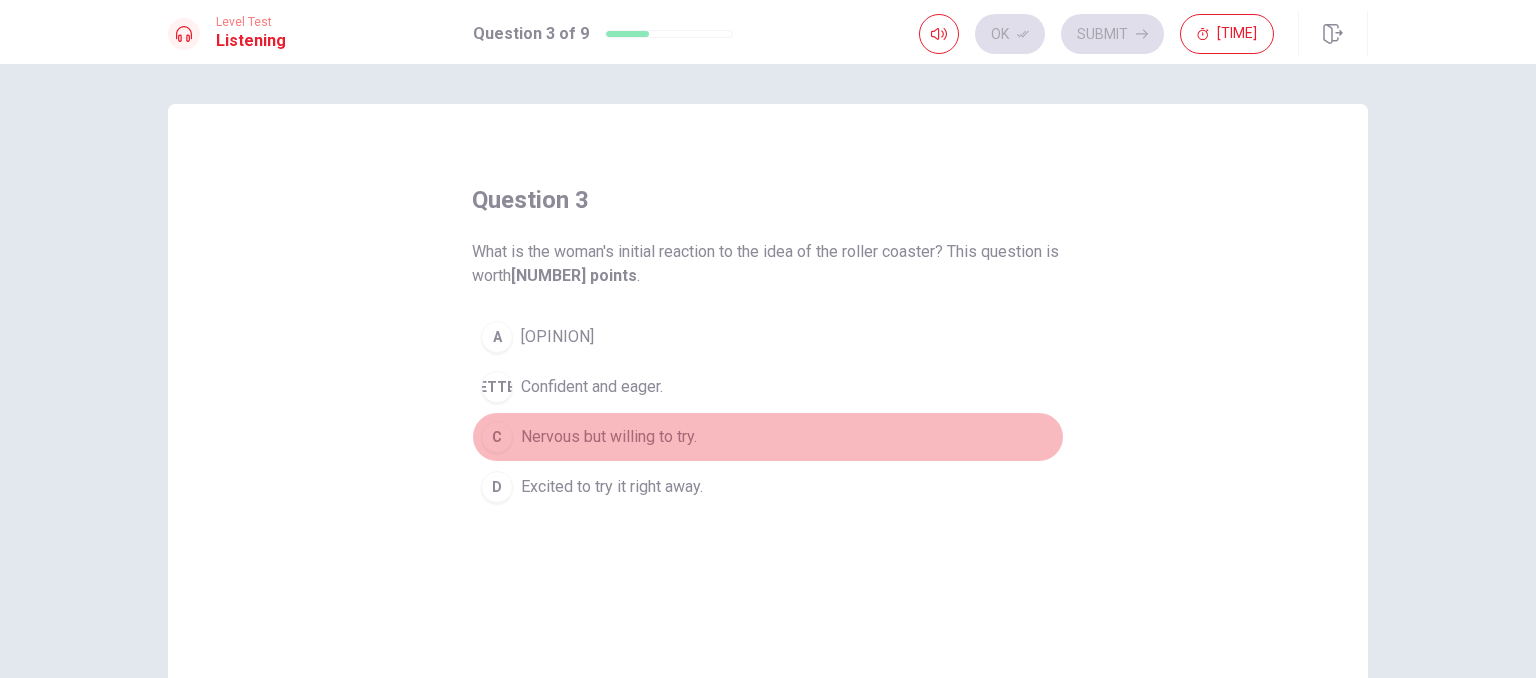 click on "Nervous but willing to try." at bounding box center (557, 337) 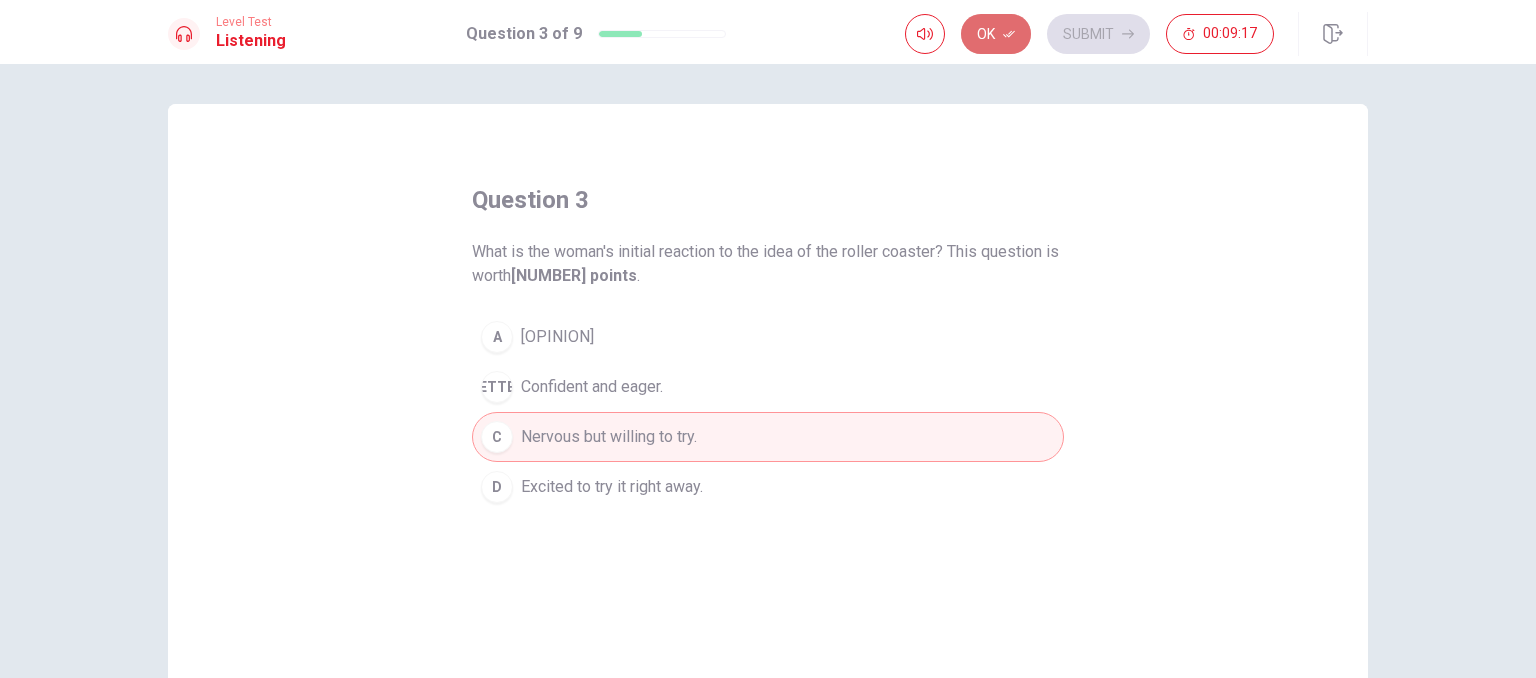 click on "Ok" at bounding box center (996, 34) 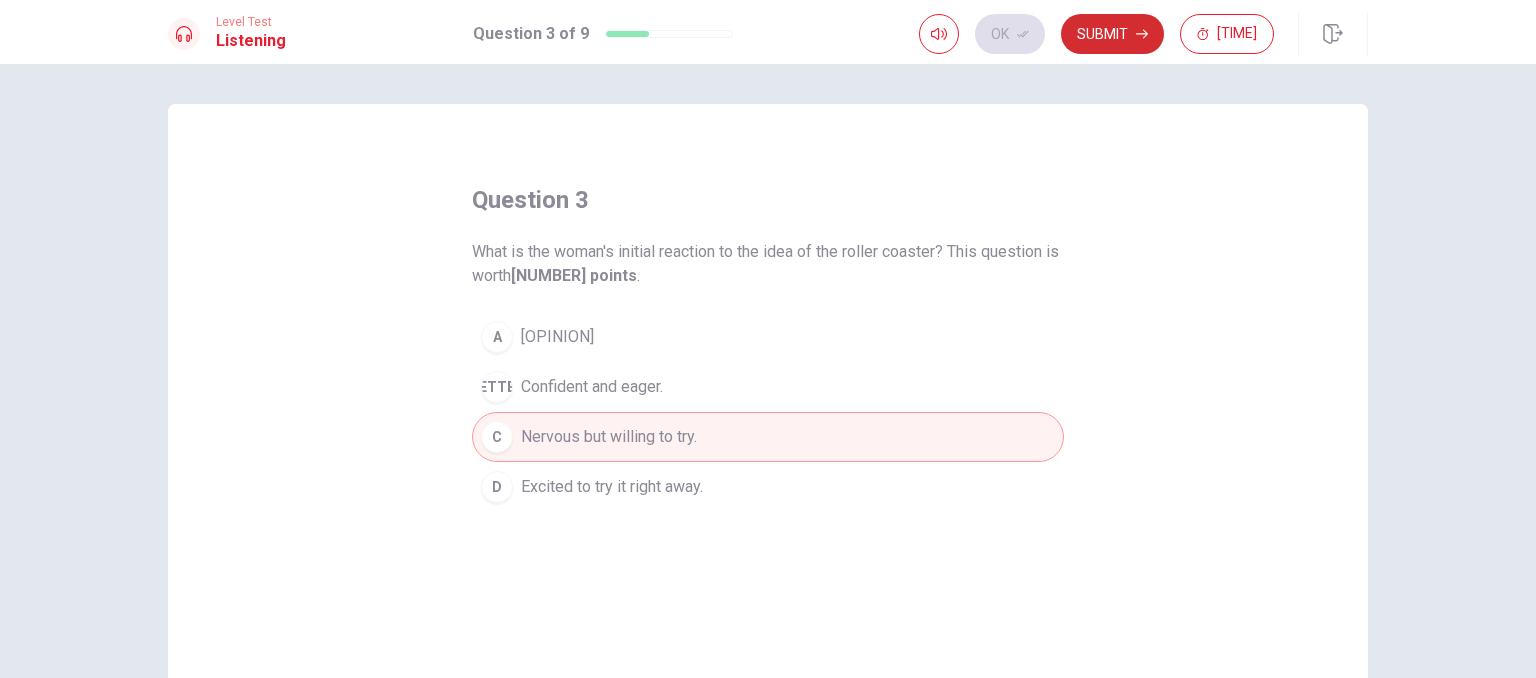 click on "Submit" at bounding box center (1112, 34) 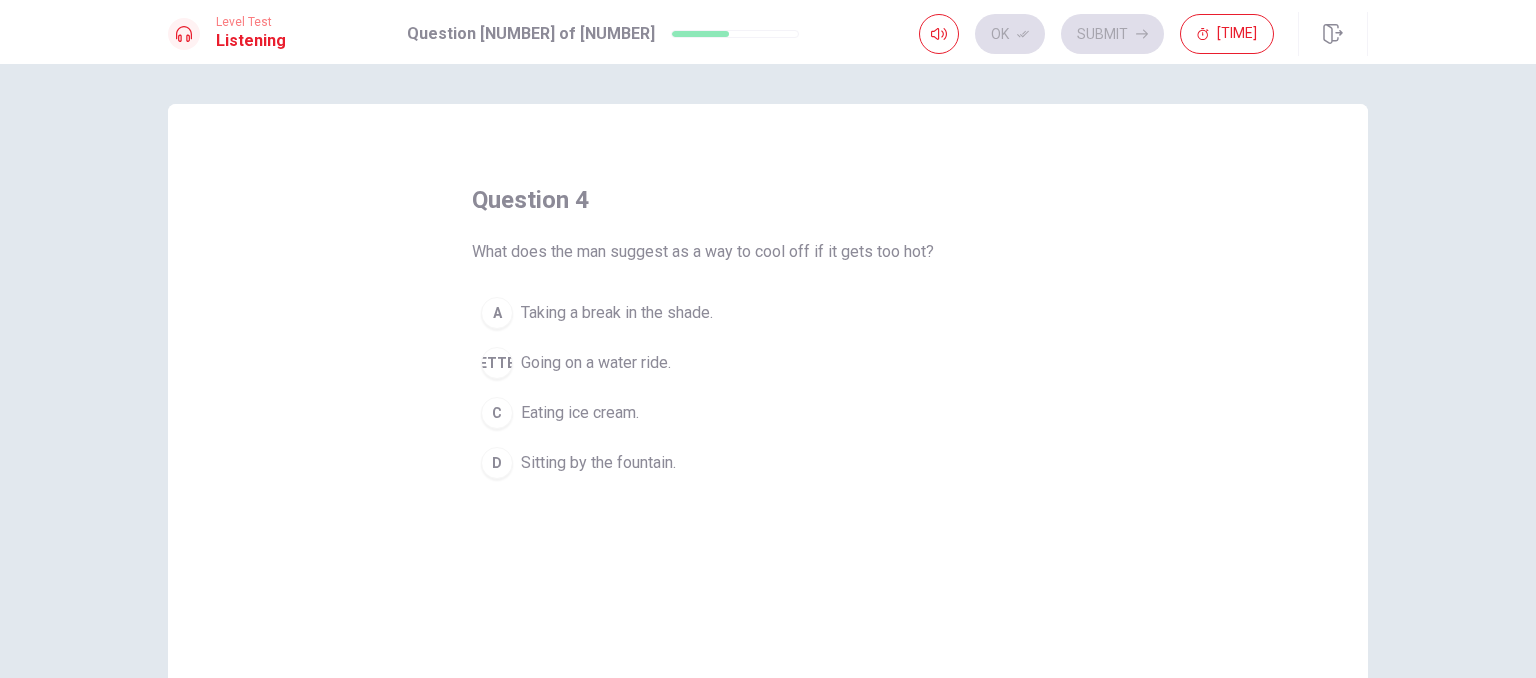 click on "Going on a water ride." at bounding box center [617, 313] 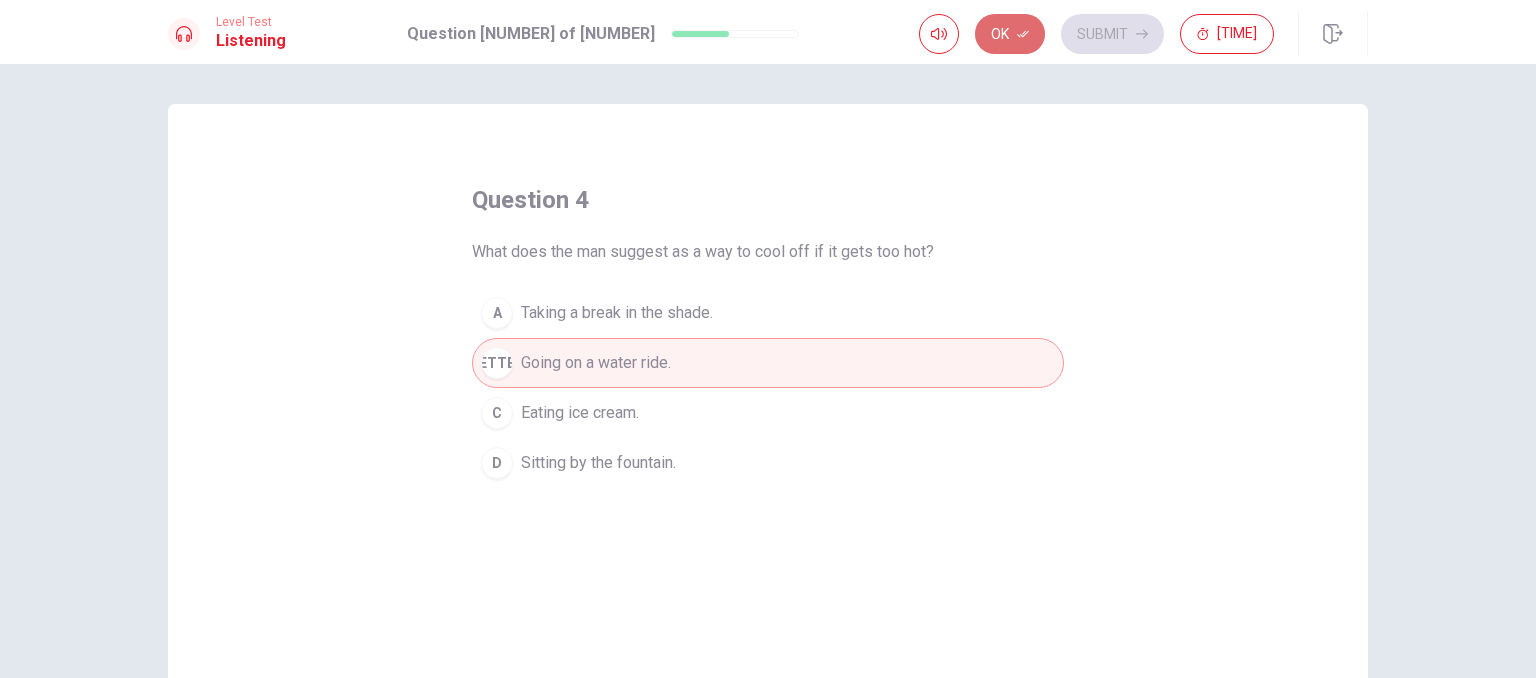 click on "Ok" at bounding box center [1010, 34] 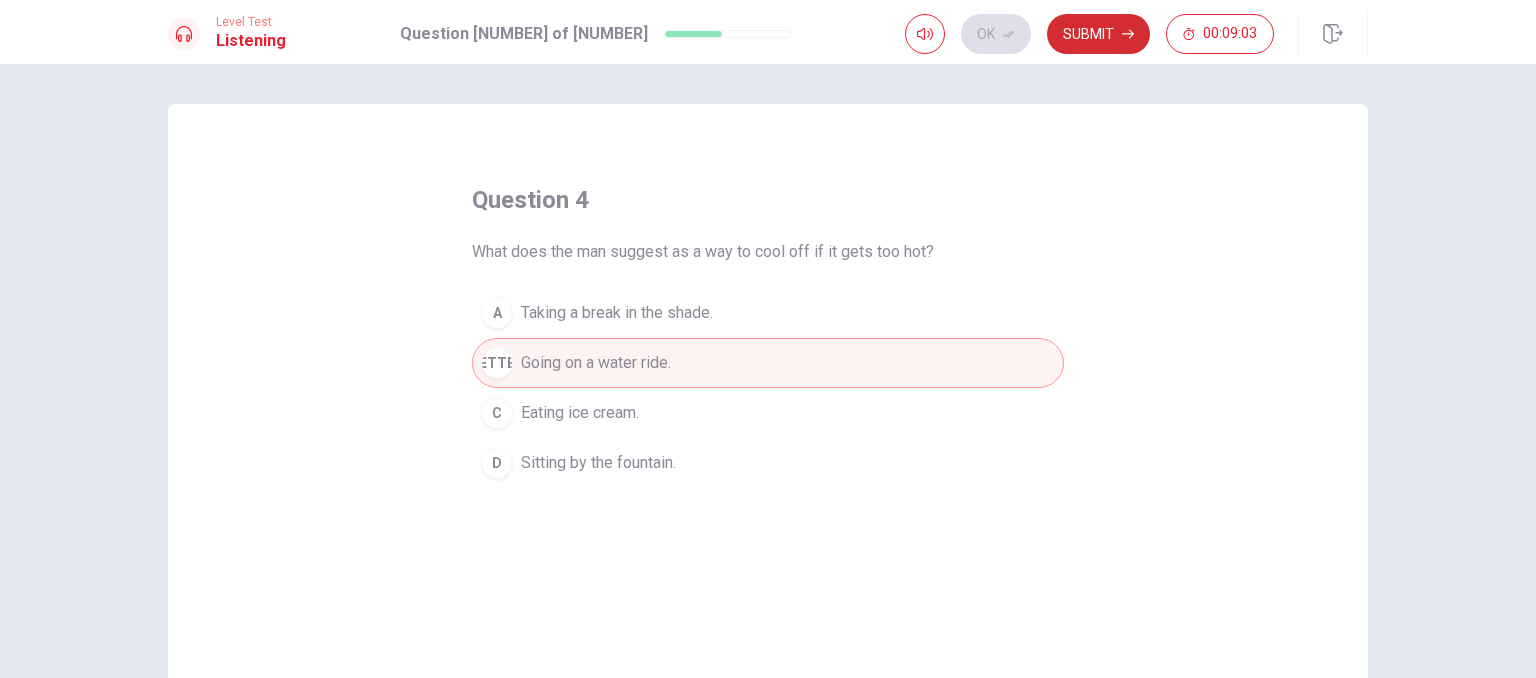 click on "Submit" at bounding box center [1098, 34] 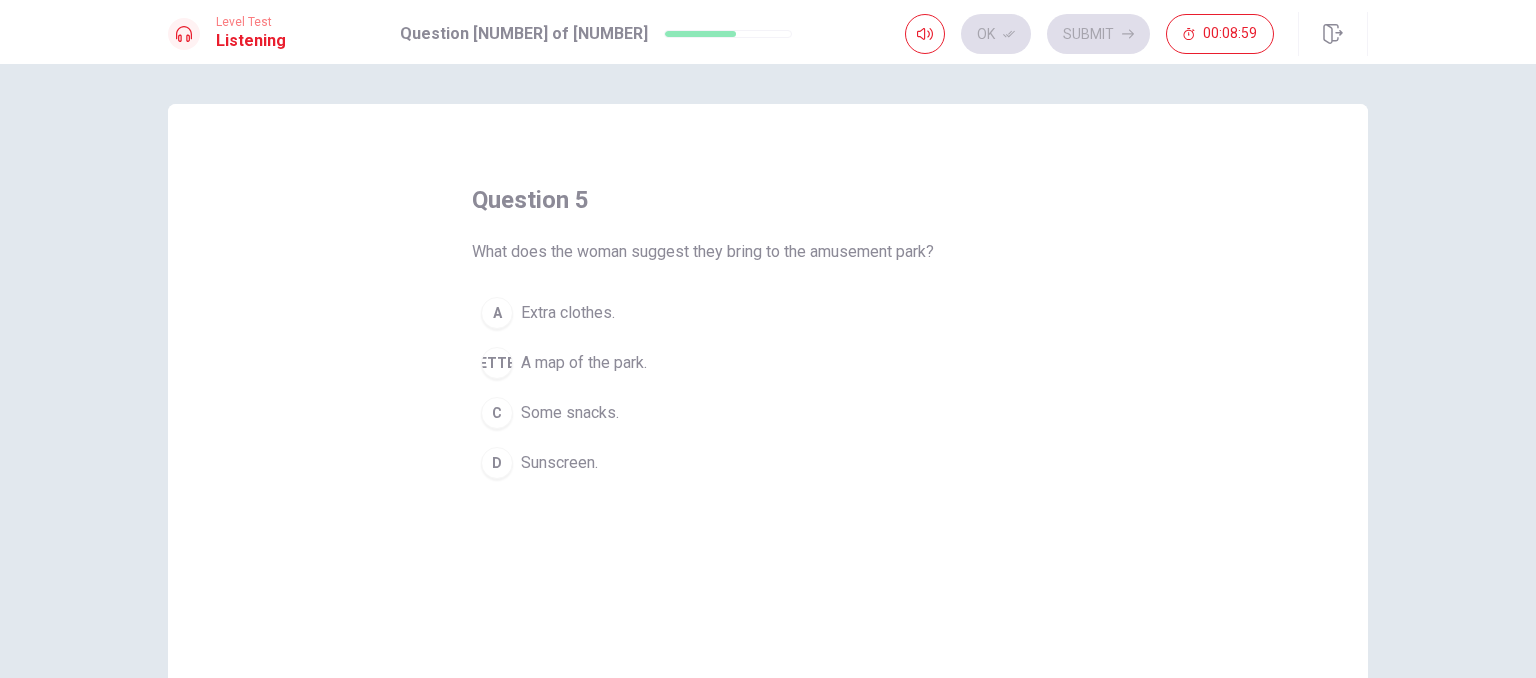 click on "A [ITEM]" at bounding box center [768, 313] 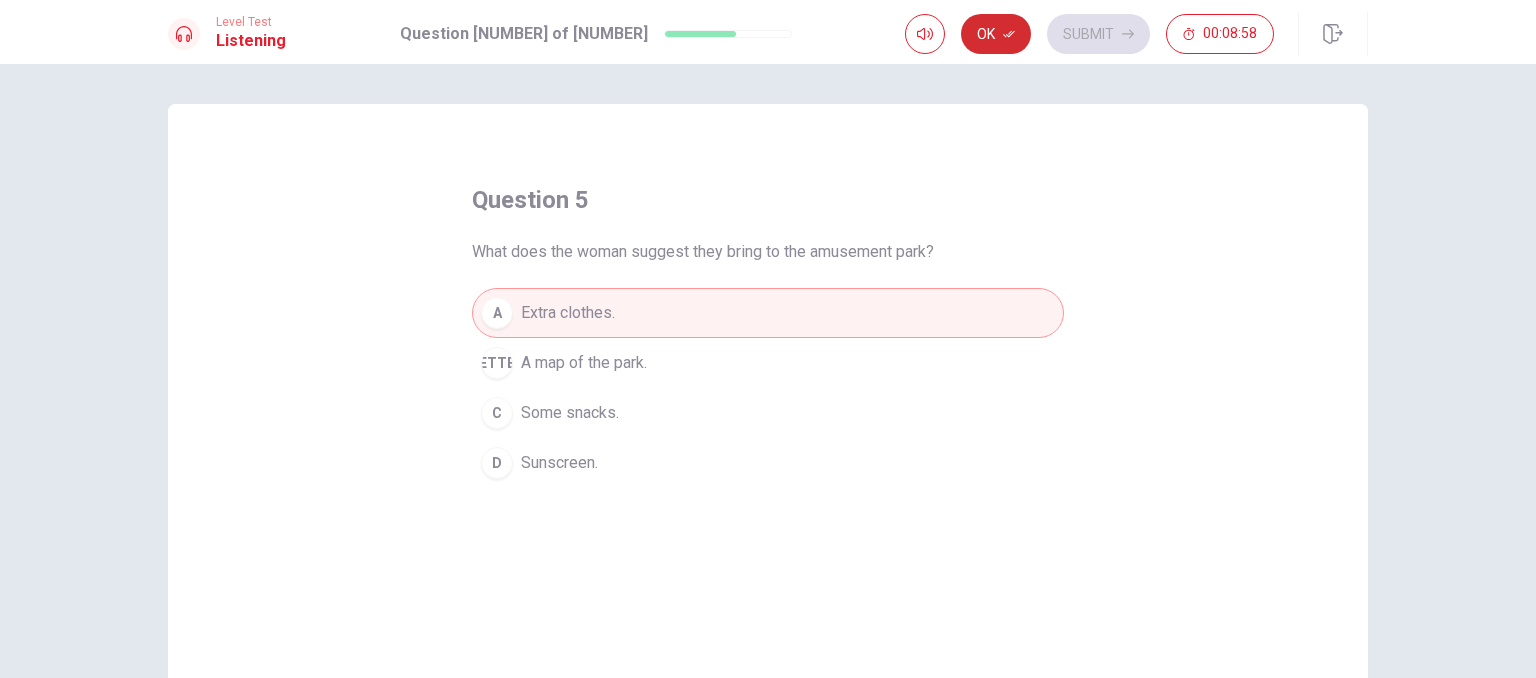 click on "Ok" at bounding box center [996, 34] 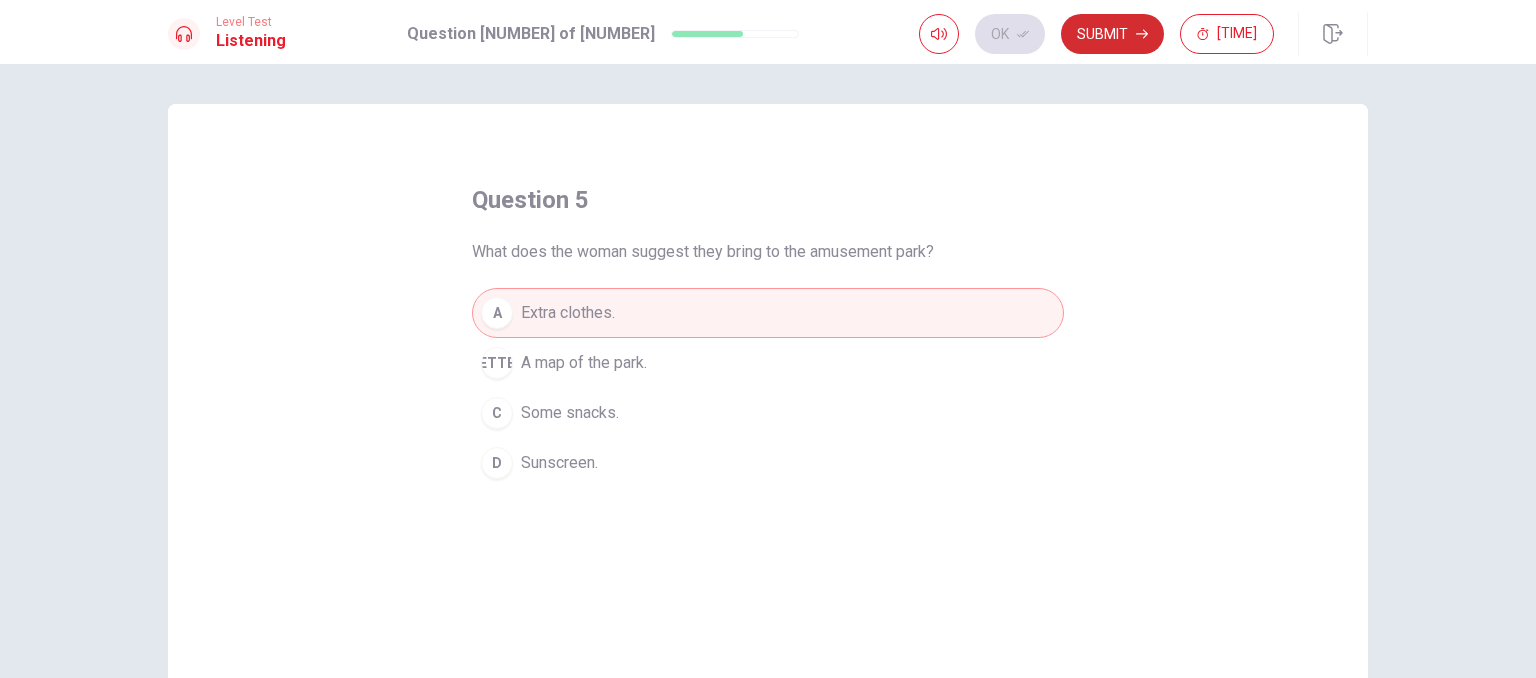 click on "Submit" at bounding box center (1112, 34) 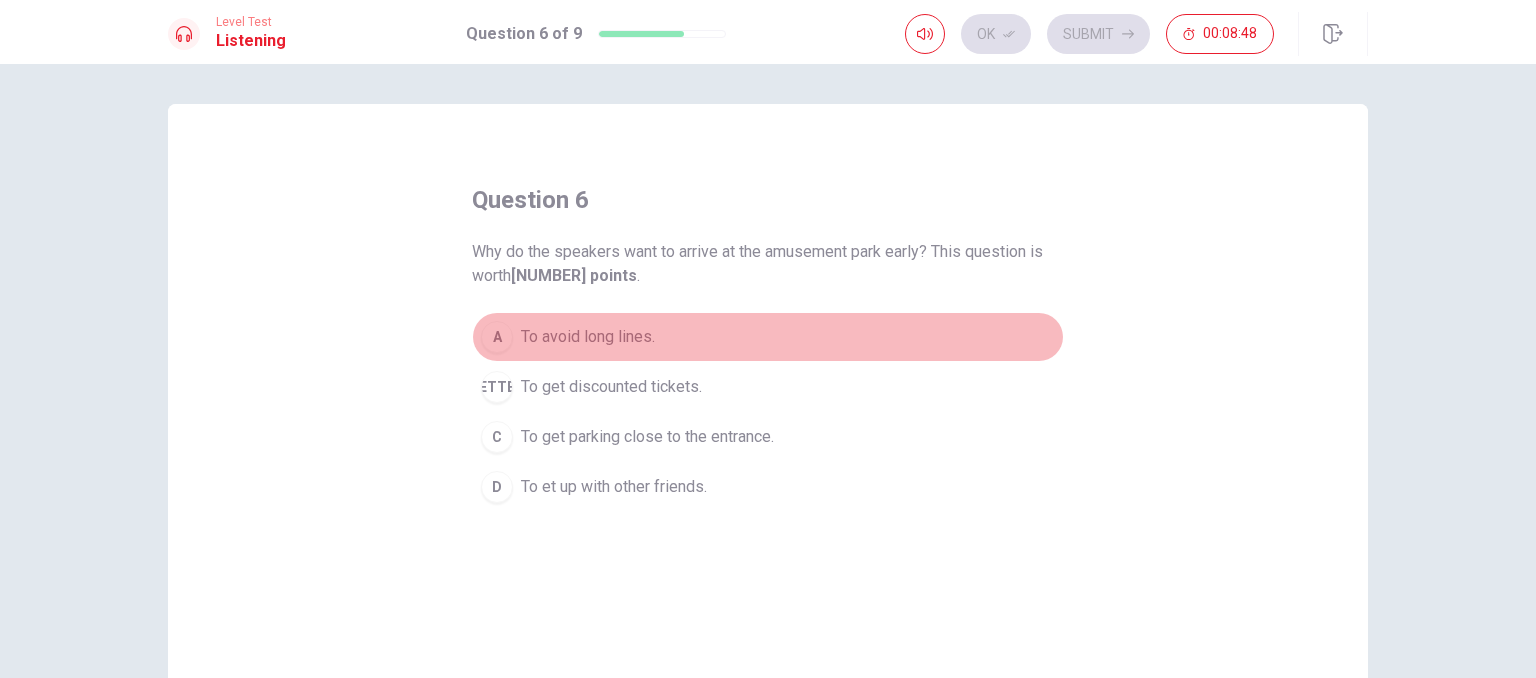click on "To avoid long lines." at bounding box center (588, 337) 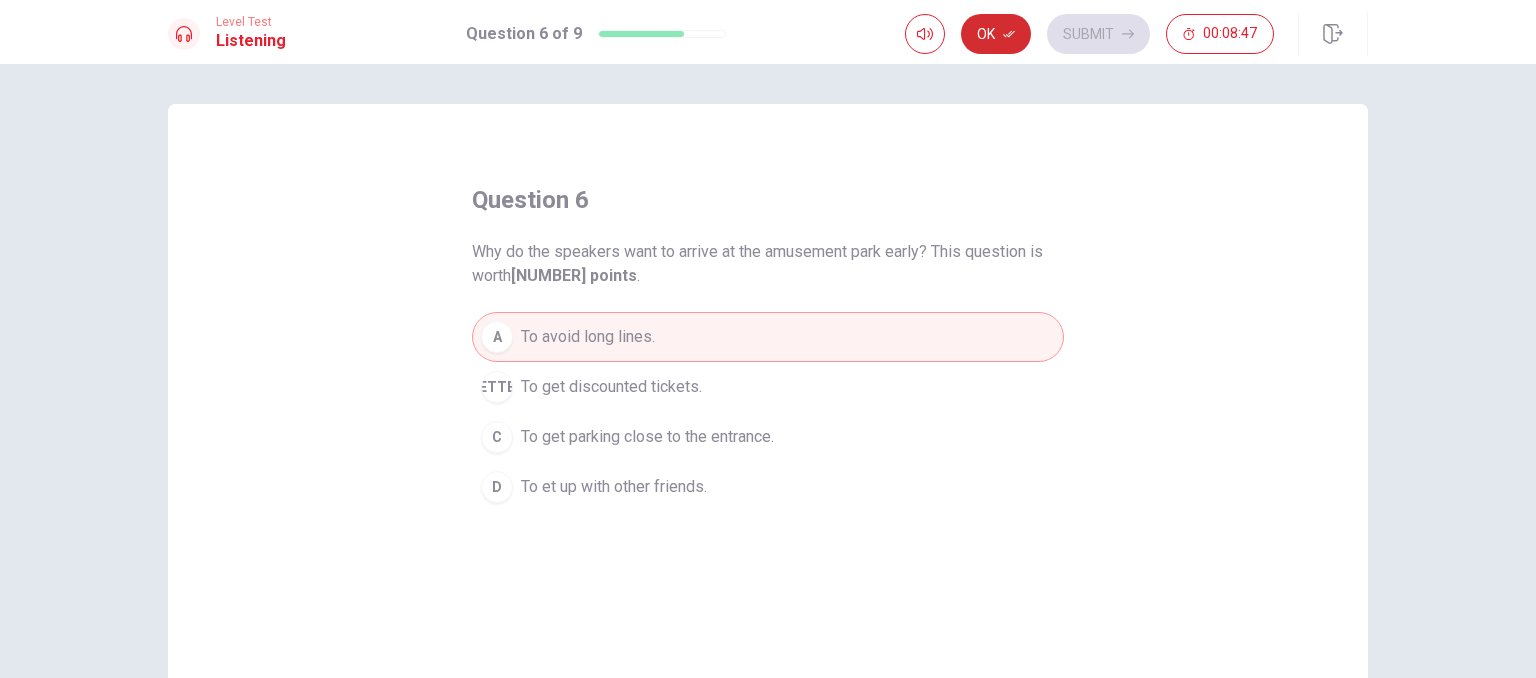 click on "Ok" at bounding box center (996, 34) 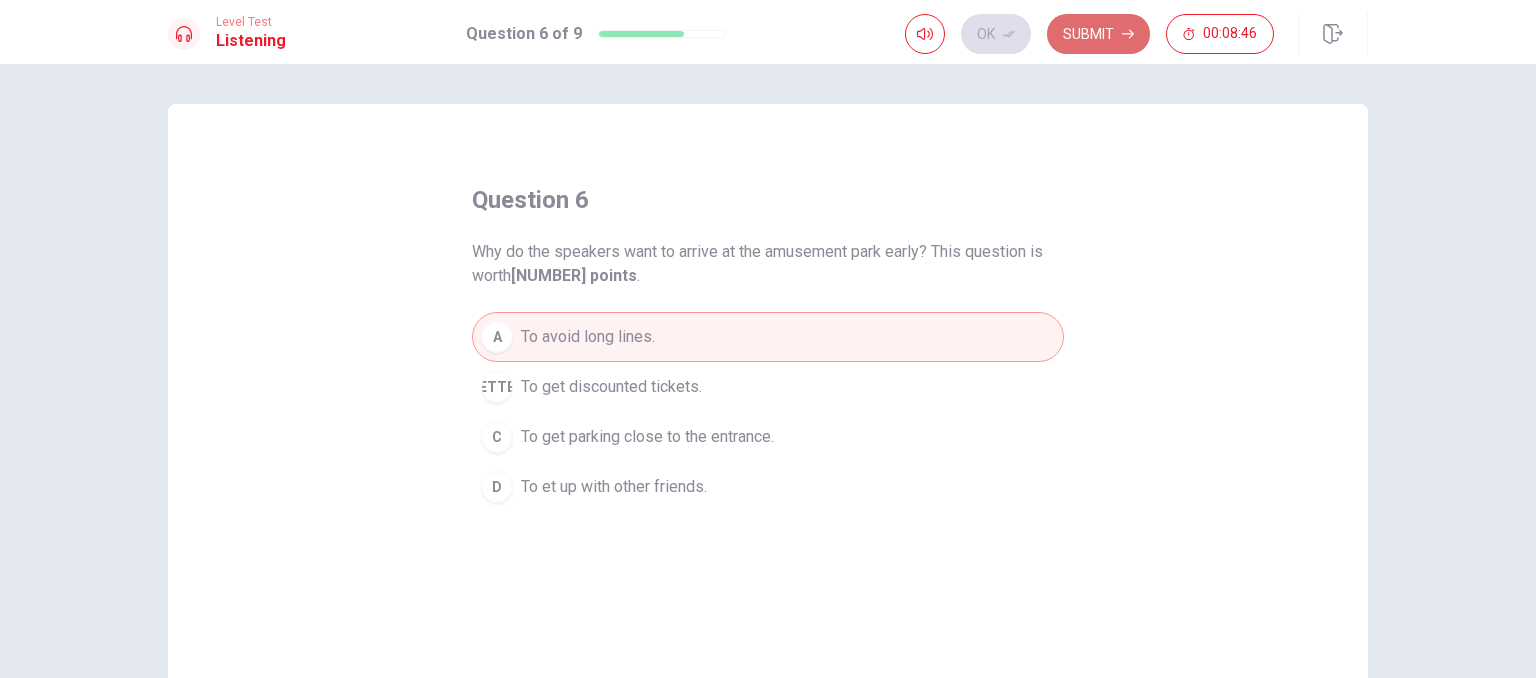 click on "Submit" at bounding box center (1098, 34) 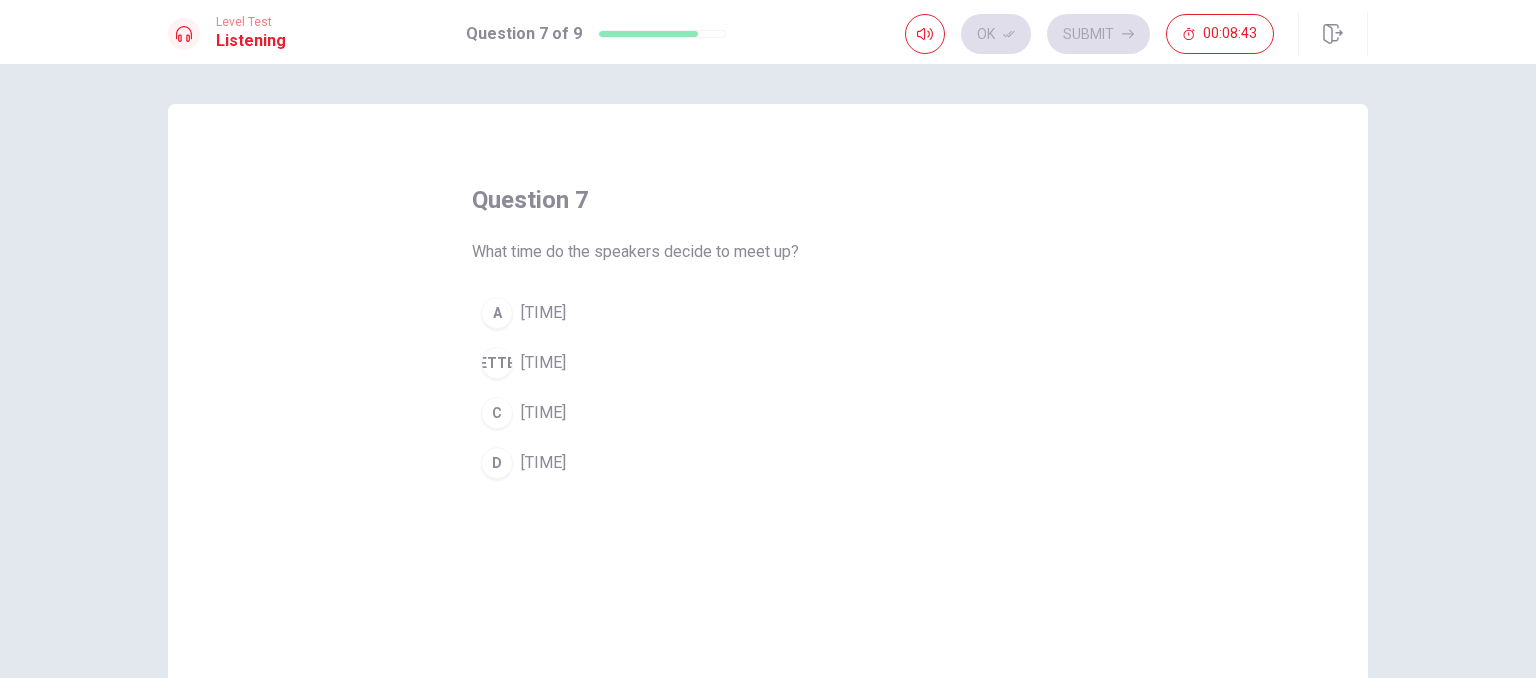click on "[TIME]" at bounding box center [543, 313] 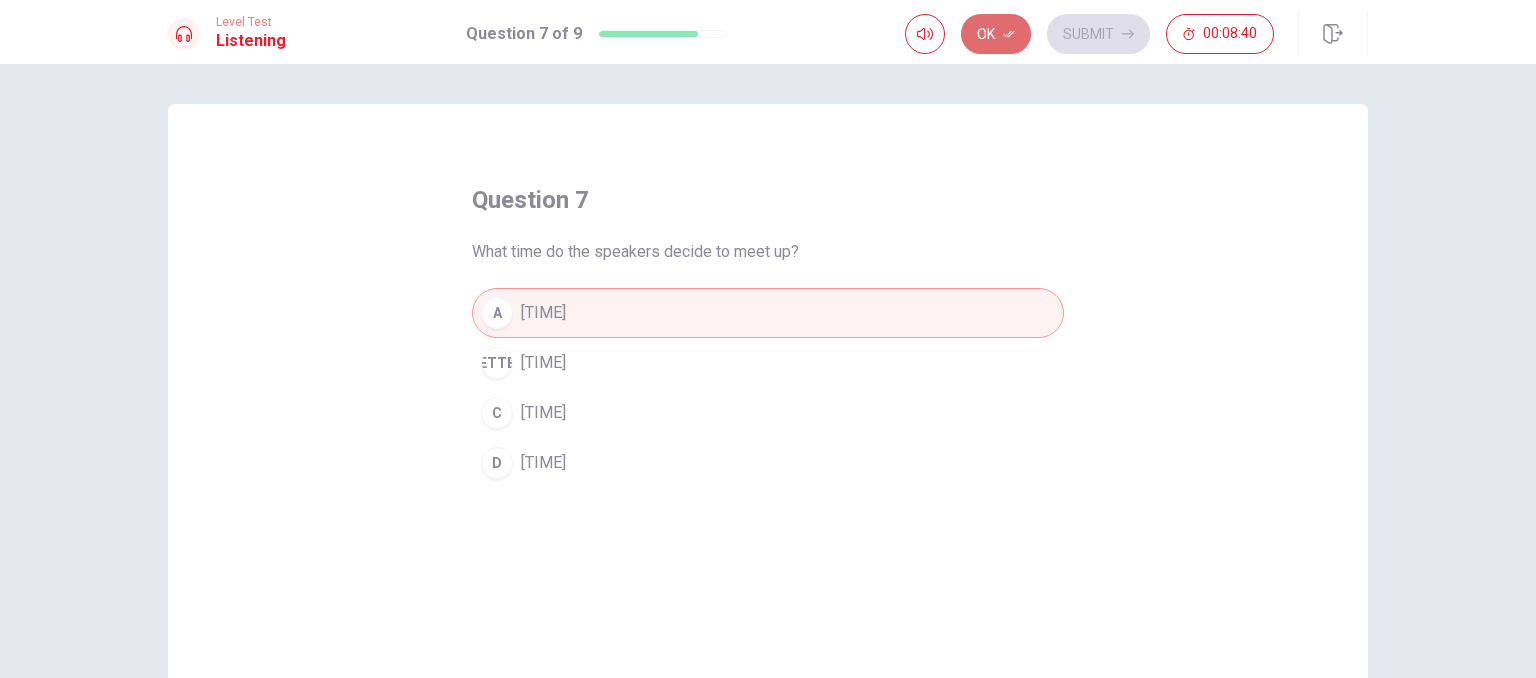 click at bounding box center [1009, 34] 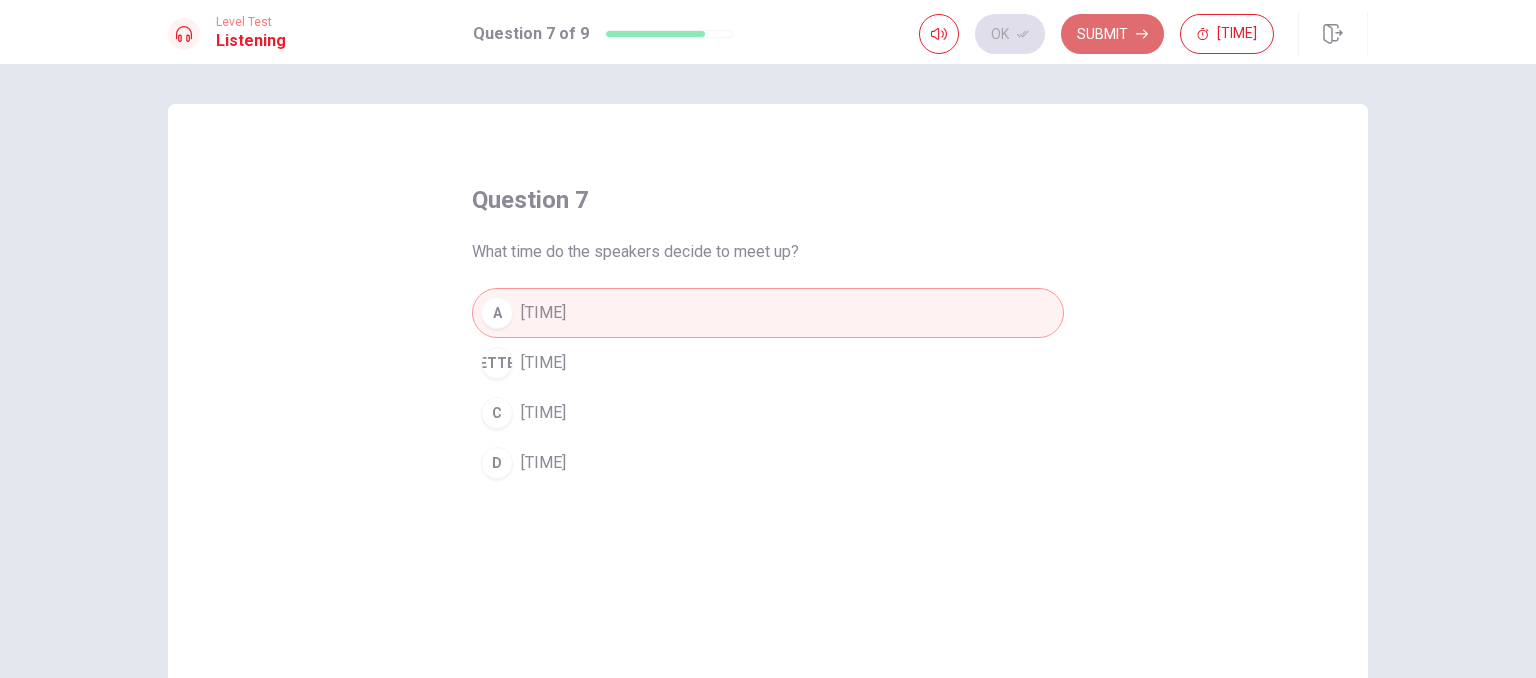 click on "Submit" at bounding box center (1112, 34) 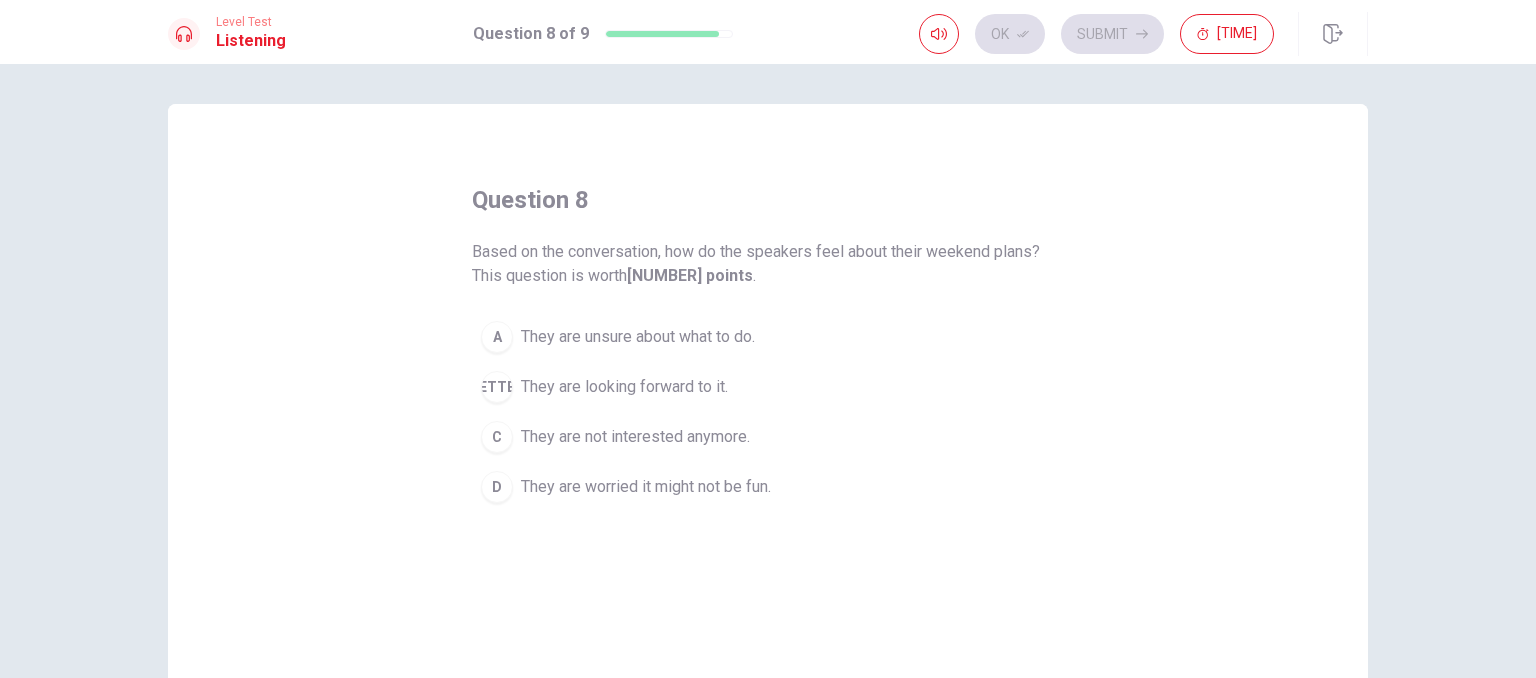 click on "They are looking forward to it." at bounding box center (638, 337) 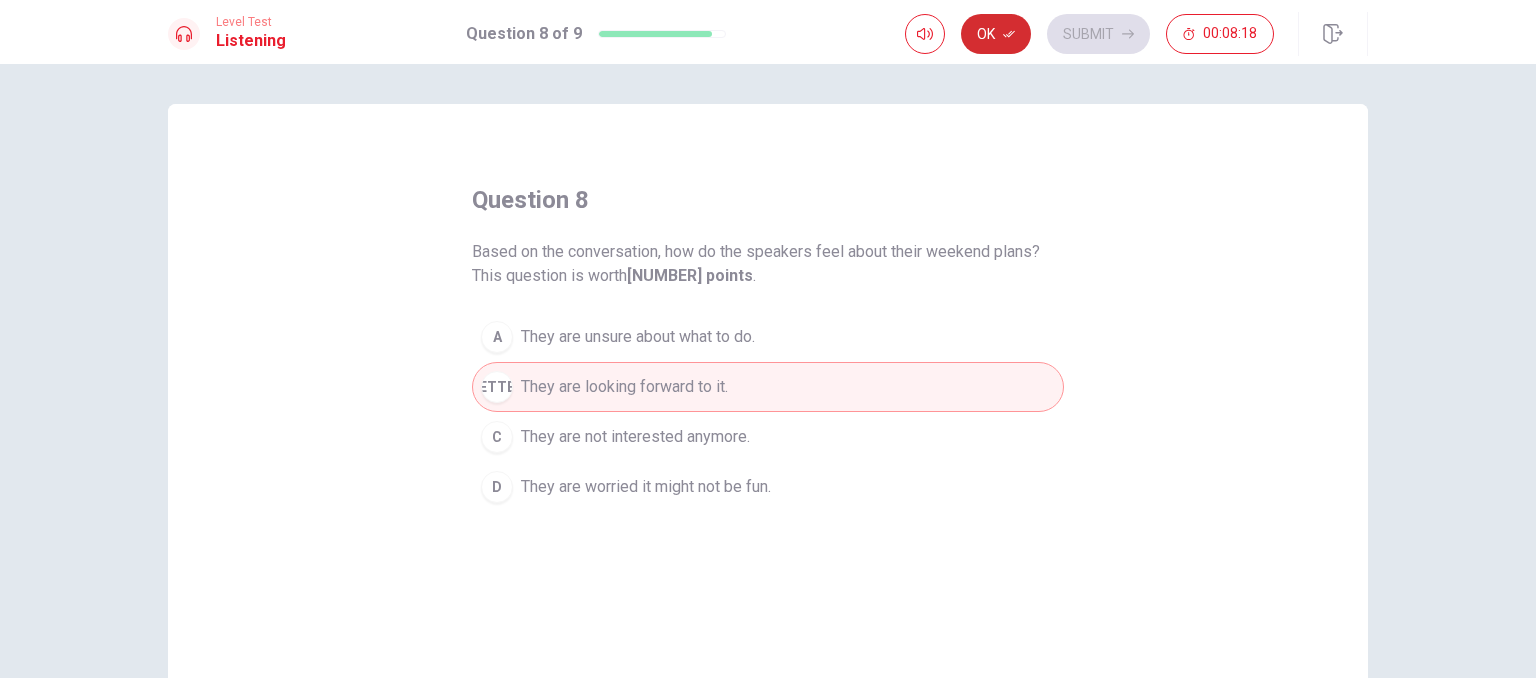click on "Ok" at bounding box center (996, 34) 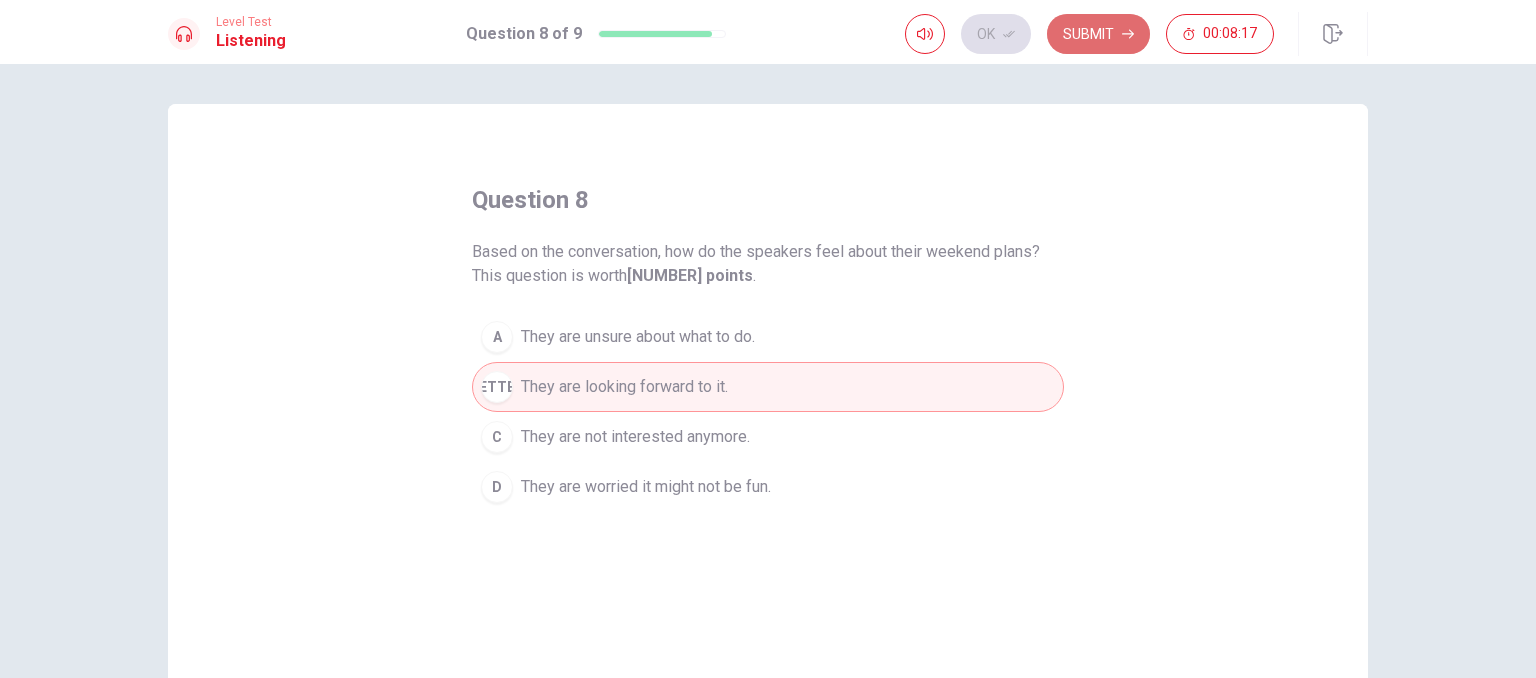 click on "Submit" at bounding box center (1098, 34) 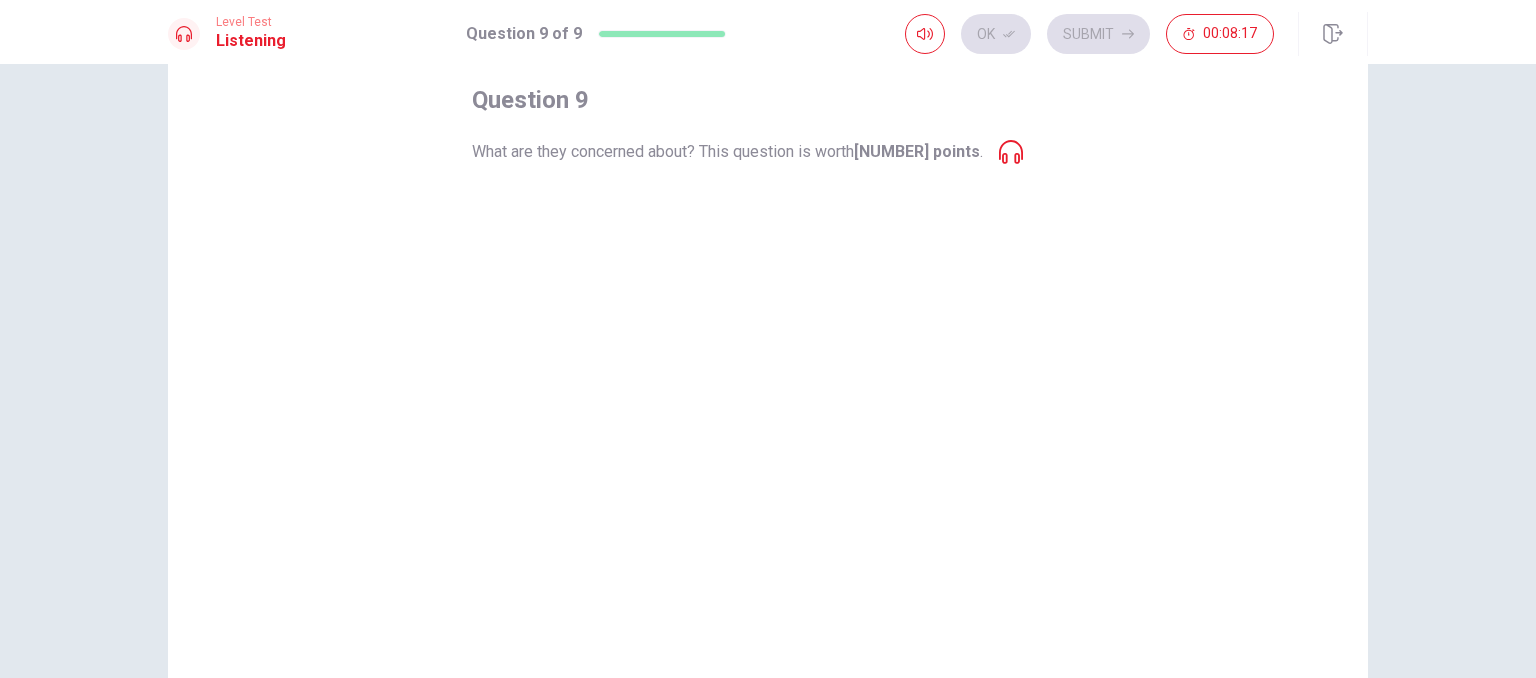 scroll, scrollTop: 0, scrollLeft: 0, axis: both 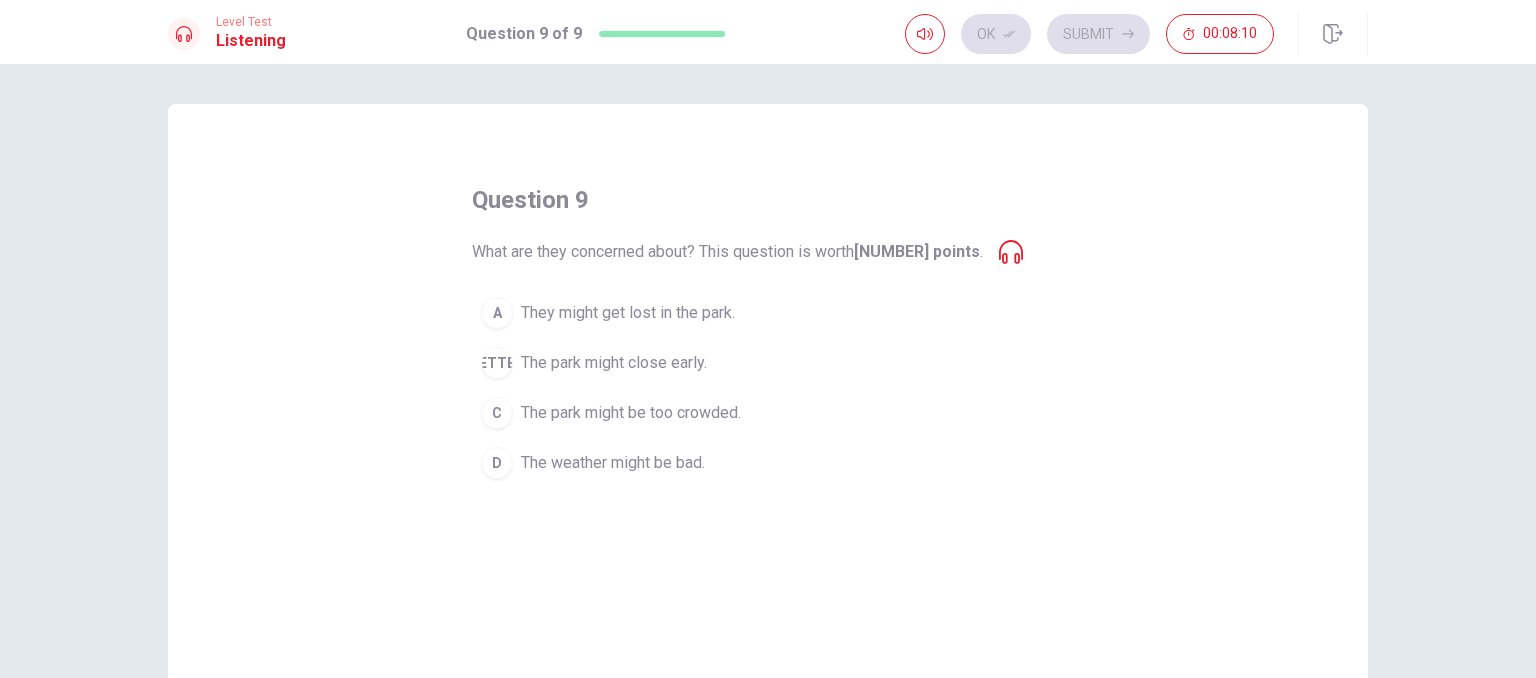 click on "The park might be too crowded." at bounding box center (628, 313) 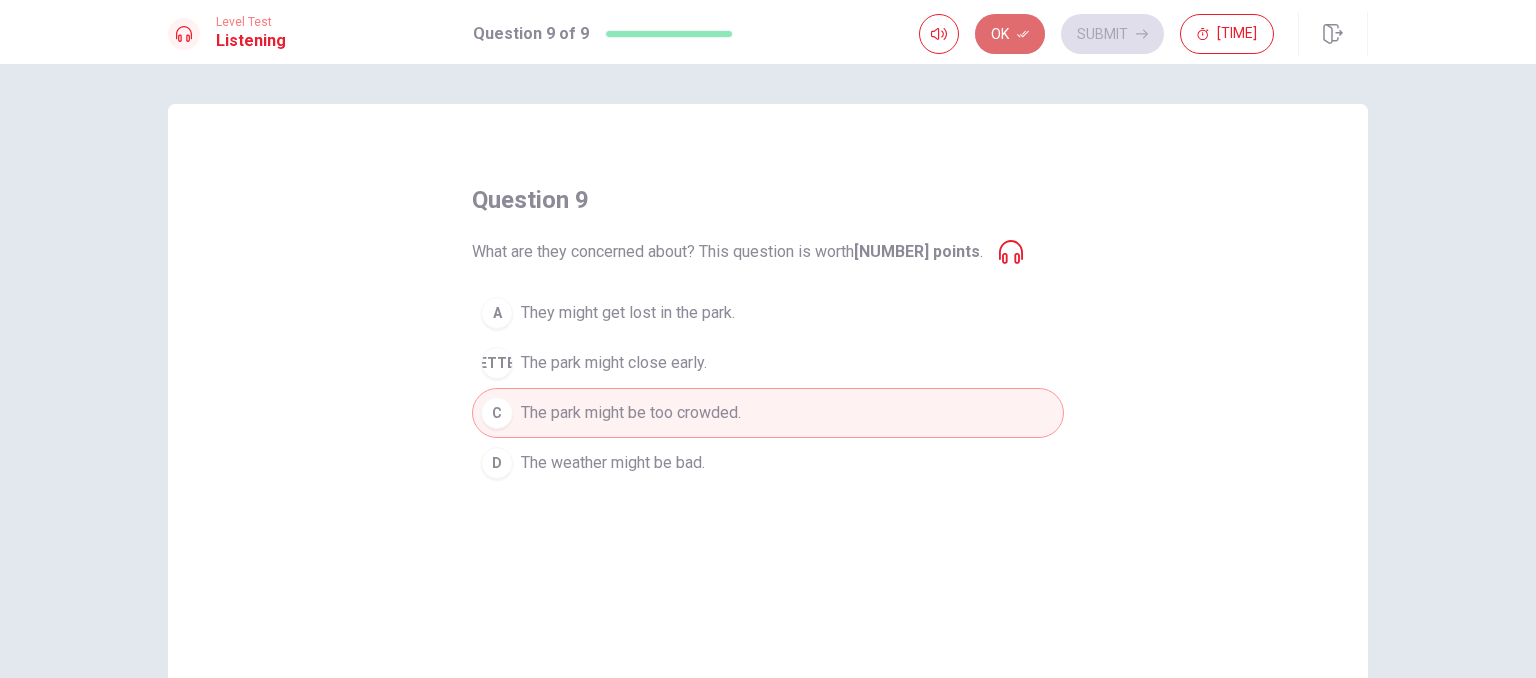 click on "Ok" at bounding box center (1010, 34) 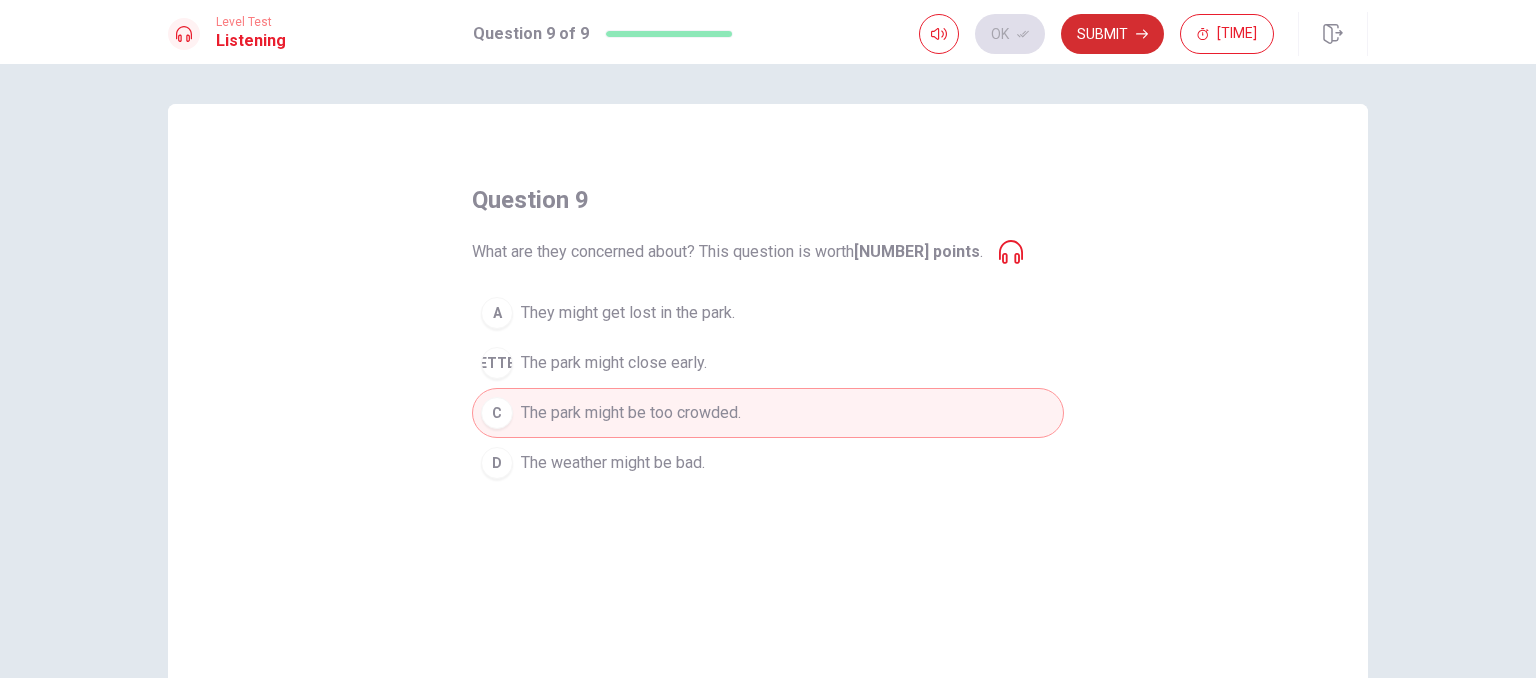 click on "Submit" at bounding box center (1112, 34) 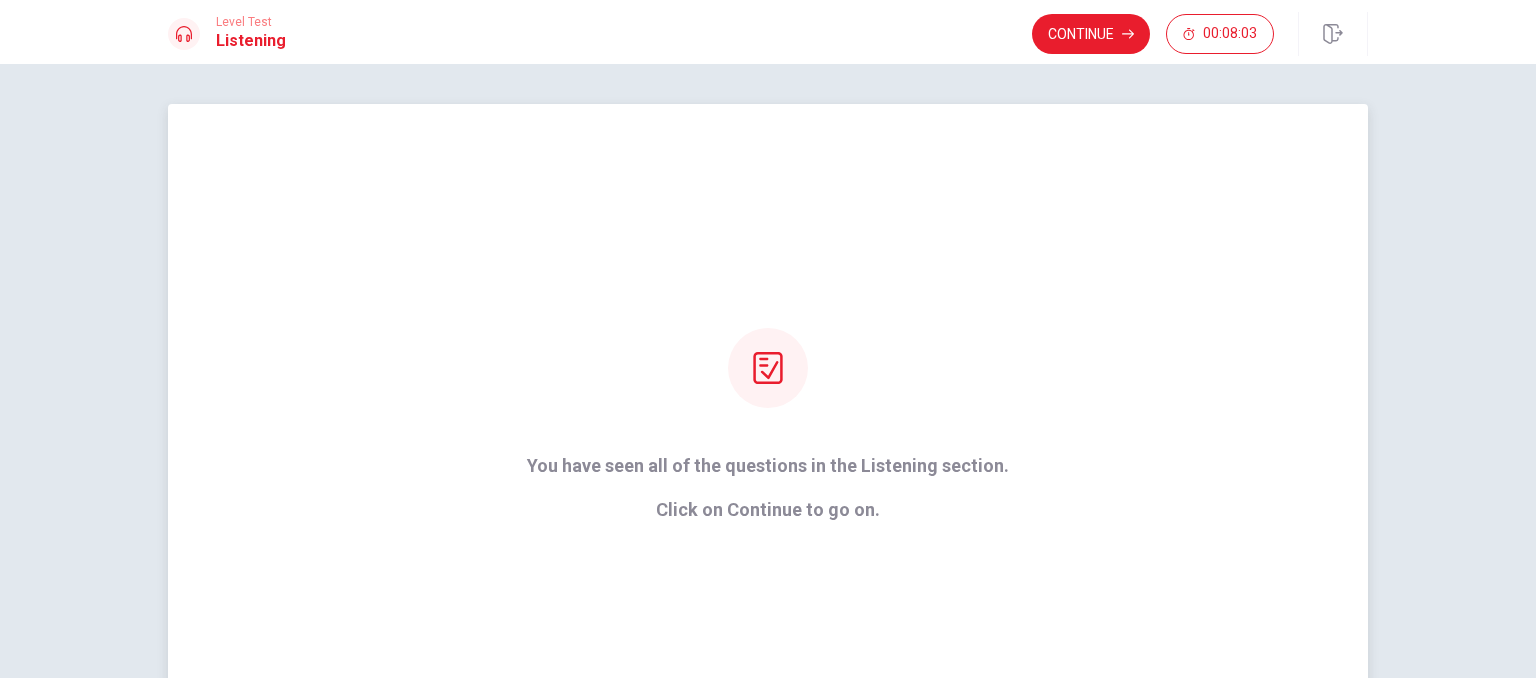 scroll, scrollTop: 100, scrollLeft: 0, axis: vertical 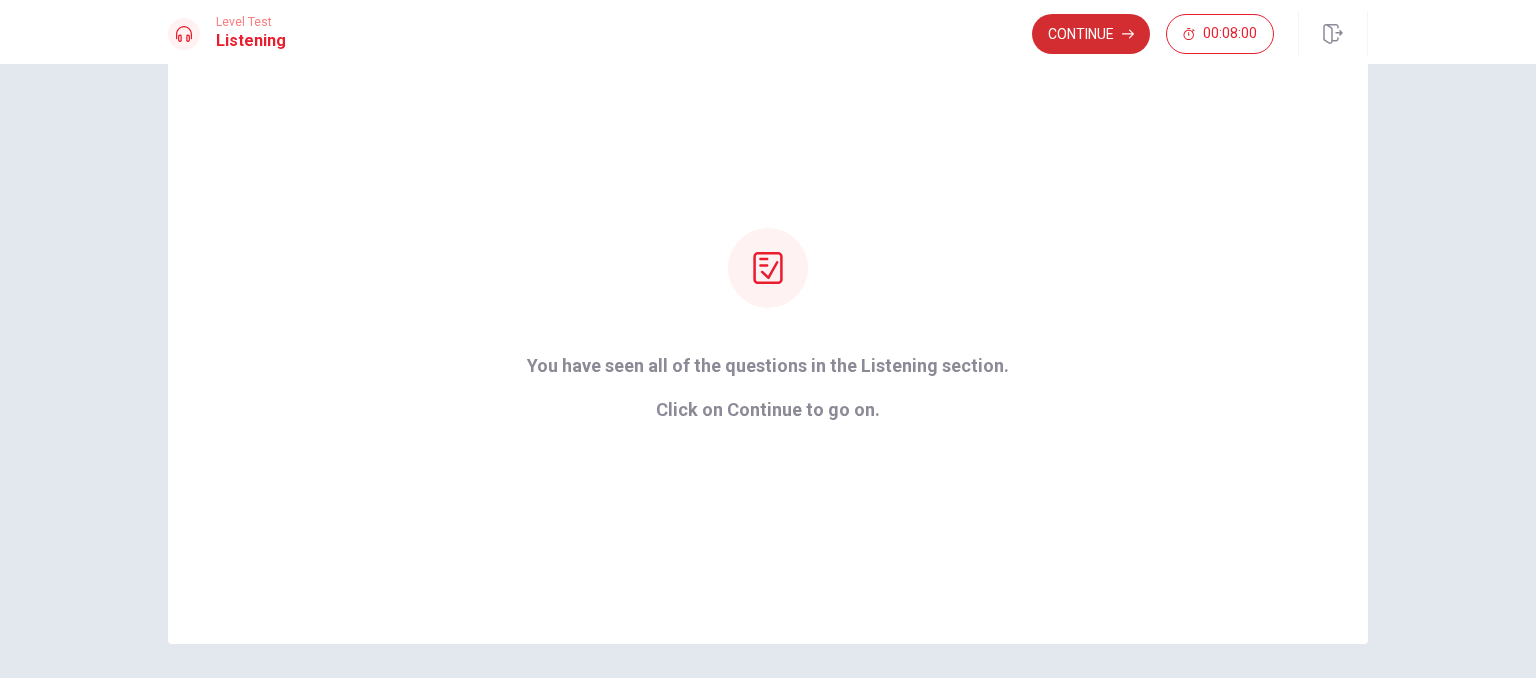 click on "Continue" at bounding box center (1091, 34) 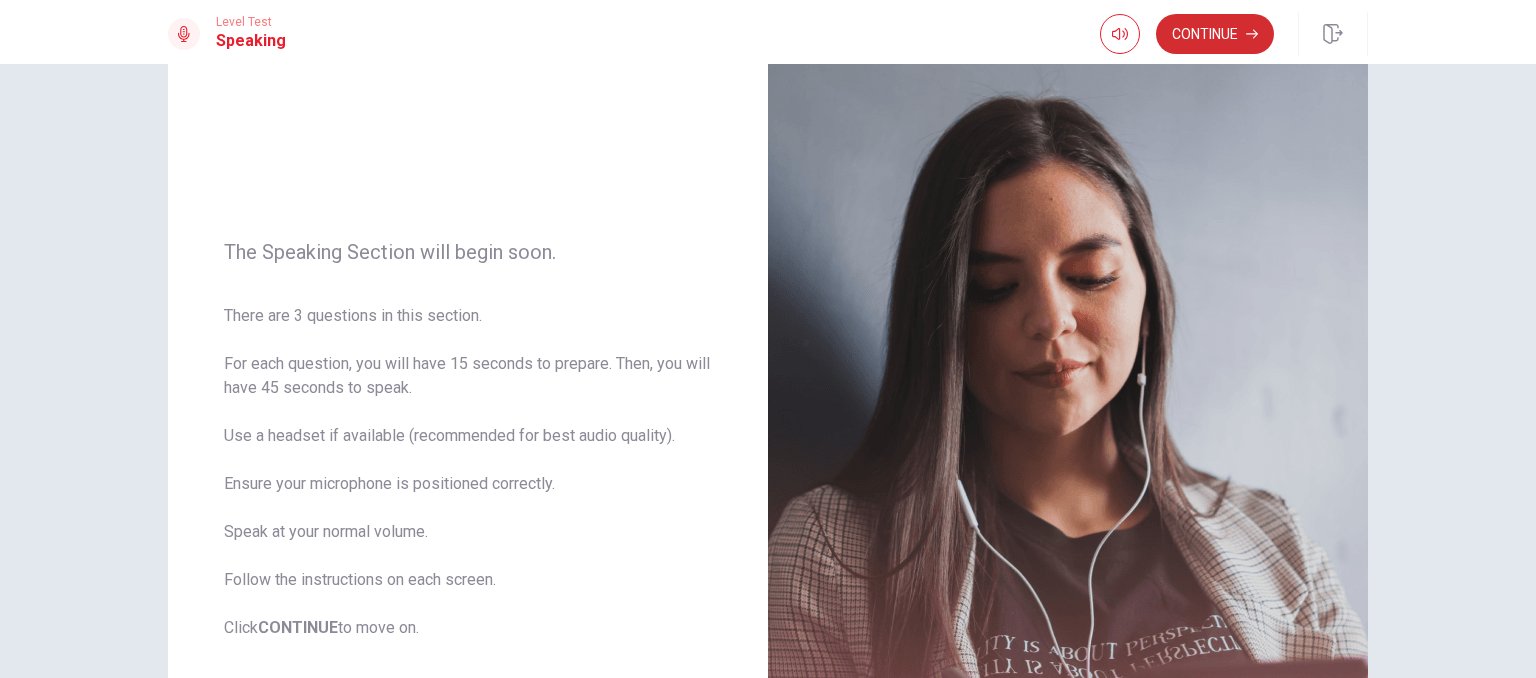 click on "Continue" at bounding box center (1215, 34) 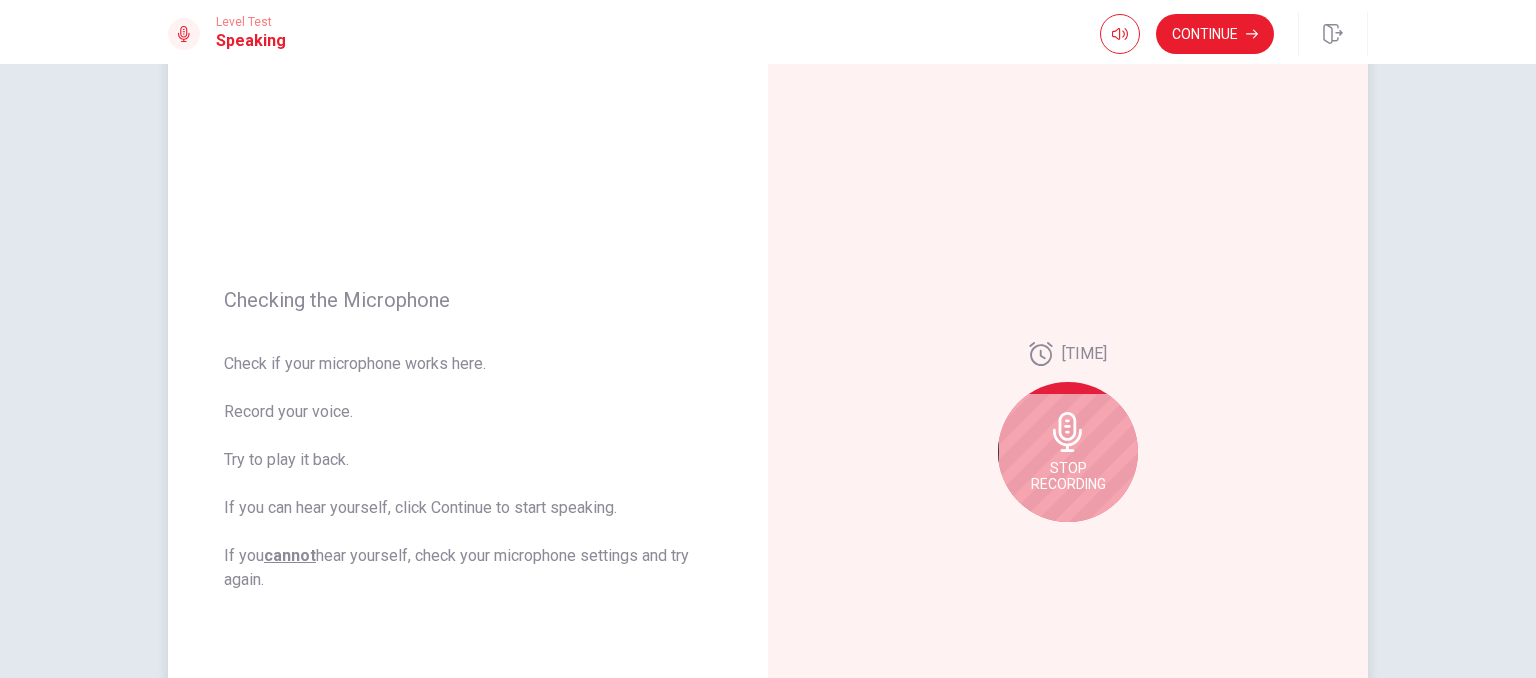 click at bounding box center (1067, 432) 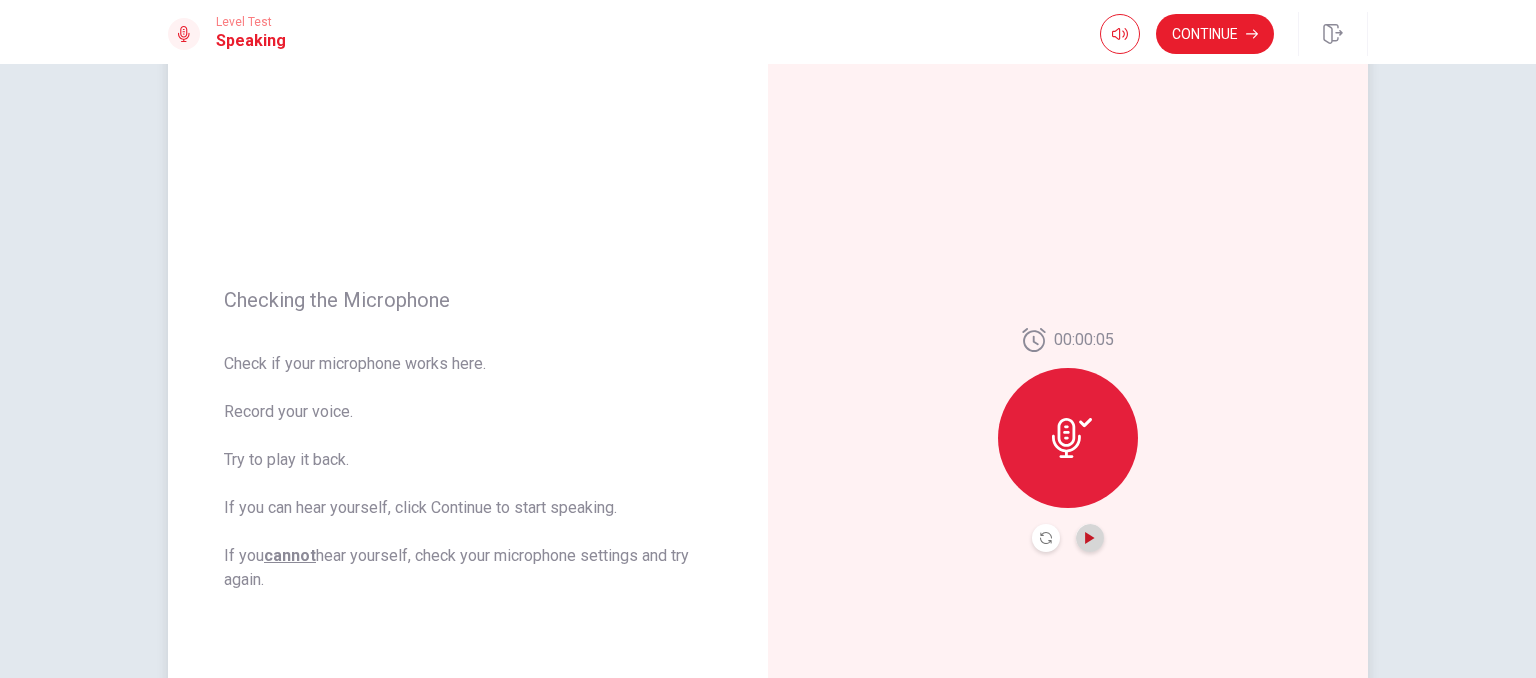 click at bounding box center (1090, 538) 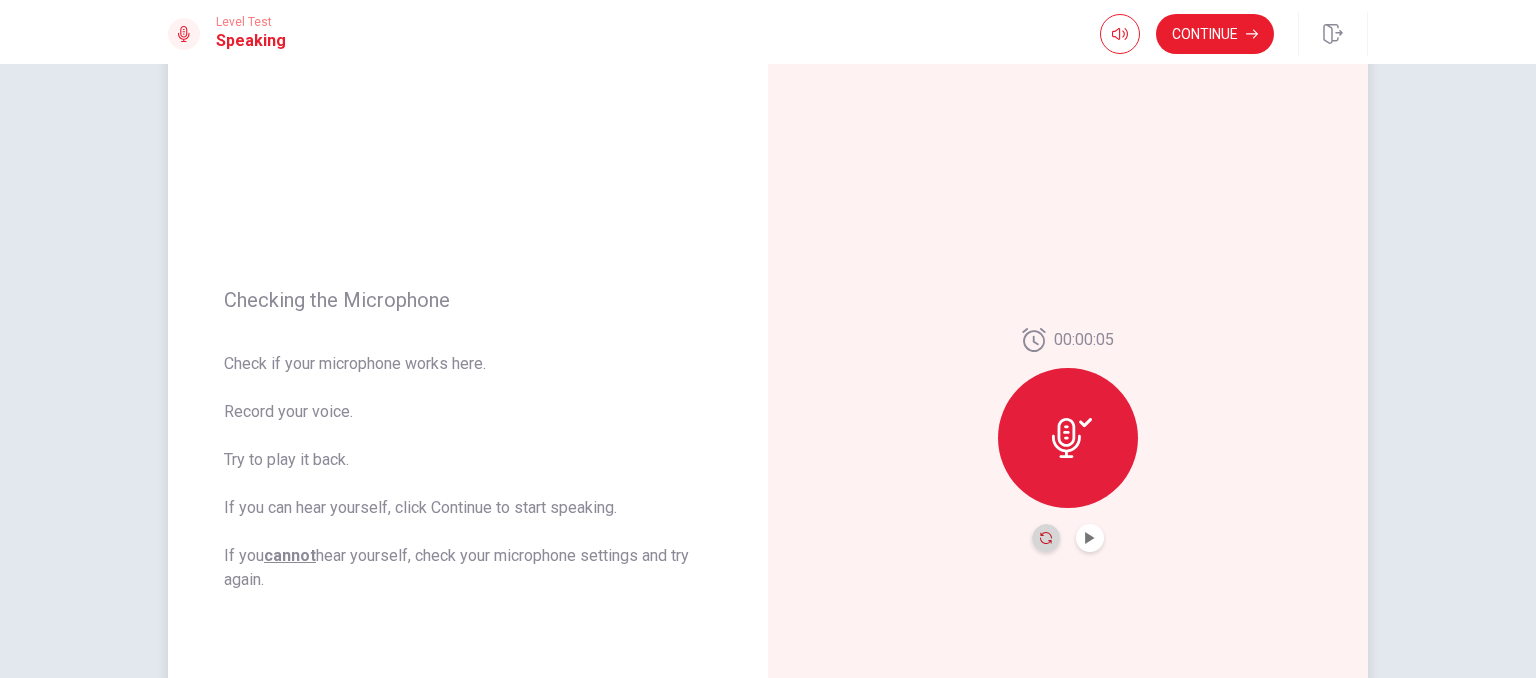click at bounding box center (1046, 538) 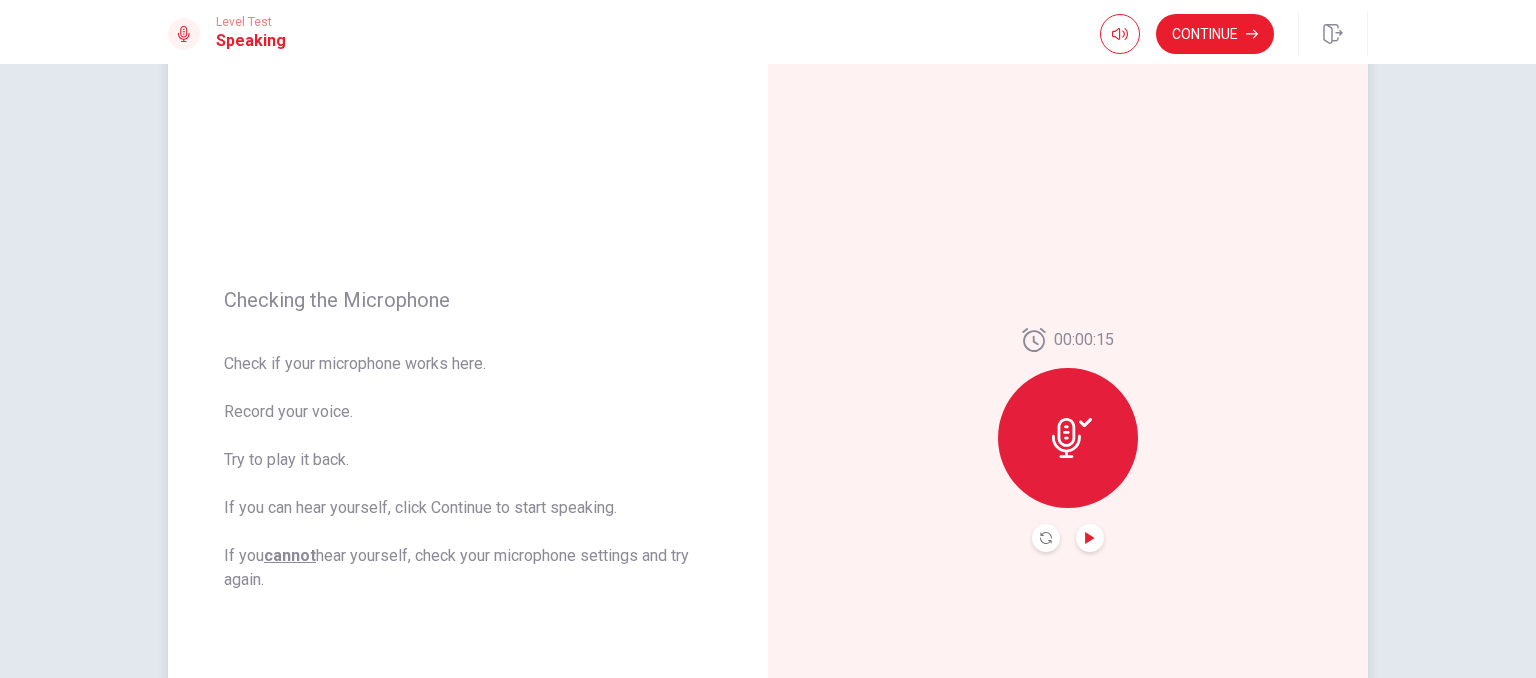 click at bounding box center [1089, 538] 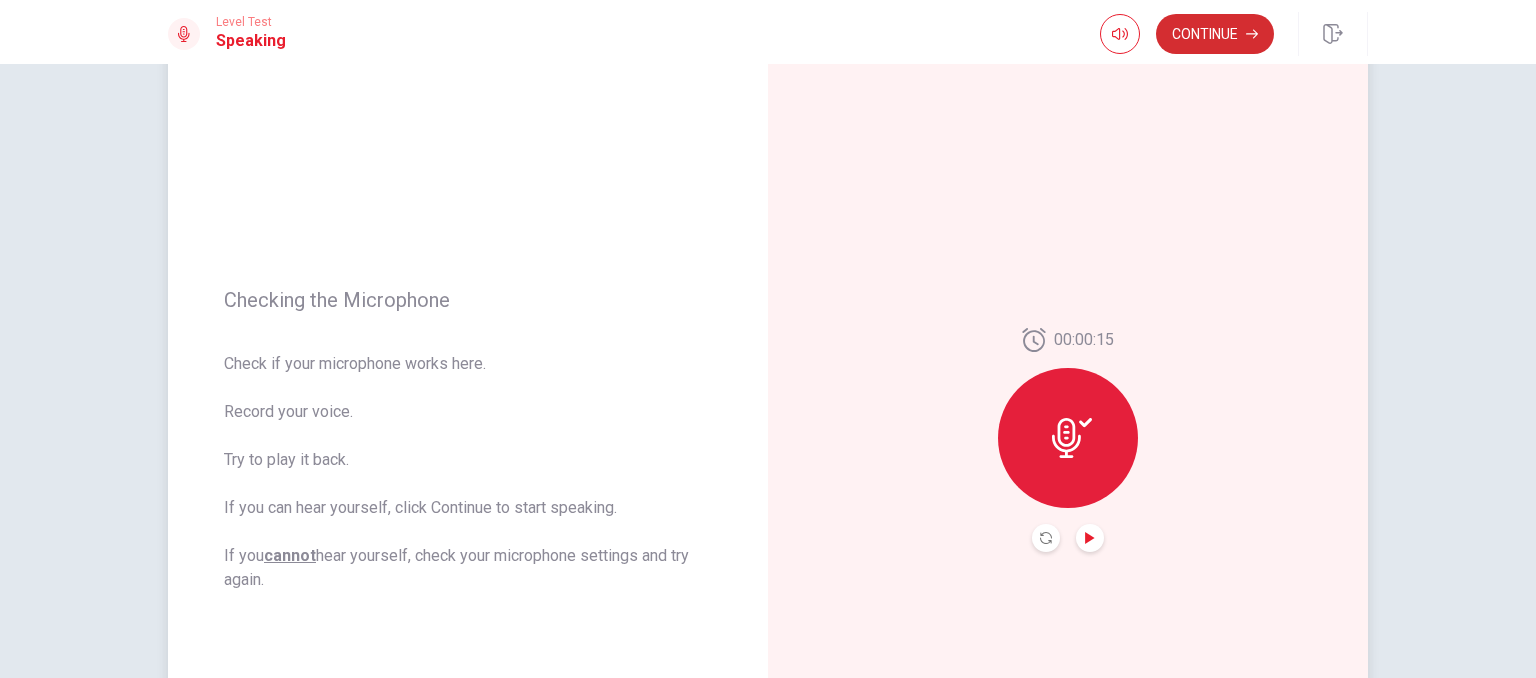 click on "Continue" at bounding box center [1215, 34] 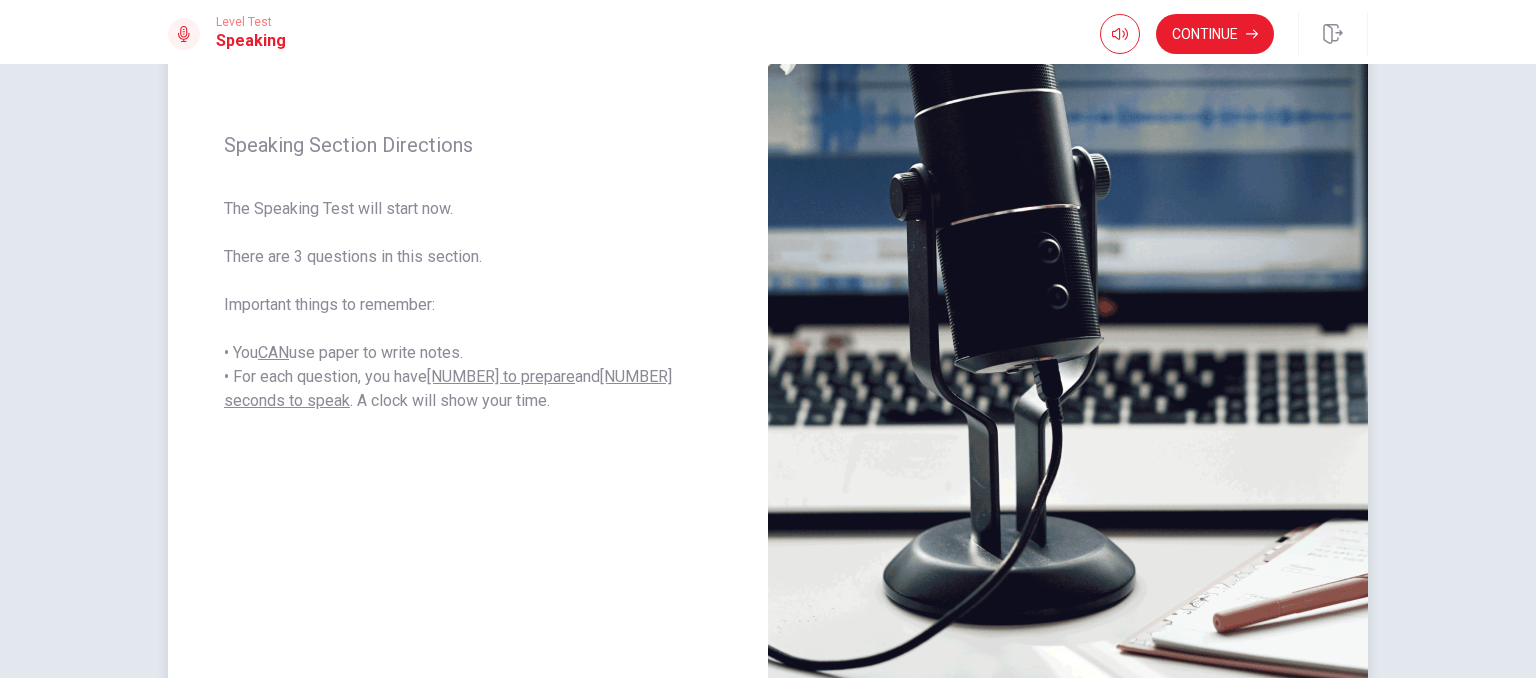 scroll, scrollTop: 283, scrollLeft: 0, axis: vertical 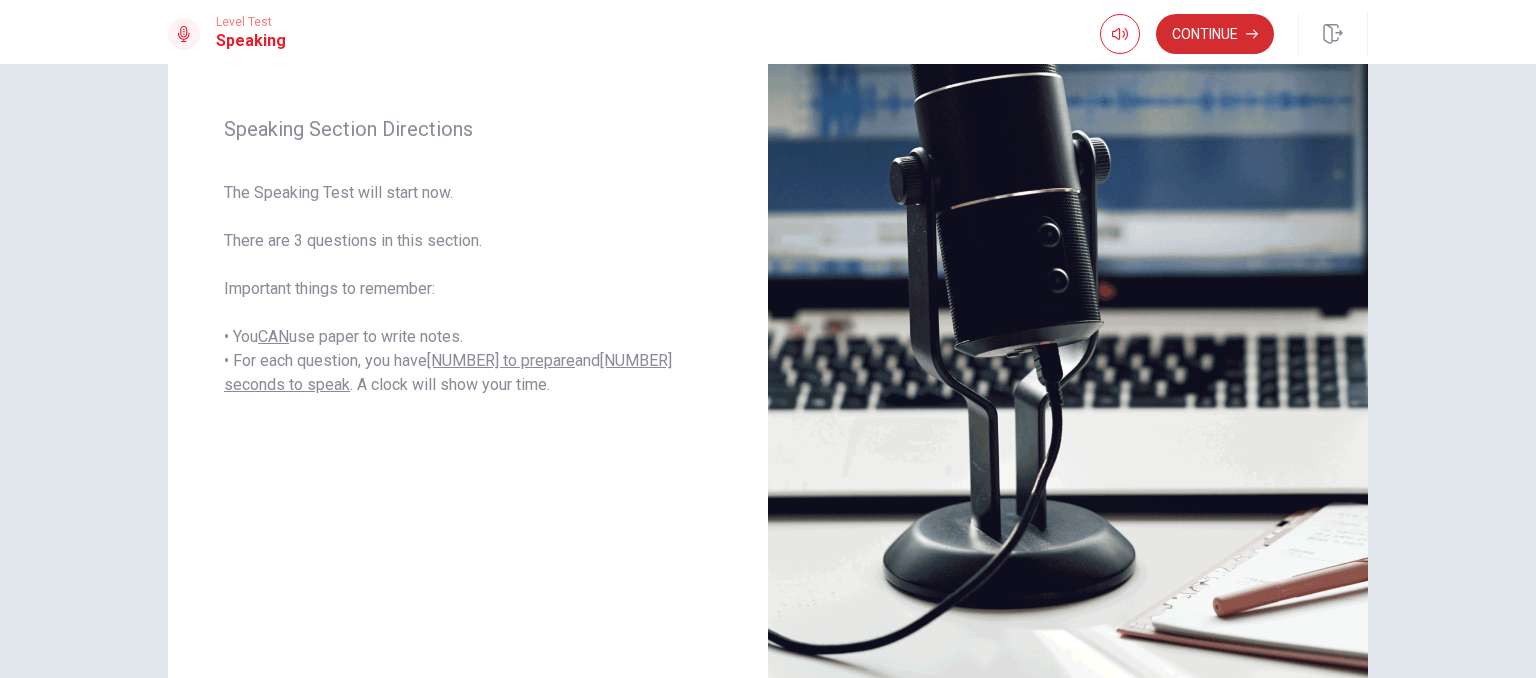 click on "Continue" at bounding box center (1215, 34) 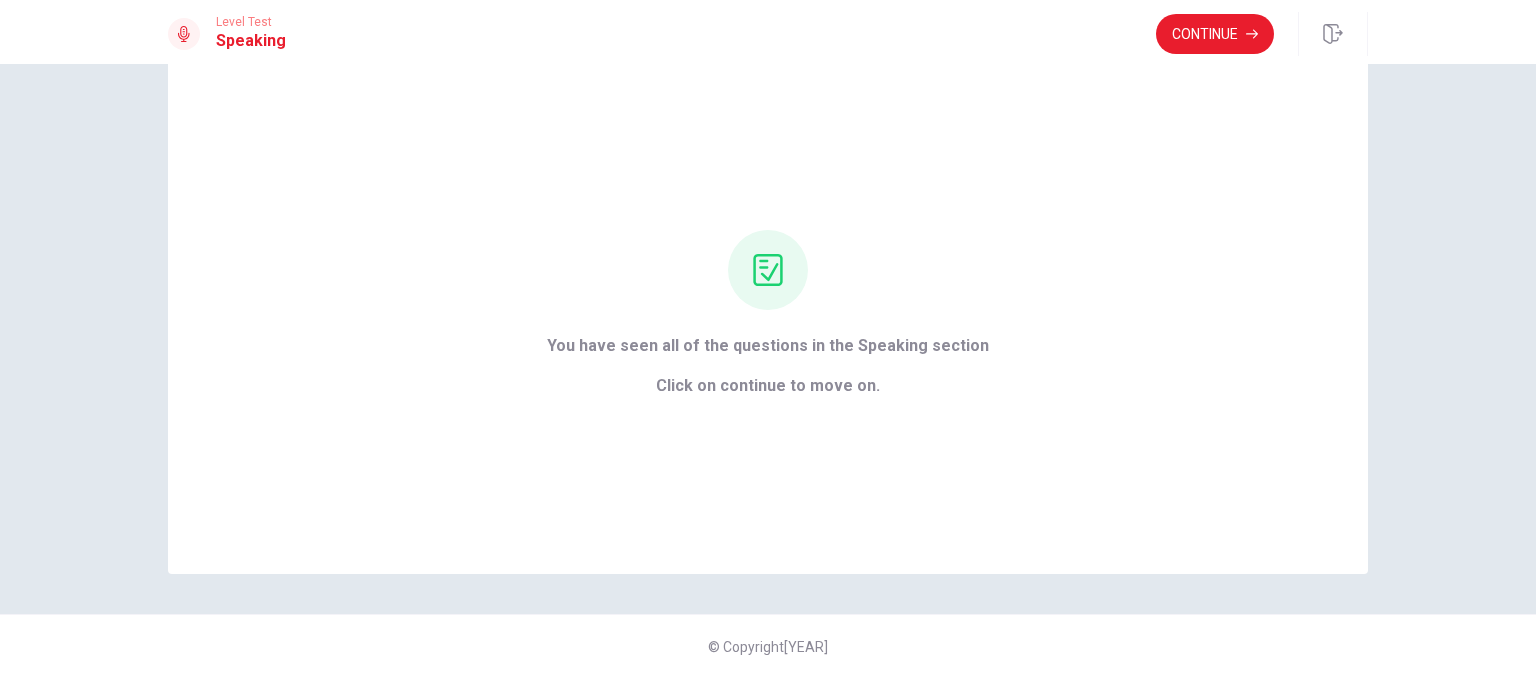scroll, scrollTop: 50, scrollLeft: 0, axis: vertical 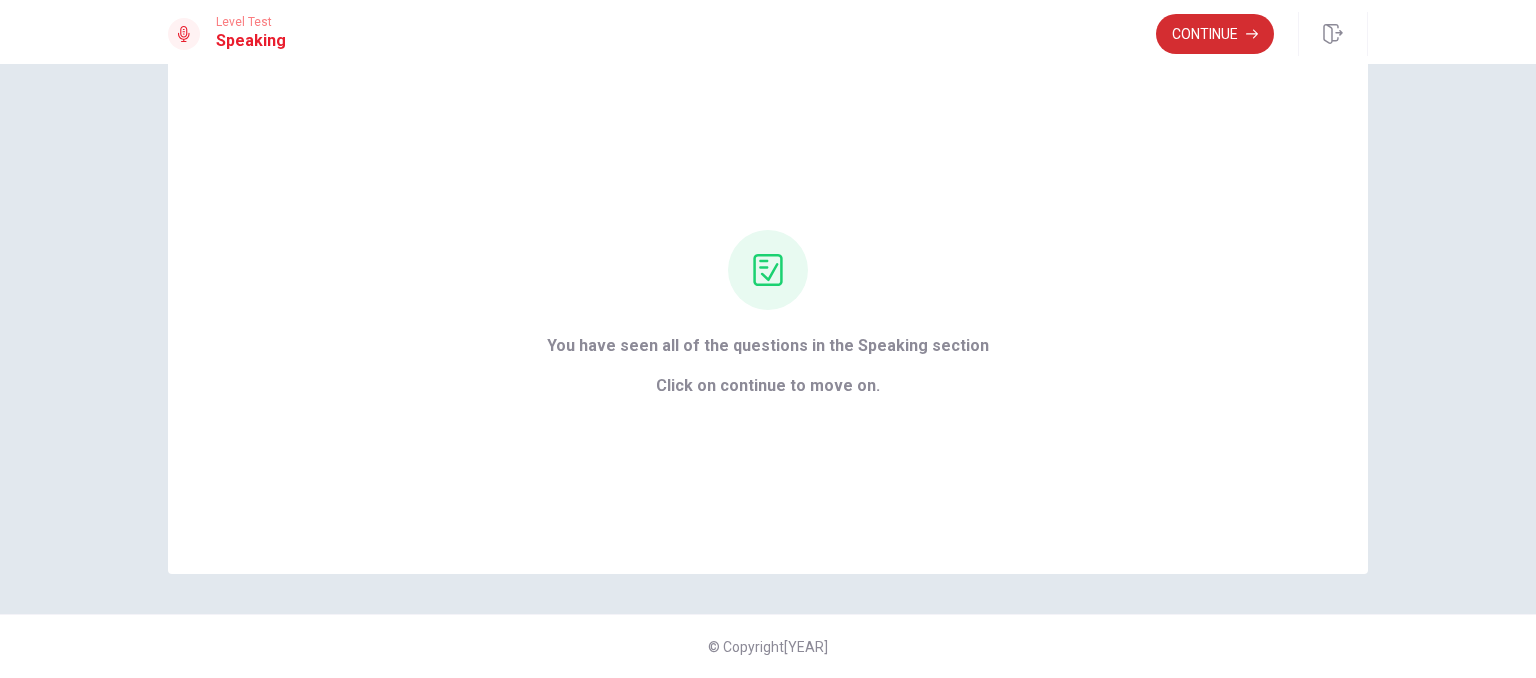 click on "Continue" at bounding box center [1215, 34] 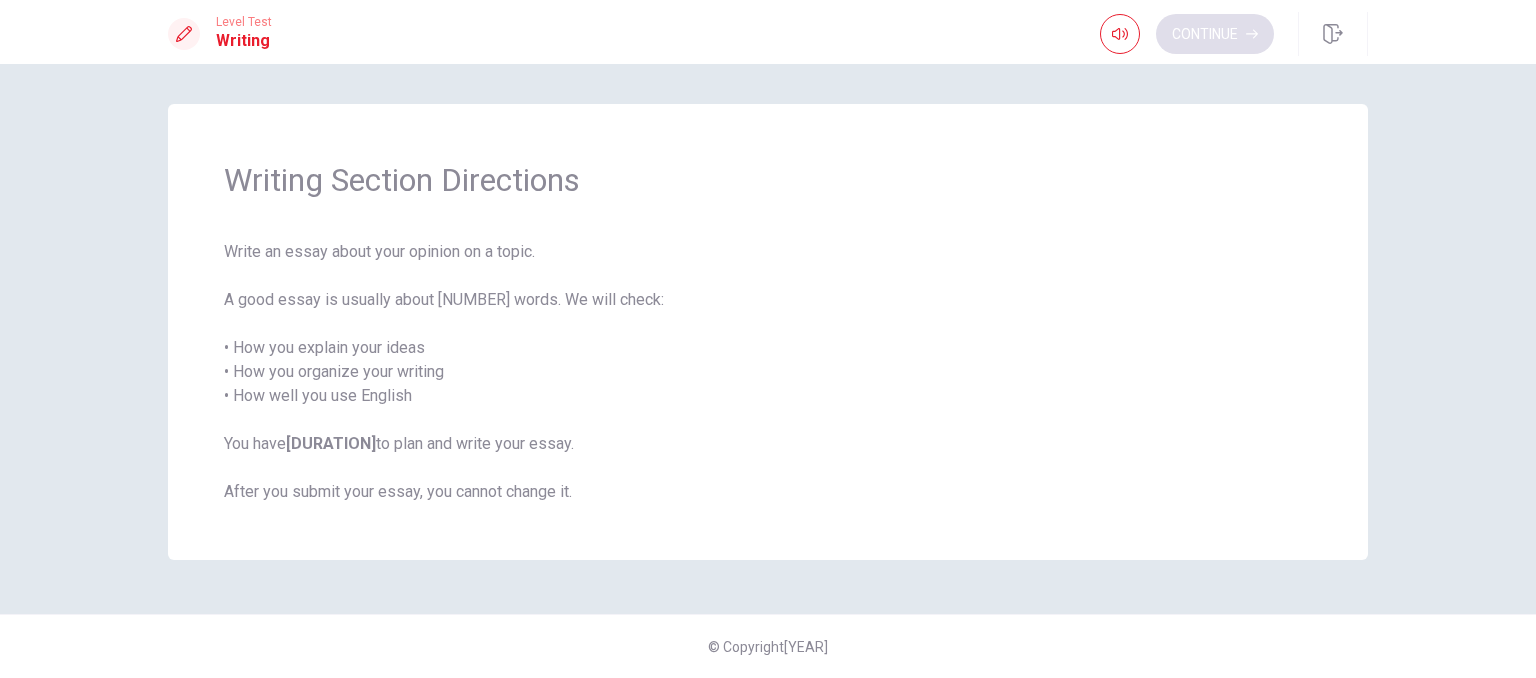scroll, scrollTop: 0, scrollLeft: 0, axis: both 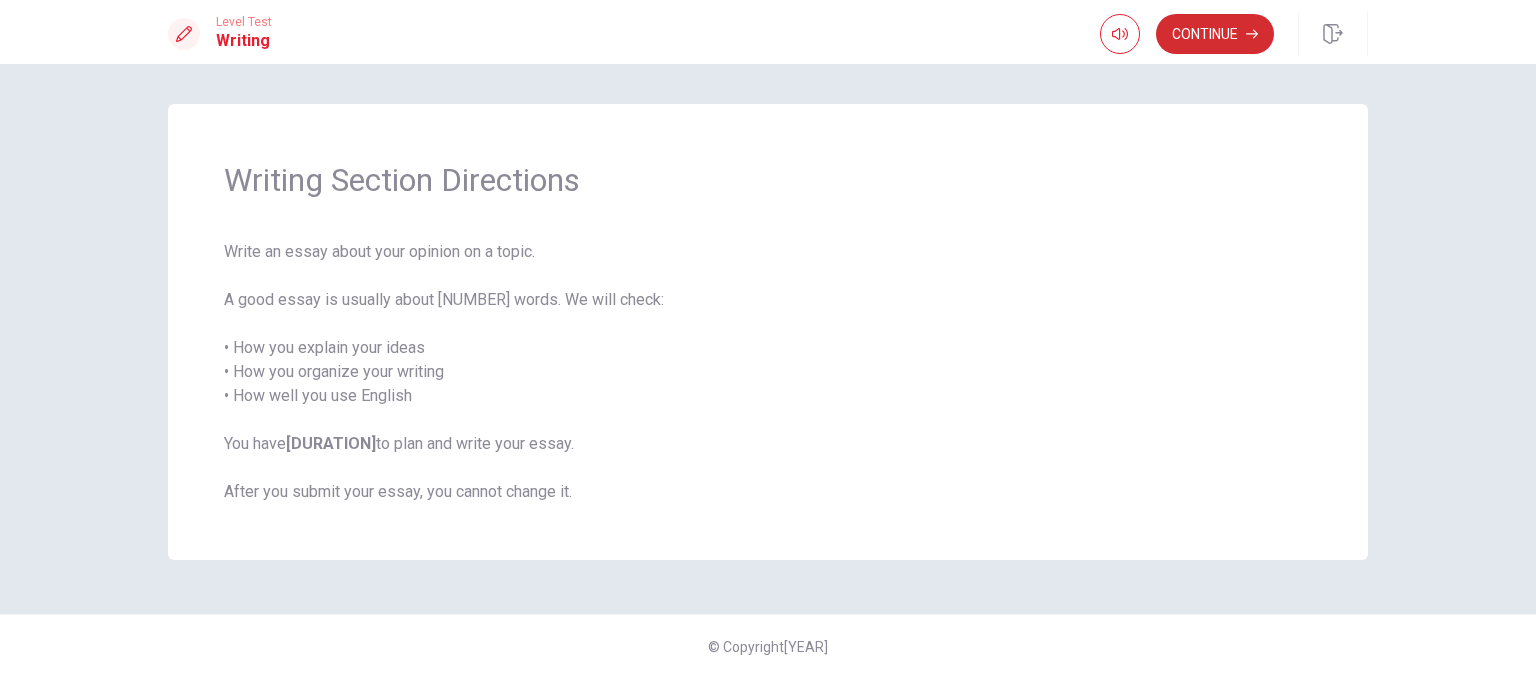 click on "Continue" at bounding box center (1215, 34) 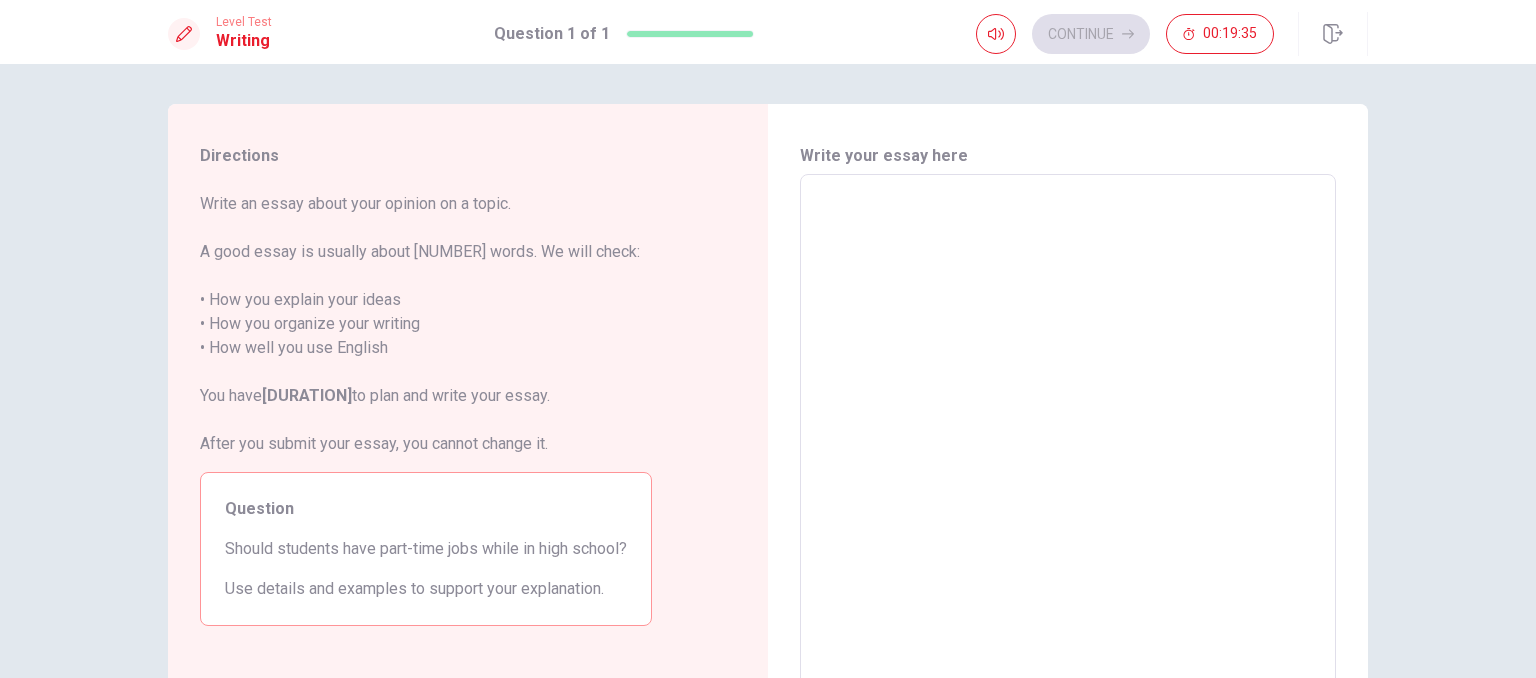 click at bounding box center [1068, 451] 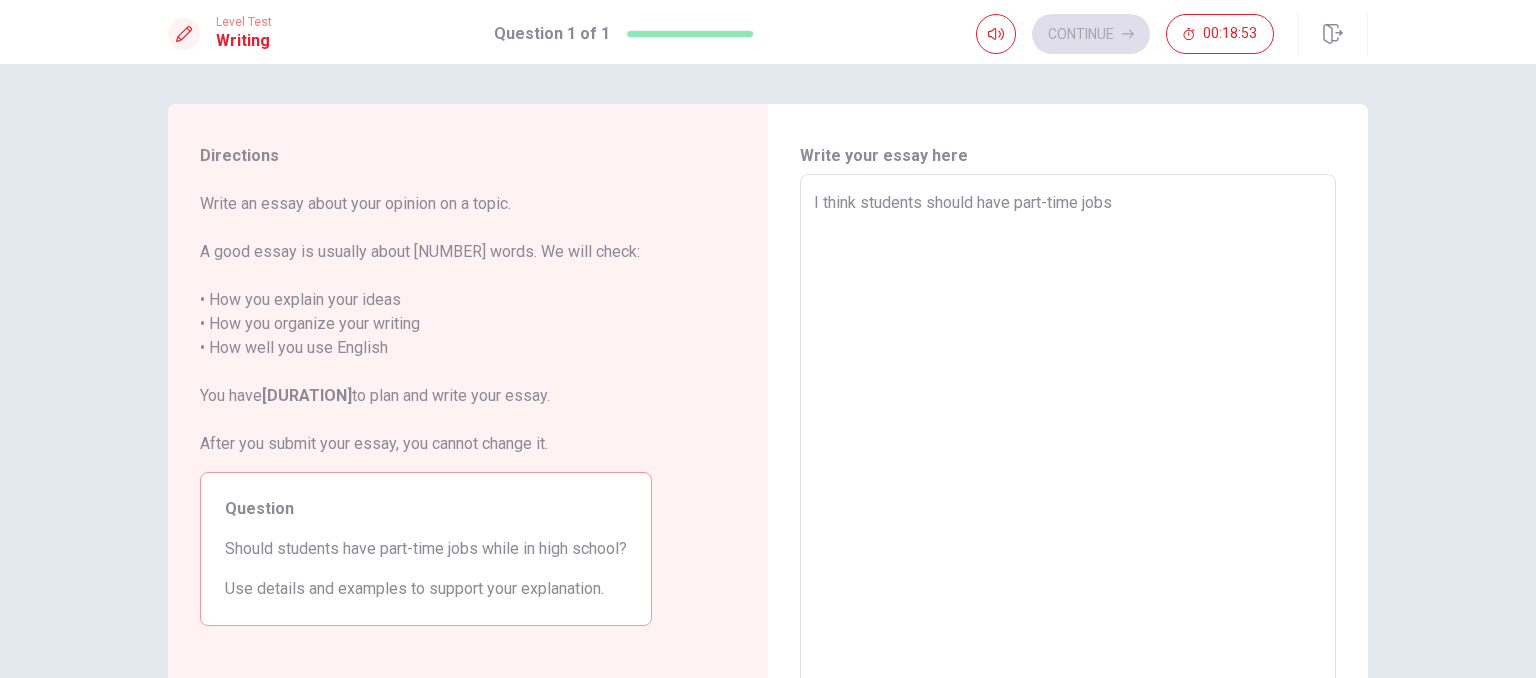 click on "I think students should have part-time jobs" at bounding box center [1068, 451] 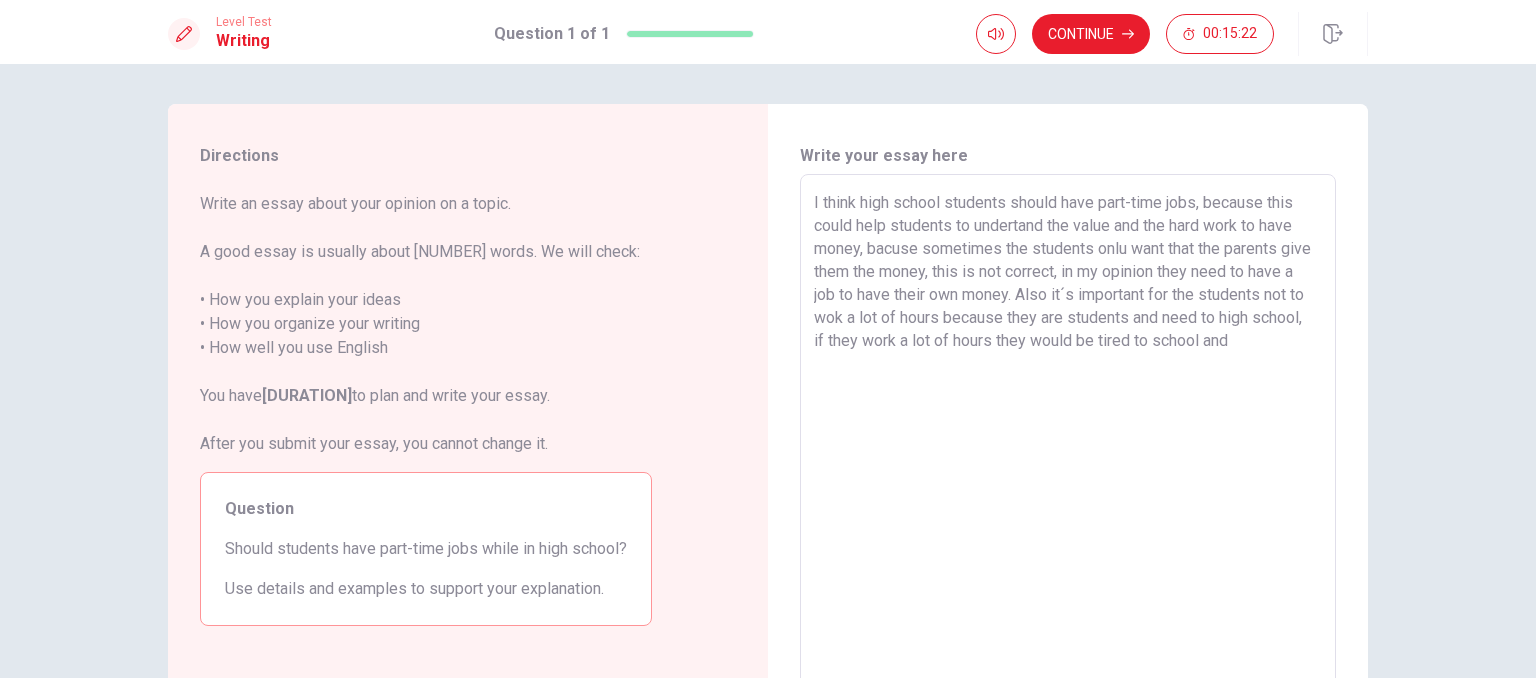 click on "I think high school students should have part-time jobs, because this could help students to undertand the value and the hard work to have money, bacuse sometimes the students onlu want that the parents give them the money, this is not correct, in my opinion they need to have a job to have their own money. Also it´s important for the students not to wok a lot of hours because they are students and need to high school, if they work a lot of hours they would be tired to school and" at bounding box center [1068, 451] 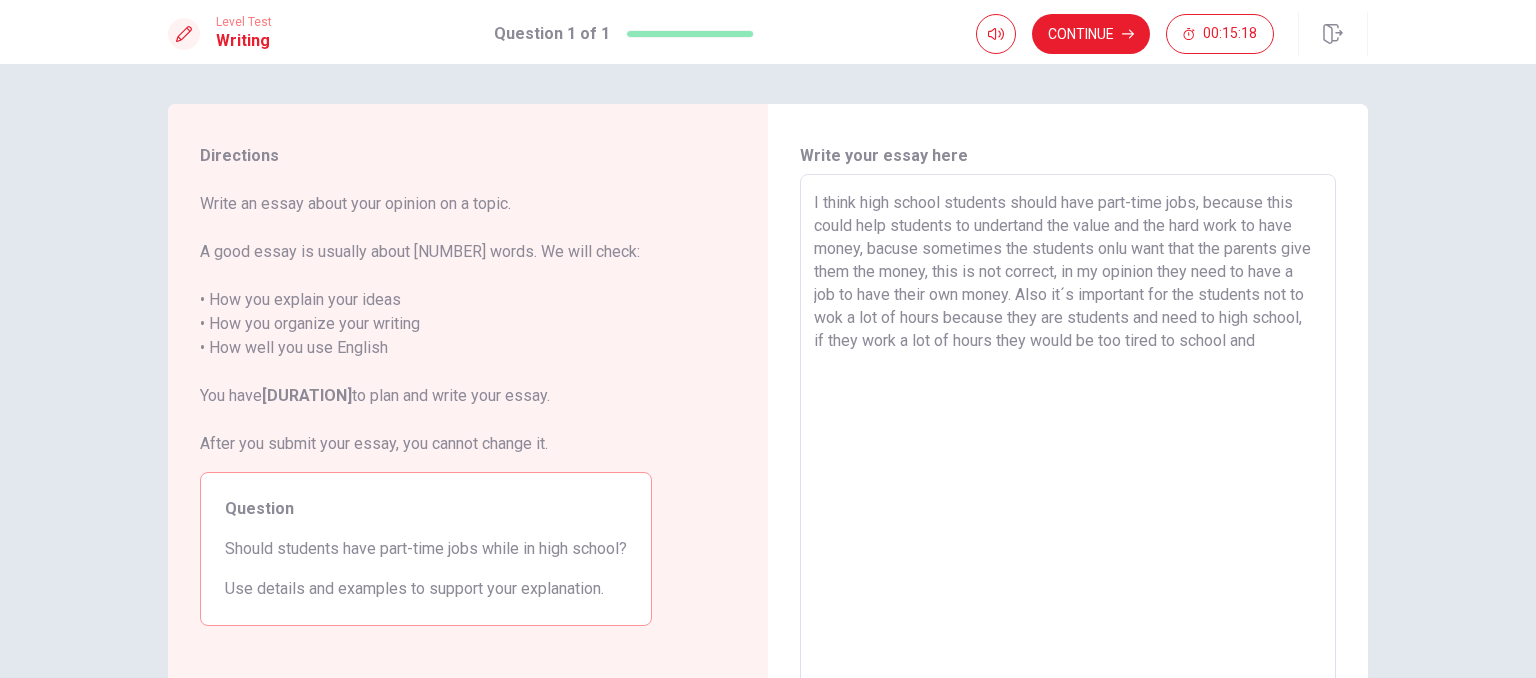 click on "I think high school students should have part-time jobs, because this could help students to undertand the value and the hard work to have money, bacuse sometimes the students onlu want that the parents give them the money, this is not correct, in my opinion they need to have a job to have their own money. Also it´s important for the students not to wok a lot of hours because they are students and need to high school, if they work a lot of hours they would be too tired to school and" at bounding box center [1068, 451] 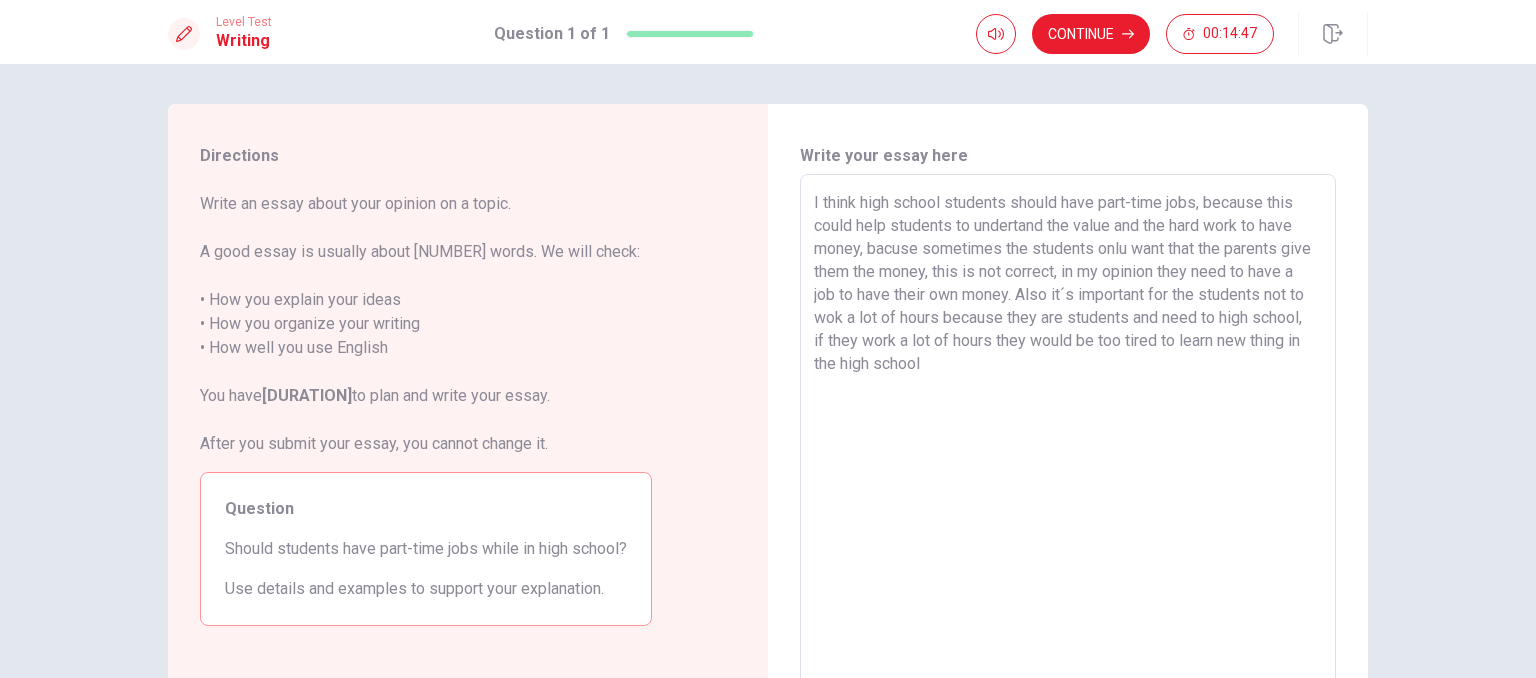 click on "I think high school students should have part-time jobs, because this could help students to undertand the value and the hard work to have money, bacuse sometimes the students onlu want that the parents give them the money, this is not correct, in my opinion they need to have a job to have their own money. Also it´s important for the students not to wok a lot of hours because they are students and need to high school, if they work a lot of hours they would be too tired to learn new thing in the high school" at bounding box center [1068, 451] 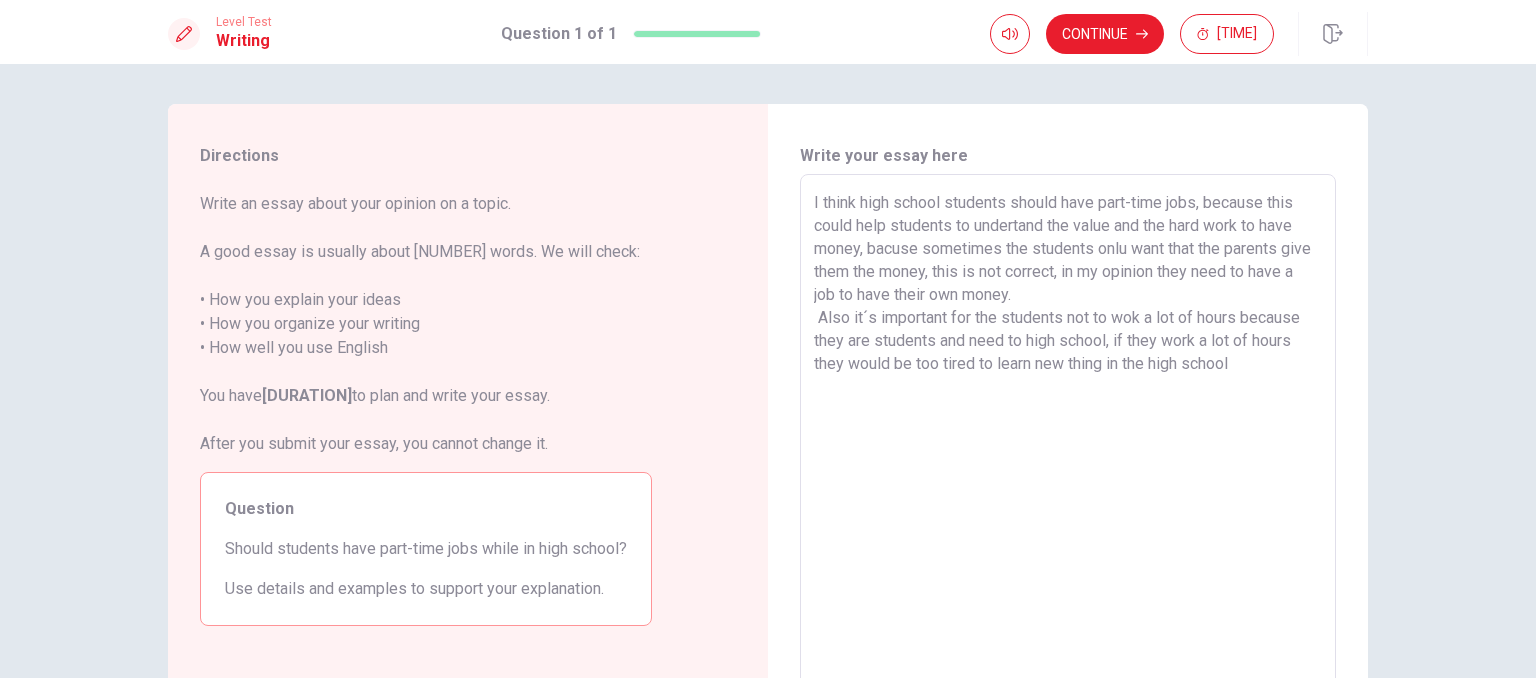 click on "I think high school students should have part-time jobs, because this could help students to undertand the value and the hard work to have money, bacuse sometimes the students onlu want that the parents give them the money, this is not correct, in my opinion they need to have a job to have their own money.
Also it´s important for the students not to wok a lot of hours because they are students and need to high school, if they work a lot of hours they would be too tired to learn new thing in the high school" at bounding box center (1068, 451) 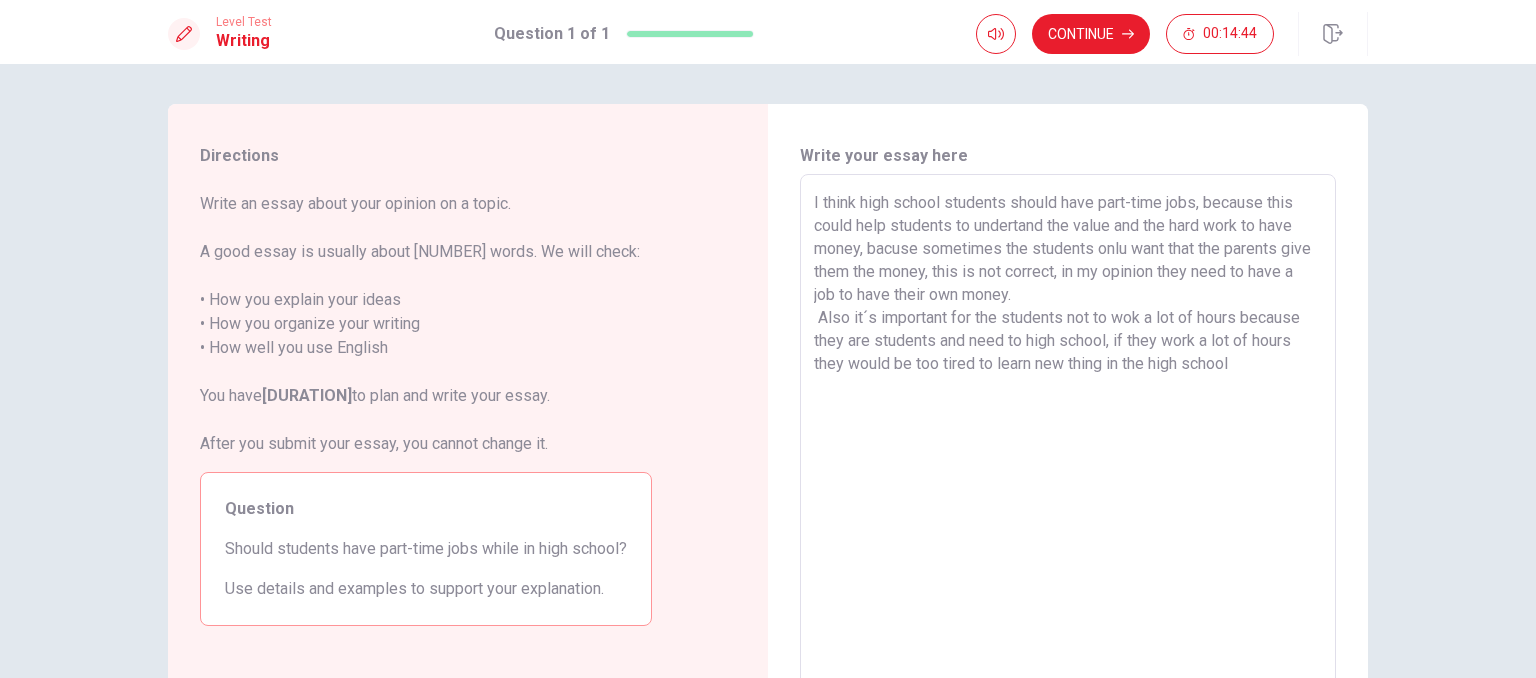 click on "I think high school students should have part-time jobs, because this could help students to undertand the value and the hard work to have money, bacuse sometimes the students onlu want that the parents give them the money, this is not correct, in my opinion they need to have a job to have their own money.
Also it´s important for the students not to wok a lot of hours because they are students and need to high school, if they work a lot of hours they would be too tired to learn new thing in the high school" at bounding box center [1068, 451] 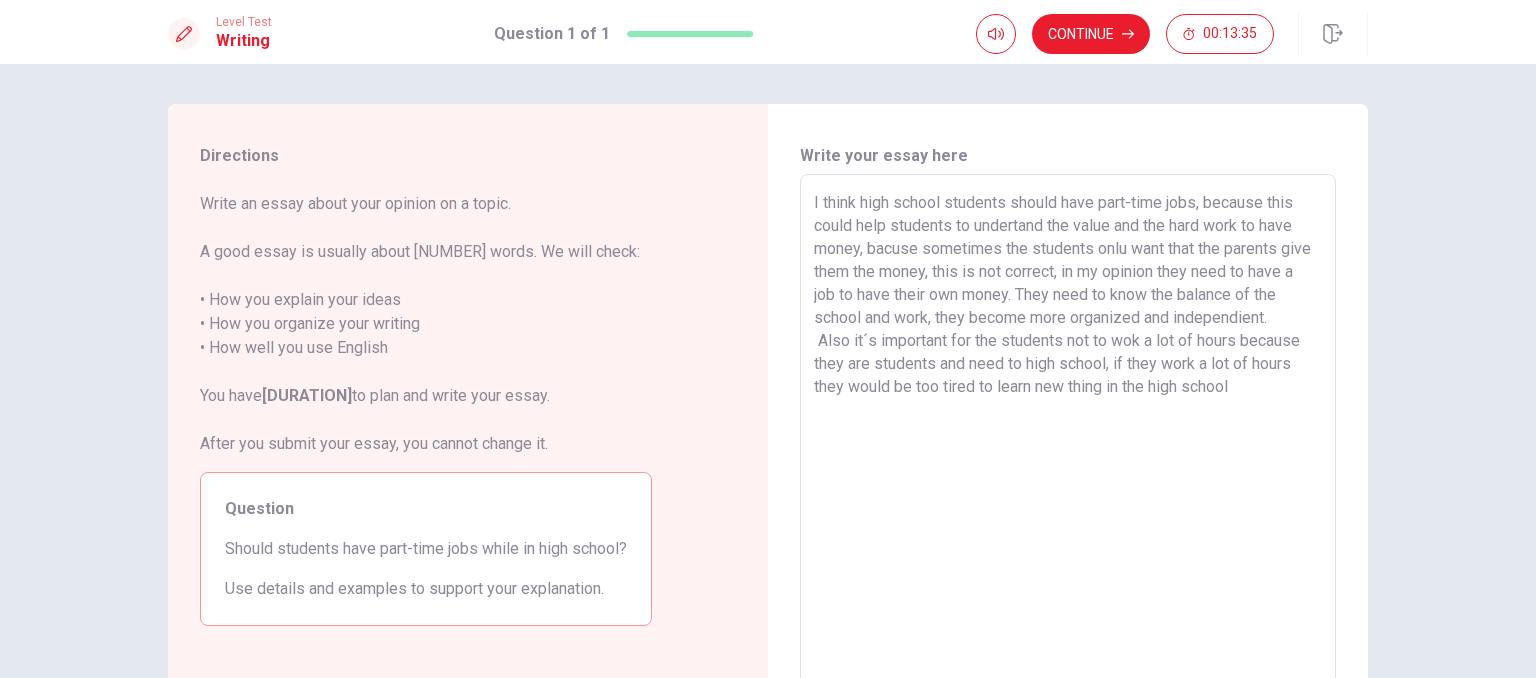 click on "I think high school students should have part-time jobs, because this could help students to undertand the value and the hard work to have money, bacuse sometimes the students onlu want that the parents give them the money, this is not correct, in my opinion they need to have a job to have their own money. They need to know the balance of the school and work, they become more organized and independient.
Also it´s important for the students not to wok a lot of hours because they are students and need to high school, if they work a lot of hours they would be too tired to learn new thing in the high school" at bounding box center [1068, 451] 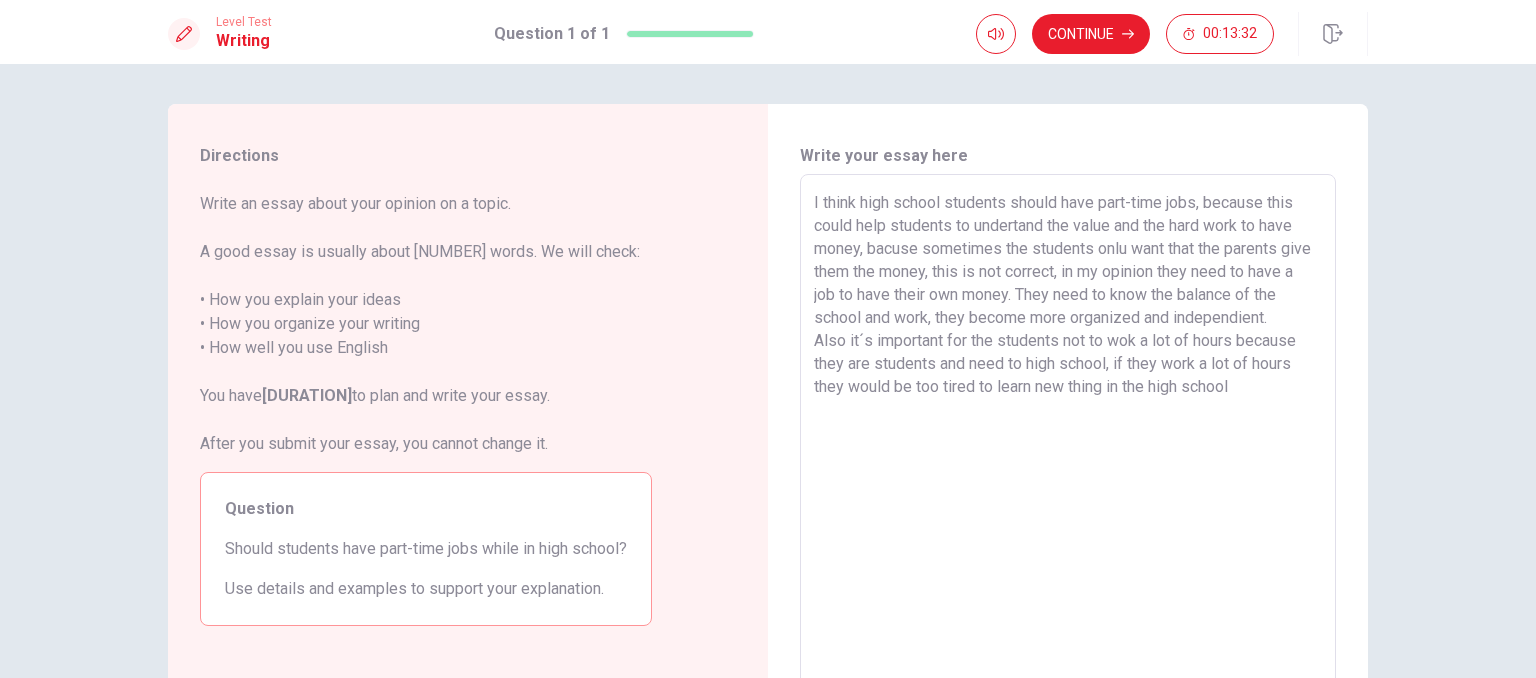 click on "I think high school students should have part-time jobs, because this could help students to undertand the value and the hard work to have money, bacuse sometimes the students onlu want that the parents give them the money, this is not correct, in my opinion they need to have a job to have their own money. They need to know the balance of the school and work, they become more organized and independient.
Also it´s important for the students not to wok a lot of hours because they are students and need to high school, if they work a lot of hours they would be too tired to learn new thing in the high school" at bounding box center (1068, 451) 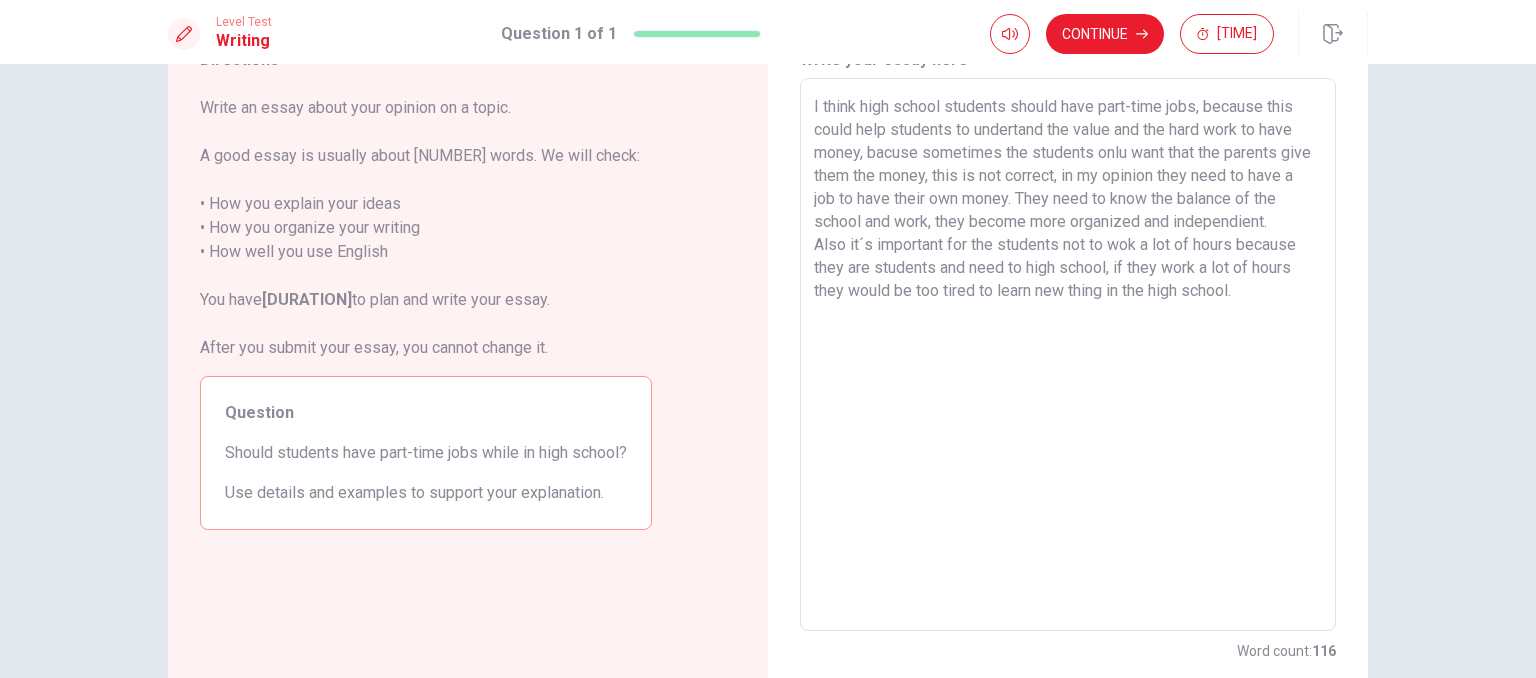 scroll, scrollTop: 0, scrollLeft: 0, axis: both 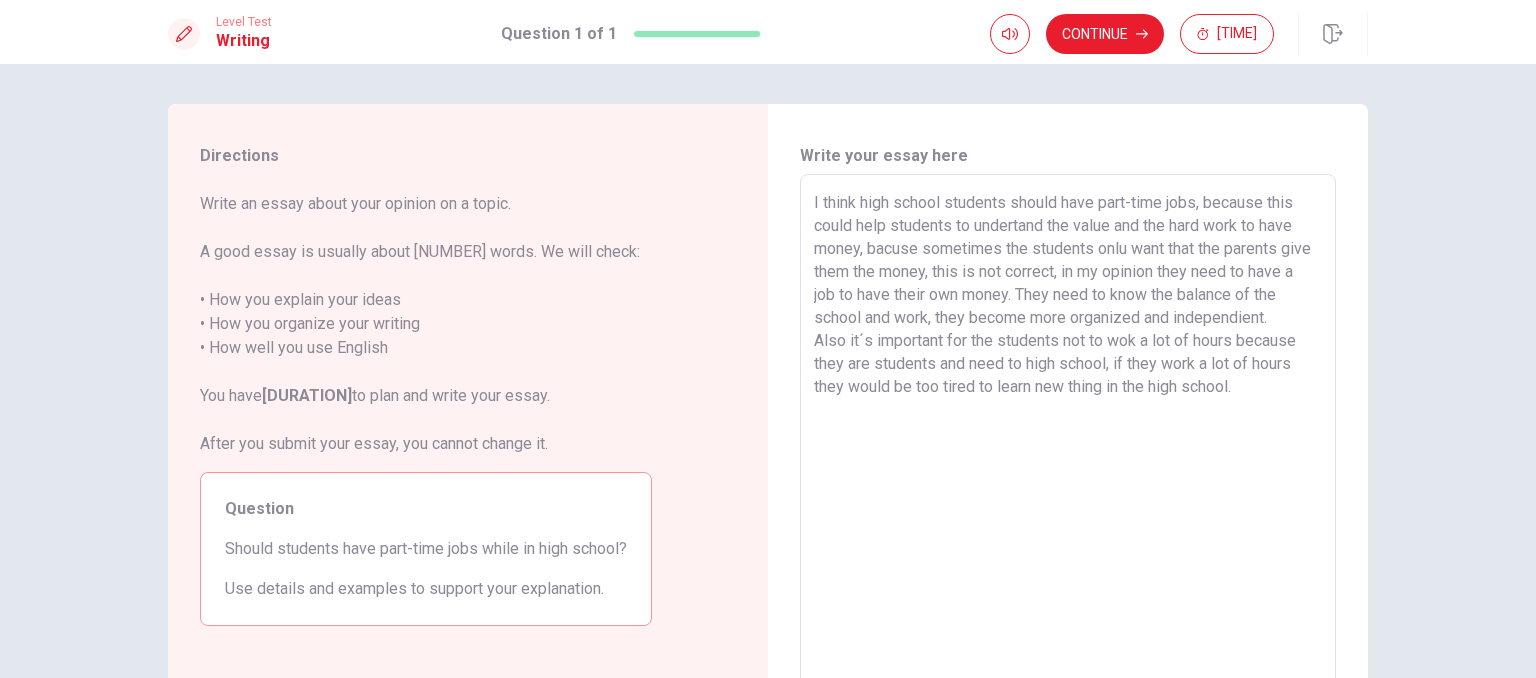 click on "I think high school students should have part-time jobs, because this could help students to undertand the value and the hard work to have money, bacuse sometimes the students onlu want that the parents give them the money, this is not correct, in my opinion they need to have a job to have their own money. They need to know the balance of the school and work, they become more organized and independient.
Also it´s important for the students not to wok a lot of hours because they are students and need to high school, if they work a lot of hours they would be too tired to learn new thing in the high school." at bounding box center (1068, 451) 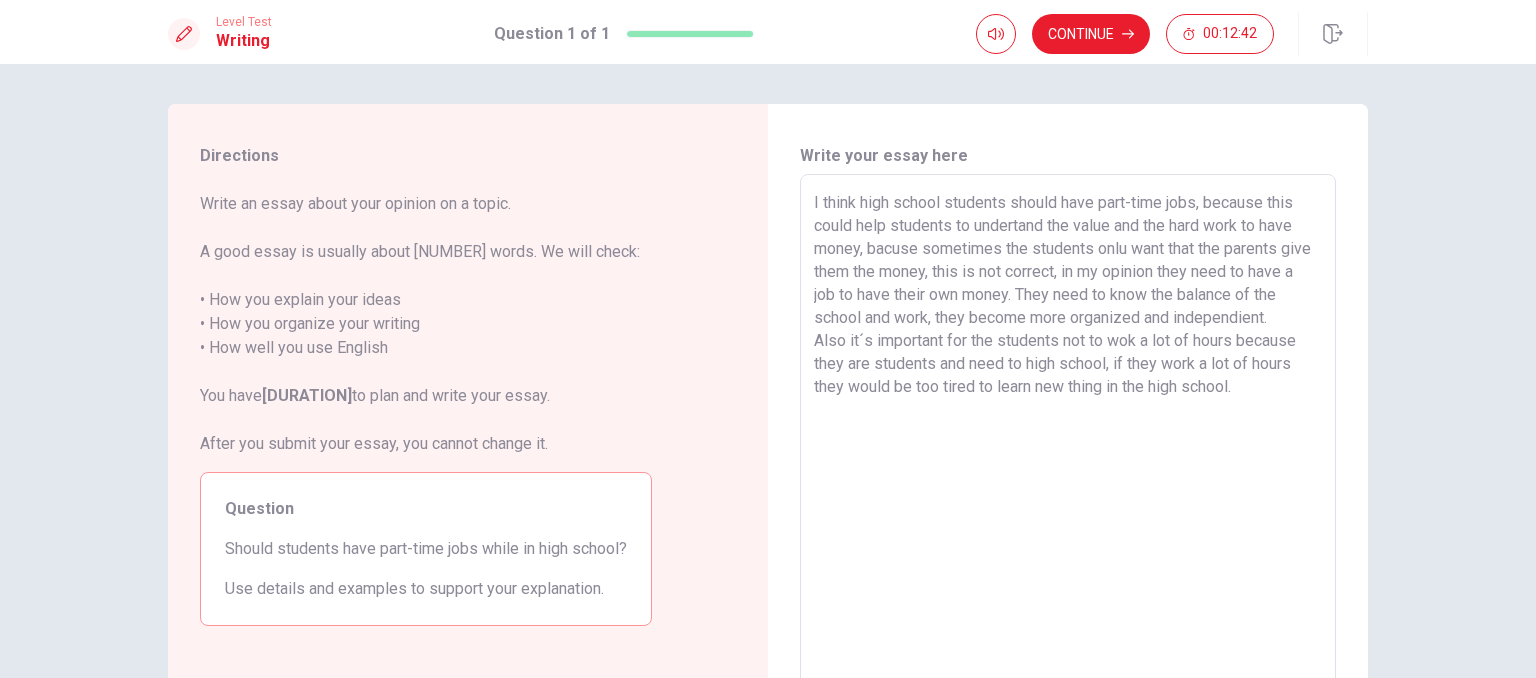 click on "I think high school students should have part-time jobs, because this could help students to undertand the value and the hard work to have money, bacuse sometimes the students onlu want that the parents give them the money, this is not correct, in my opinion they need to have a job to have their own money. They need to know the balance of the school and work, they become more organized and independient.
Also it´s important for the students not to wok a lot of hours because they are students and need to high school, if they work a lot of hours they would be too tired to learn new thing in the high school." at bounding box center [1068, 451] 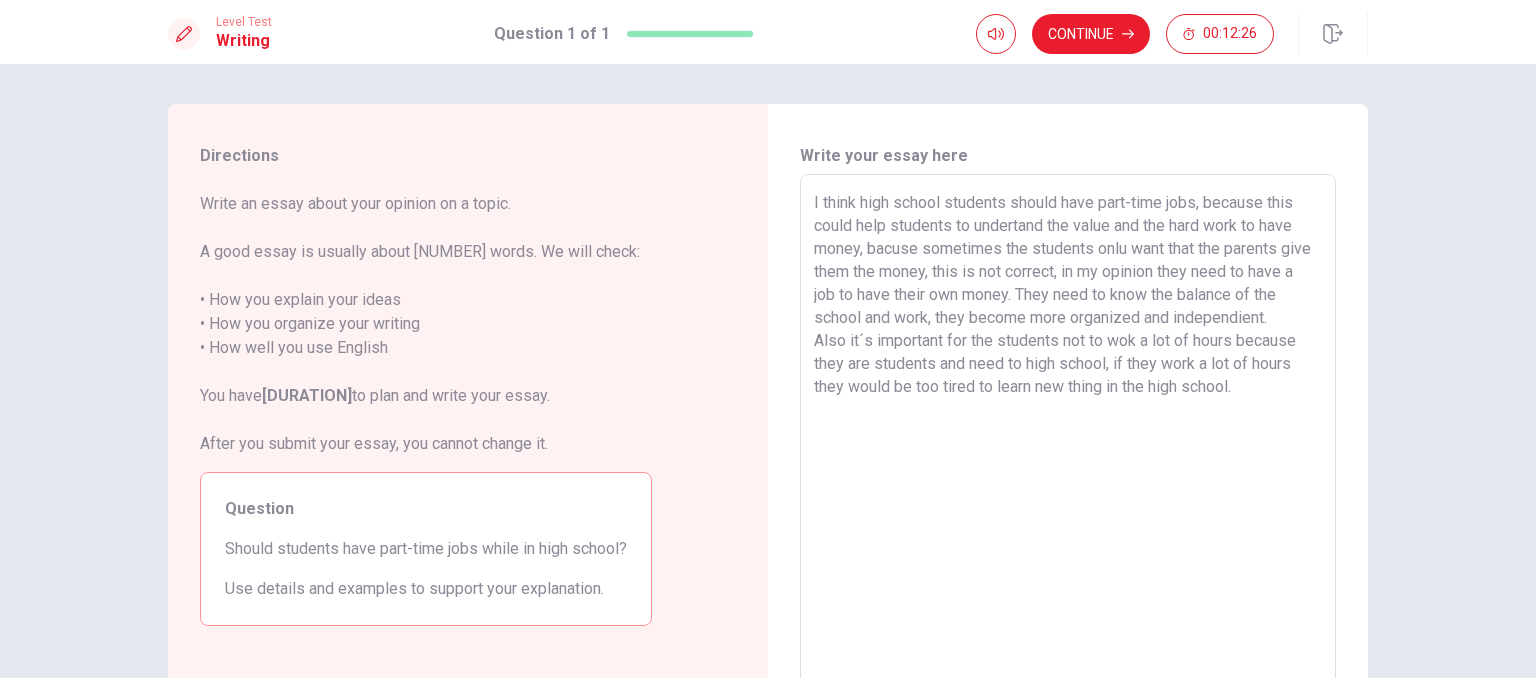 click on "I think high school students should have part-time jobs, because this could help students to undertand the value and the hard work to have money, bacuse sometimes the students onlu want that the parents give them the money, this is not correct, in my opinion they need to have a job to have their own money. They need to know the balance of the school and work, they become more organized and independient.
Also it´s important for the students not to wok a lot of hours because they are students and need to high school, if they work a lot of hours they would be too tired to learn new thing in the high school." at bounding box center (1068, 451) 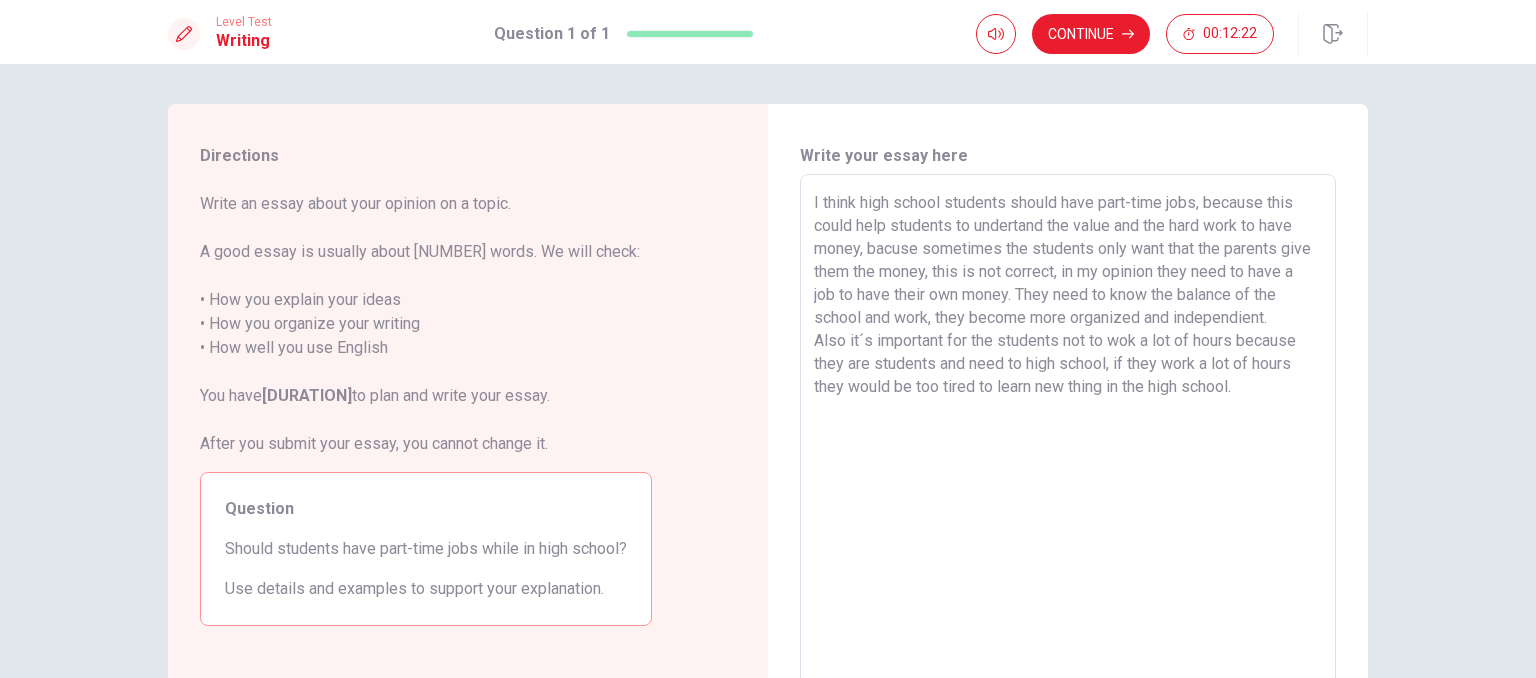 click on "I think high school students should have part-time jobs, because this could help students to undertand the value and the hard work to have money, bacuse sometimes the students only want that the parents give them the money, this is not correct, in my opinion they need to have a job to have their own money. They need to know the balance of the school and work, they become more organized and independient.
Also it´s important for the students not to wok a lot of hours because they are students and need to high school, if they work a lot of hours they would be too tired to learn new thing in the high school." at bounding box center (1068, 451) 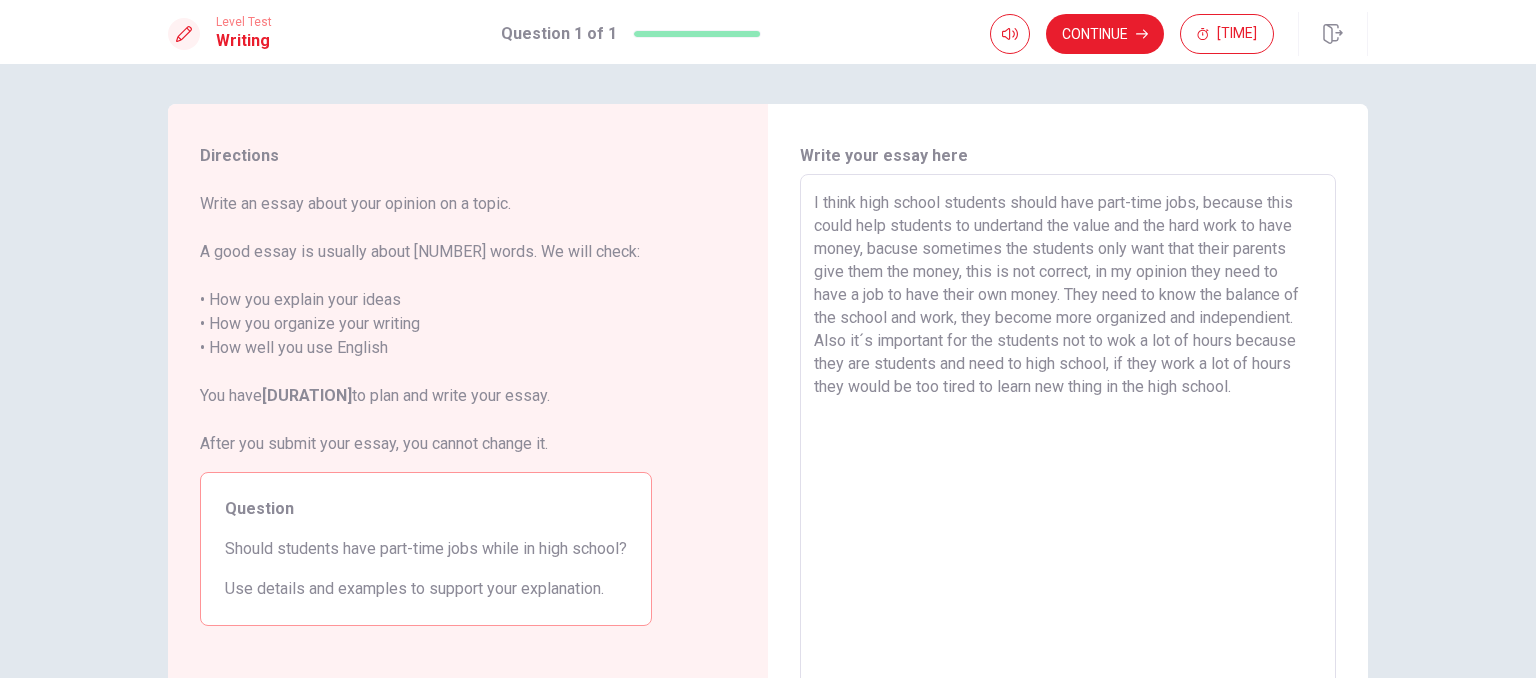 click on "I think high school students should have part-time jobs, because this could help students to undertand the value and the hard work to have money, bacuse sometimes the students only want that their parents give them the money, this is not correct, in my opinion they need to have a job to have their own money. They need to know the balance of the school and work, they become more organized and independient.
Also it´s important for the students not to wok a lot of hours because they are students and need to high school, if they work a lot of hours they would be too tired to learn new thing in the high school." at bounding box center (1068, 451) 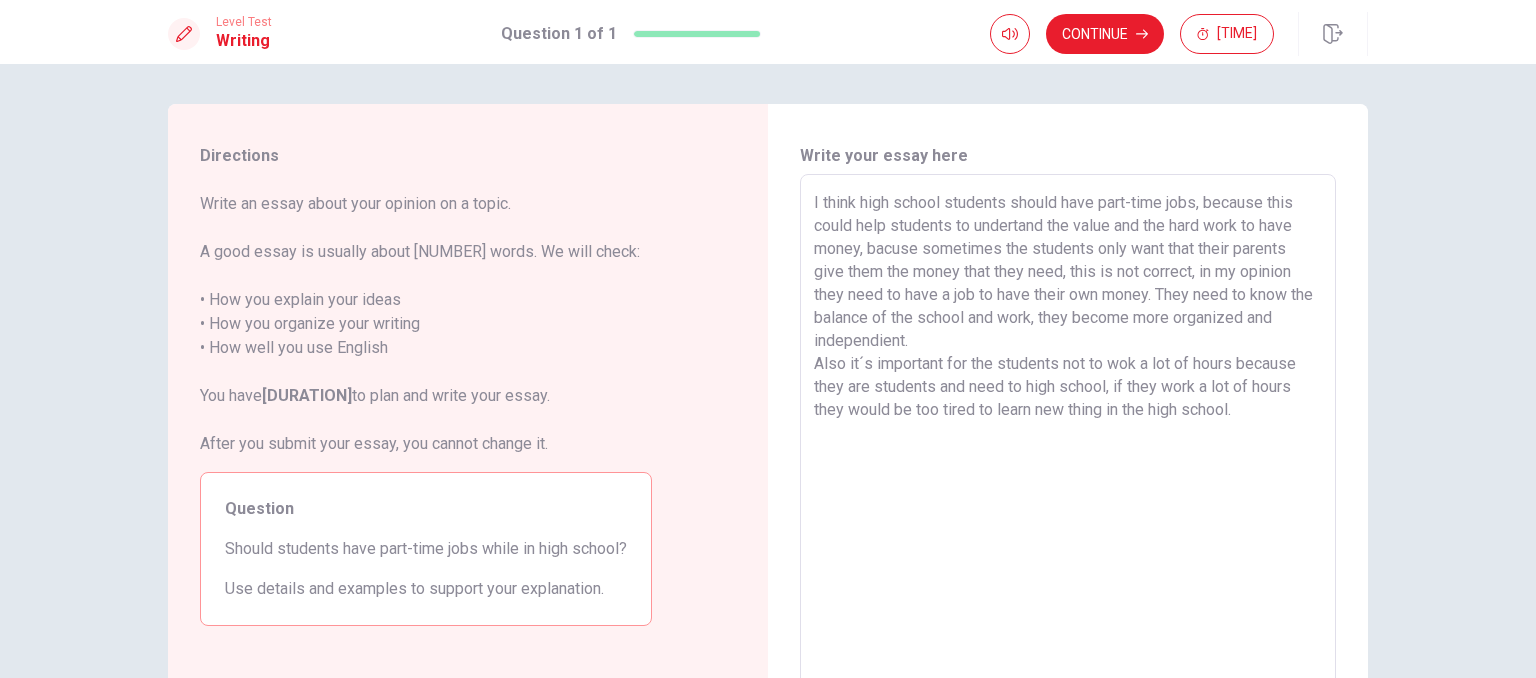 click on "I think high school students should have part-time jobs, because this could help students to undertand the value and the hard work to have money, bacuse sometimes the students only want that their parents give them the money that they need, this is not correct, in my opinion they need to have a job to have their own money. They need to know the balance of the school and work, they become more organized and independient.
Also it´s important for the students not to wok a lot of hours because they are students and need to high school, if they work a lot of hours they would be too tired to learn new thing in the high school." at bounding box center (1068, 451) 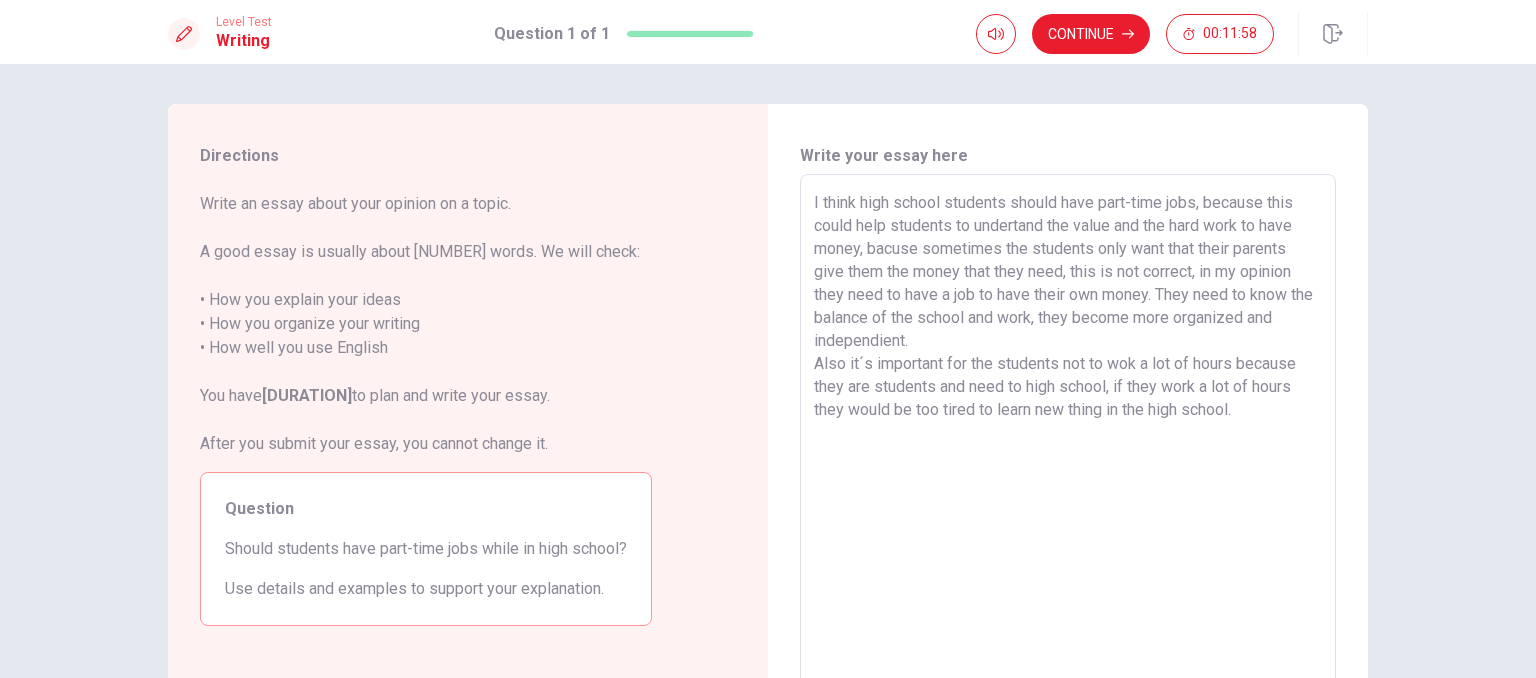 click on "I think high school students should have part-time jobs, because this could help students to undertand the value and the hard work to have money, bacuse sometimes the students only want that their parents give them the money that they need, this is not correct, in my opinion they need to have a job to have their own money. They need to know the balance of the school and work, they become more organized and independient.
Also it´s important for the students not to wok a lot of hours because they are students and need to high school, if they work a lot of hours they would be too tired to learn new thing in the high school." at bounding box center [1068, 451] 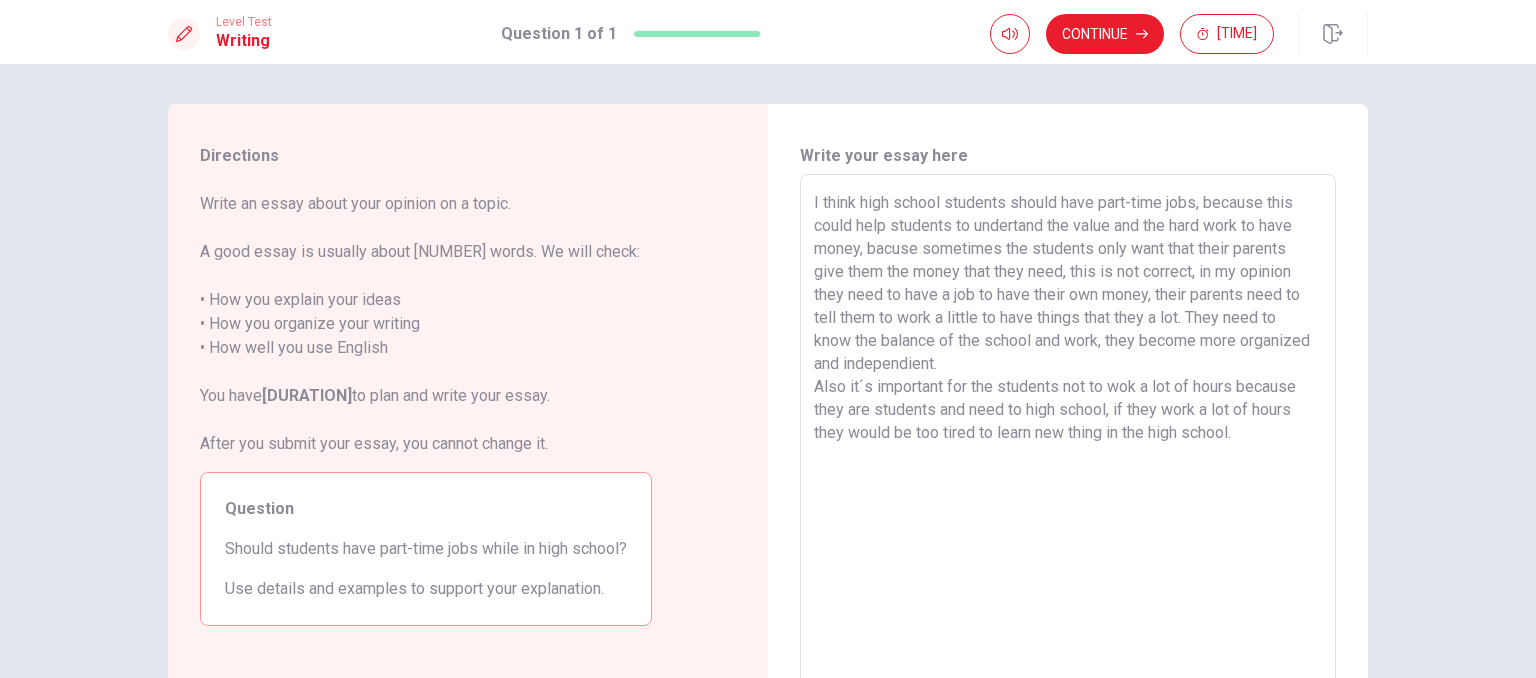 click on "I think high school students should have part-time jobs, because this could help students to undertand the value and the hard work to have money, bacuse sometimes the students only want that their parents give them the money that they need, this is not correct, in my opinion they need to have a job to have their own money, their parents need to tell them to work a little to have things that they a lot. They need to know the balance of the school and work, they become more organized and independient.
Also it´s important for the students not to wok a lot of hours because they are students and need to high school, if they work a lot of hours they would be too tired to learn new thing in the high school." at bounding box center (1068, 451) 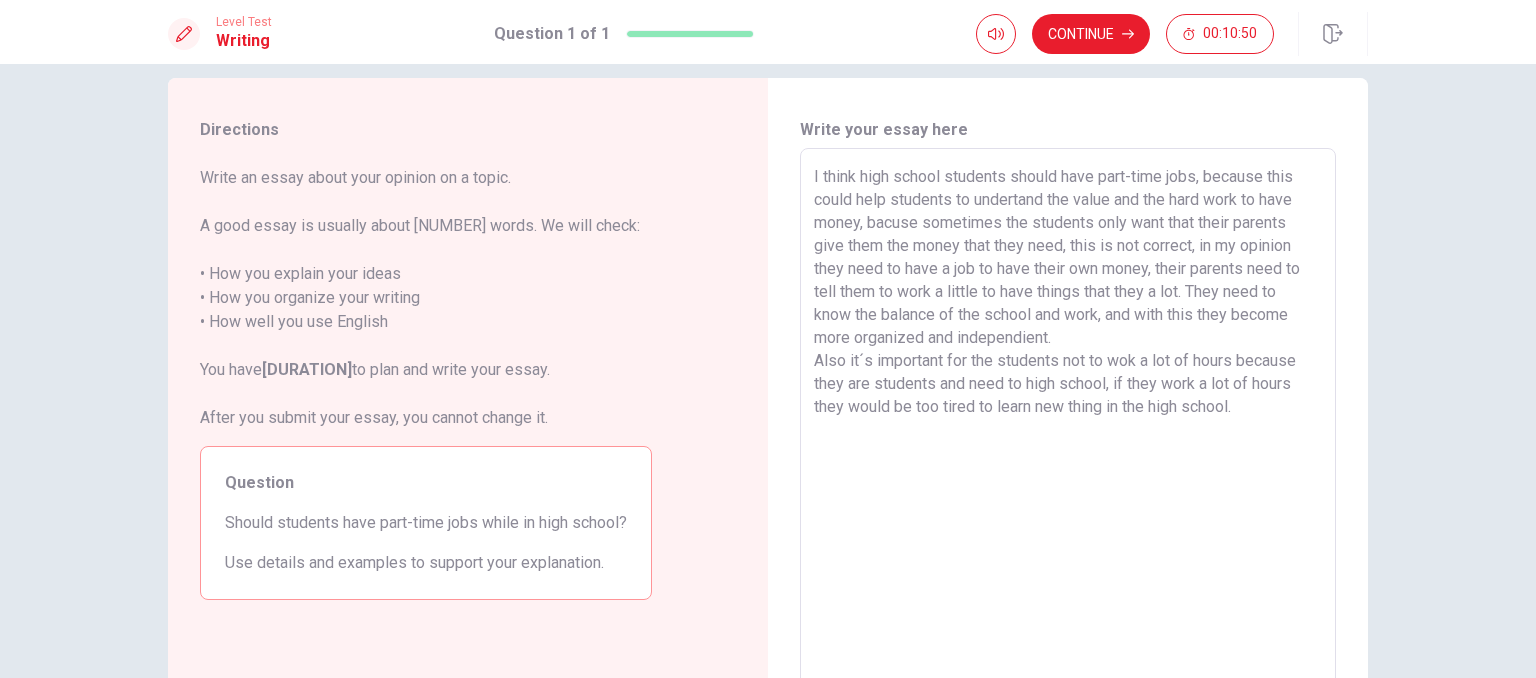 scroll, scrollTop: 8, scrollLeft: 0, axis: vertical 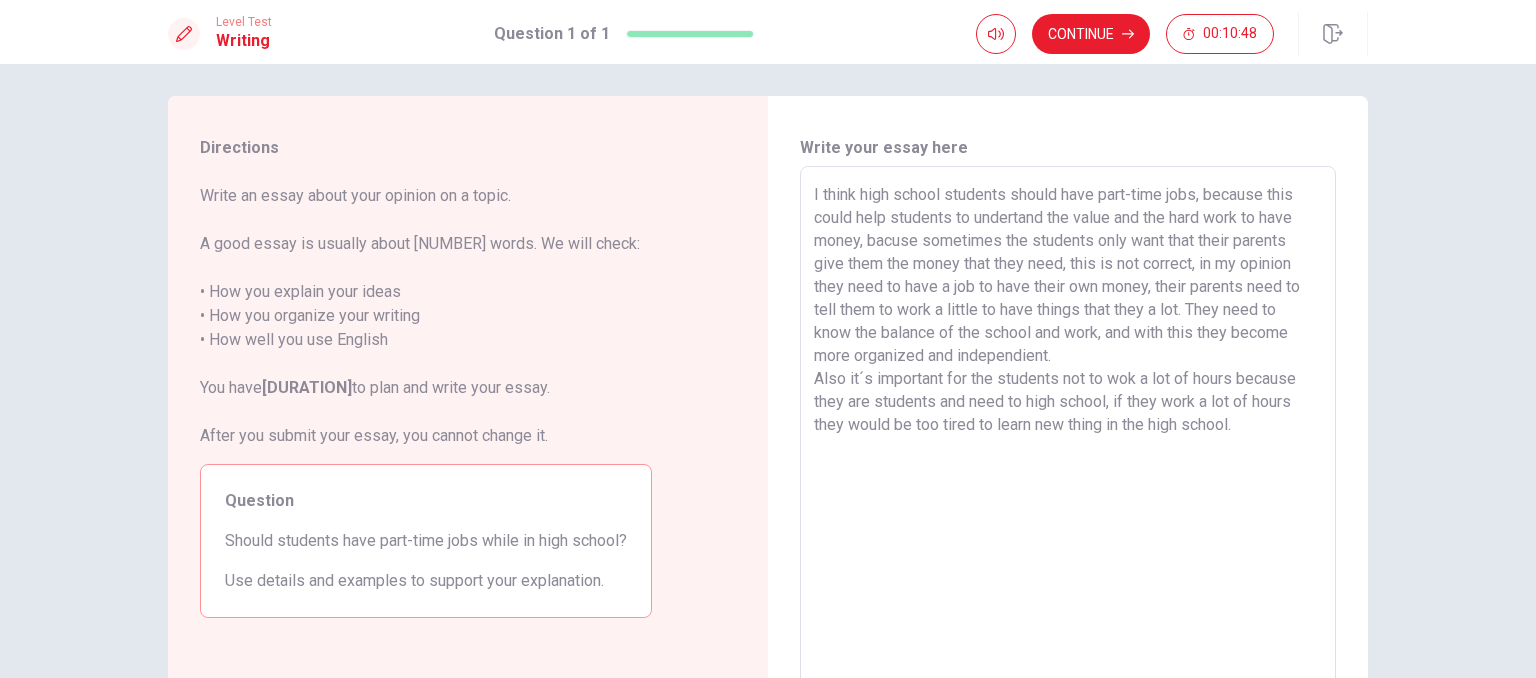 click on "I think high school students should have part-time jobs, because this could help students to undertand the value and the hard work to have money, bacuse sometimes the students only want that their parents give them the money that they need, this is not correct, in my opinion they need to have a job to have their own money, their parents need to tell them to work a little to have things that they a lot. They need to know the balance of the school and work, and with this they become more organized and independient.
Also it´s important for the students not to wok a lot of hours because they are students and need to high school, if they work a lot of hours they would be too tired to learn new thing in the high school." at bounding box center [1068, 443] 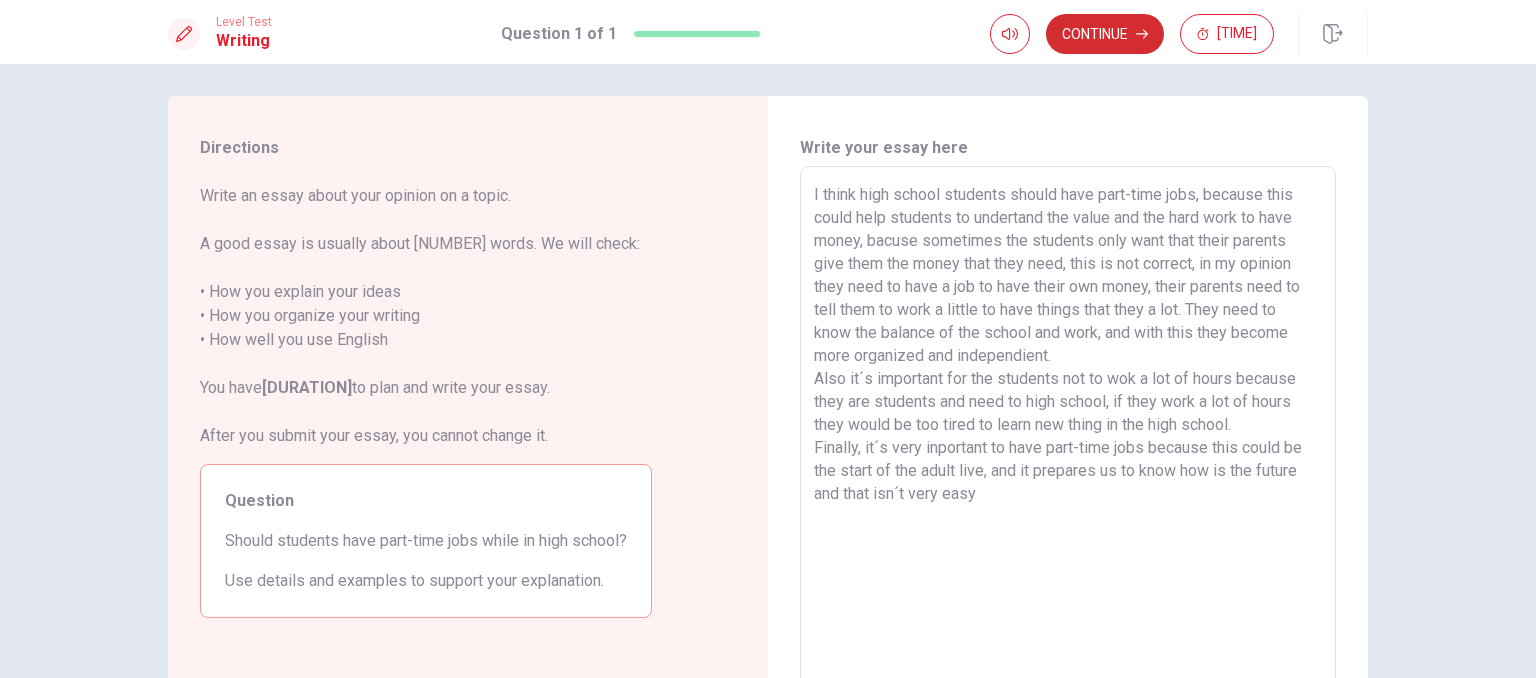 type on "I think high school students should have part-time jobs, because this could help students to undertand the value and the hard work to have money, bacuse sometimes the students only want that their parents give them the money that they need, this is not correct, in my opinion they need to have a job to have their own money, their parents need to tell them to work a little to have things that they a lot. They need to know the balance of the school and work, and with this they become more organized and independient.
Also it´s important for the students not to wok a lot of hours because they are students and need to high school, if they work a lot of hours they would be too tired to learn new thing in the high school.
Finally, it´s very inportant to have part-time jobs because this could be the start of the adult live, and it prepares us to know how is the future and that isn´t very easy" 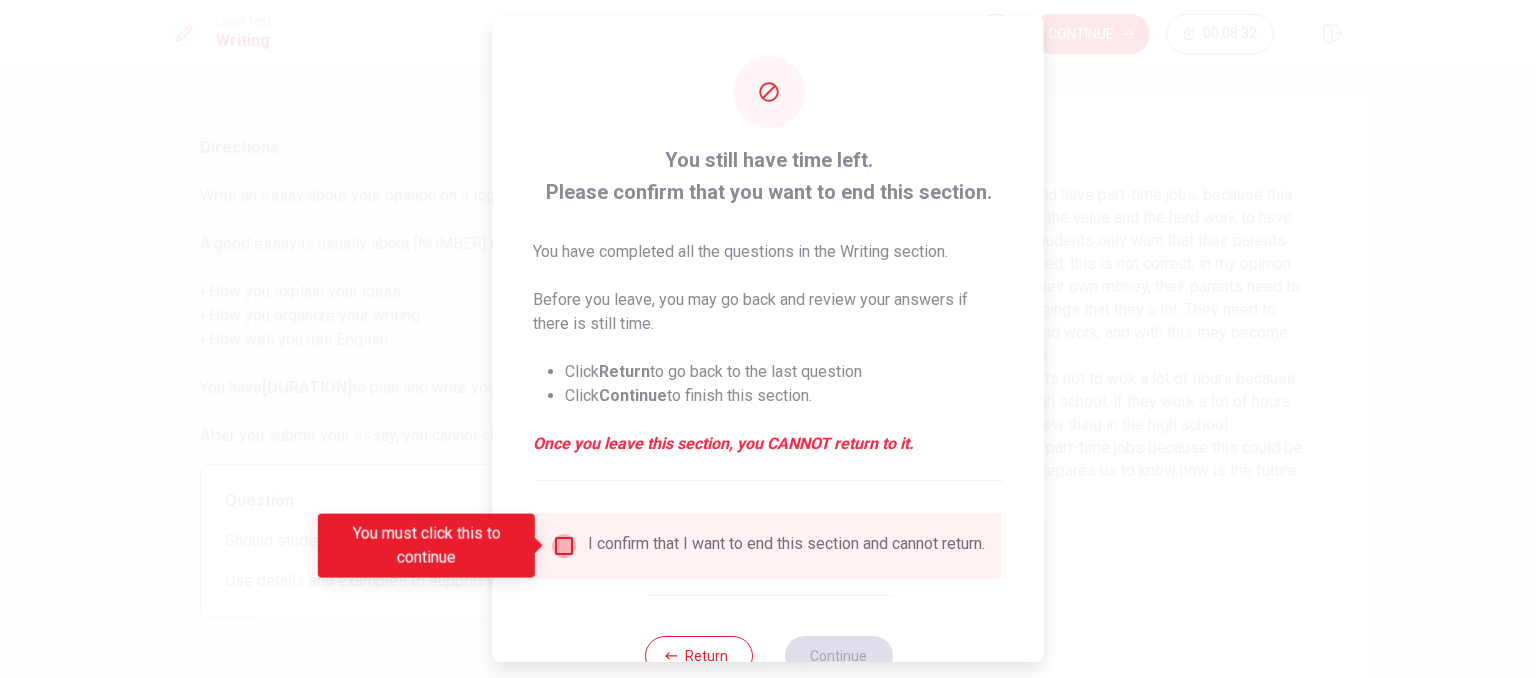 click at bounding box center [564, 546] 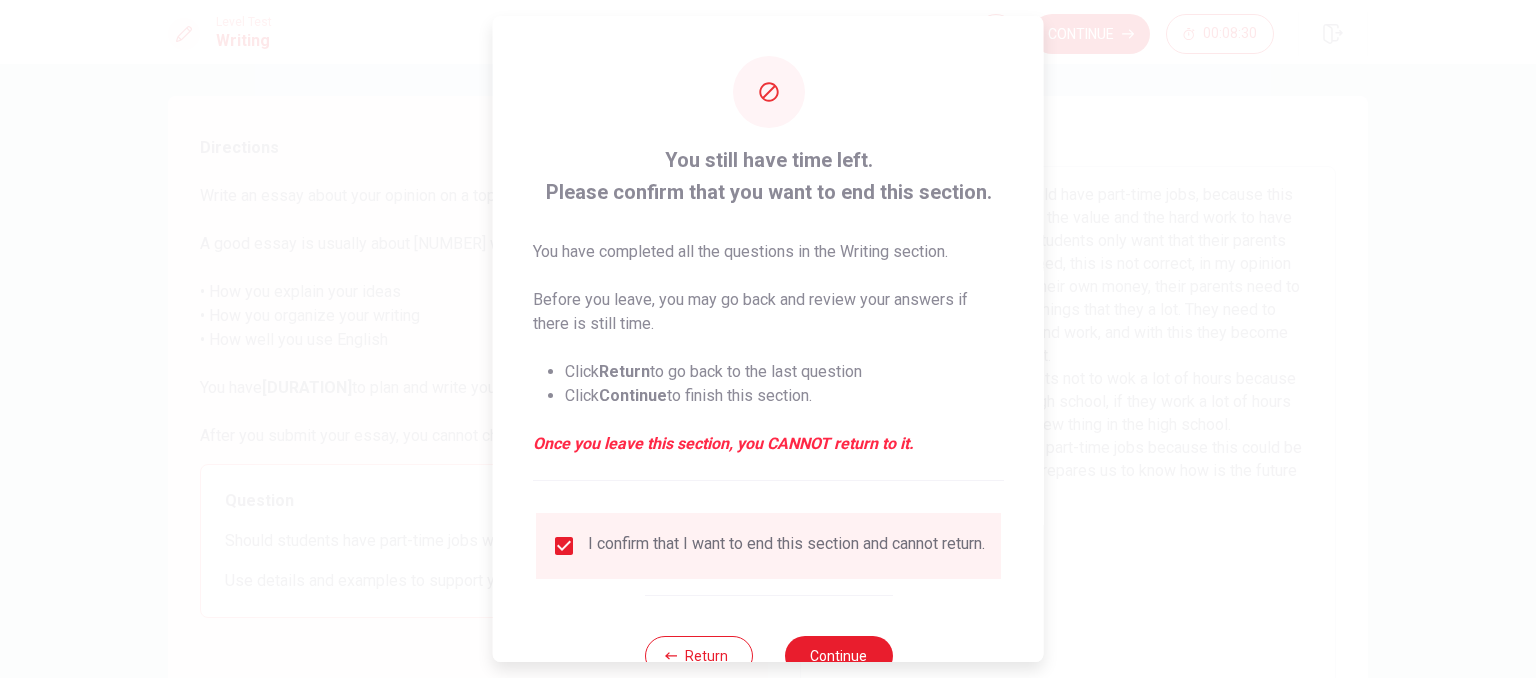 scroll, scrollTop: 68, scrollLeft: 0, axis: vertical 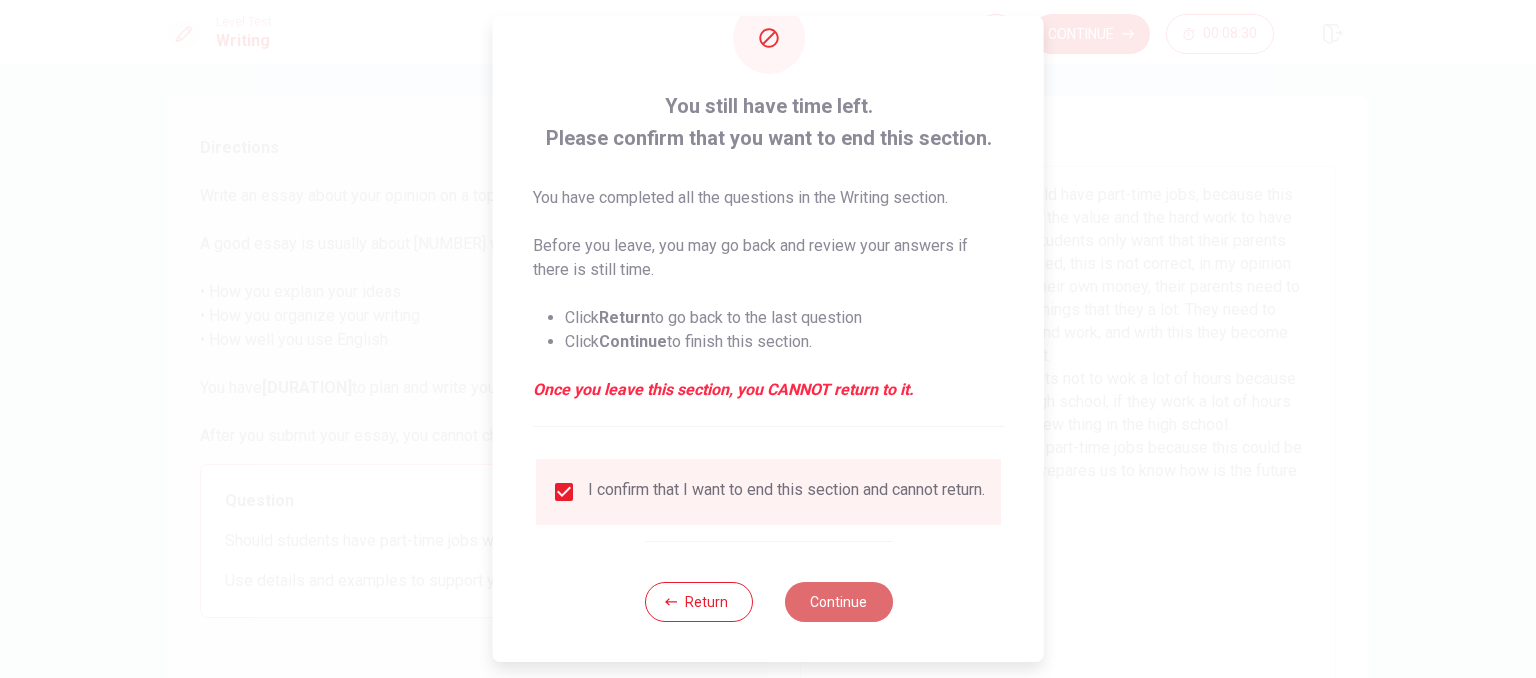 click on "Continue" at bounding box center (838, 602) 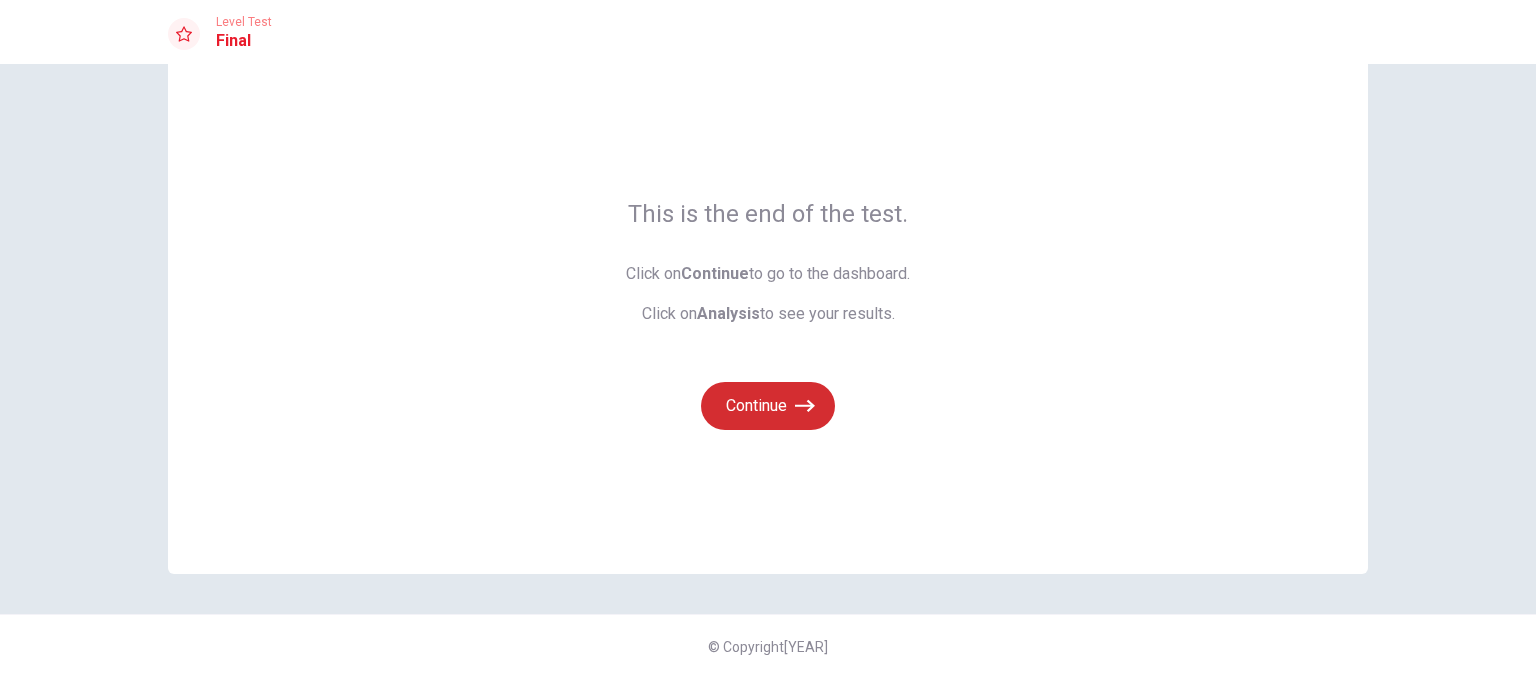 scroll, scrollTop: 49, scrollLeft: 0, axis: vertical 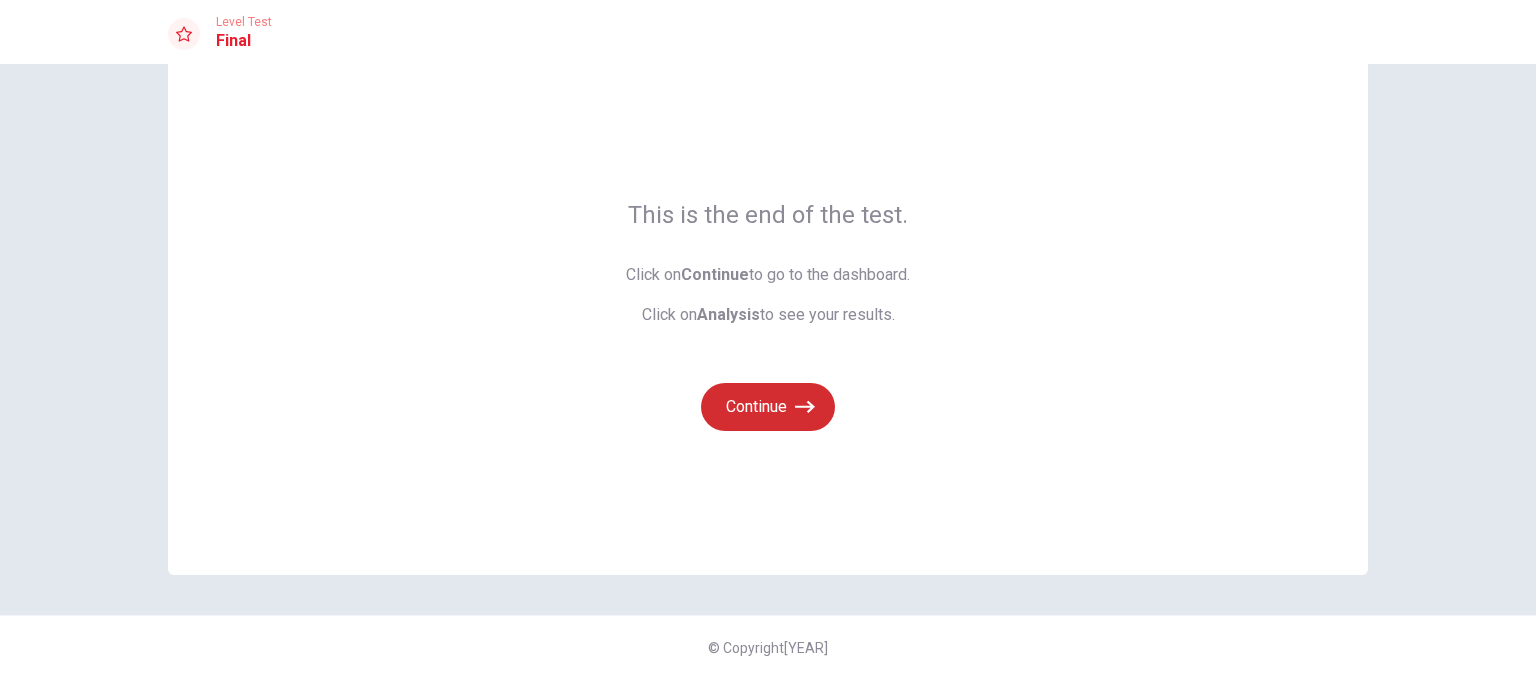 click on "Continue" at bounding box center [768, 407] 